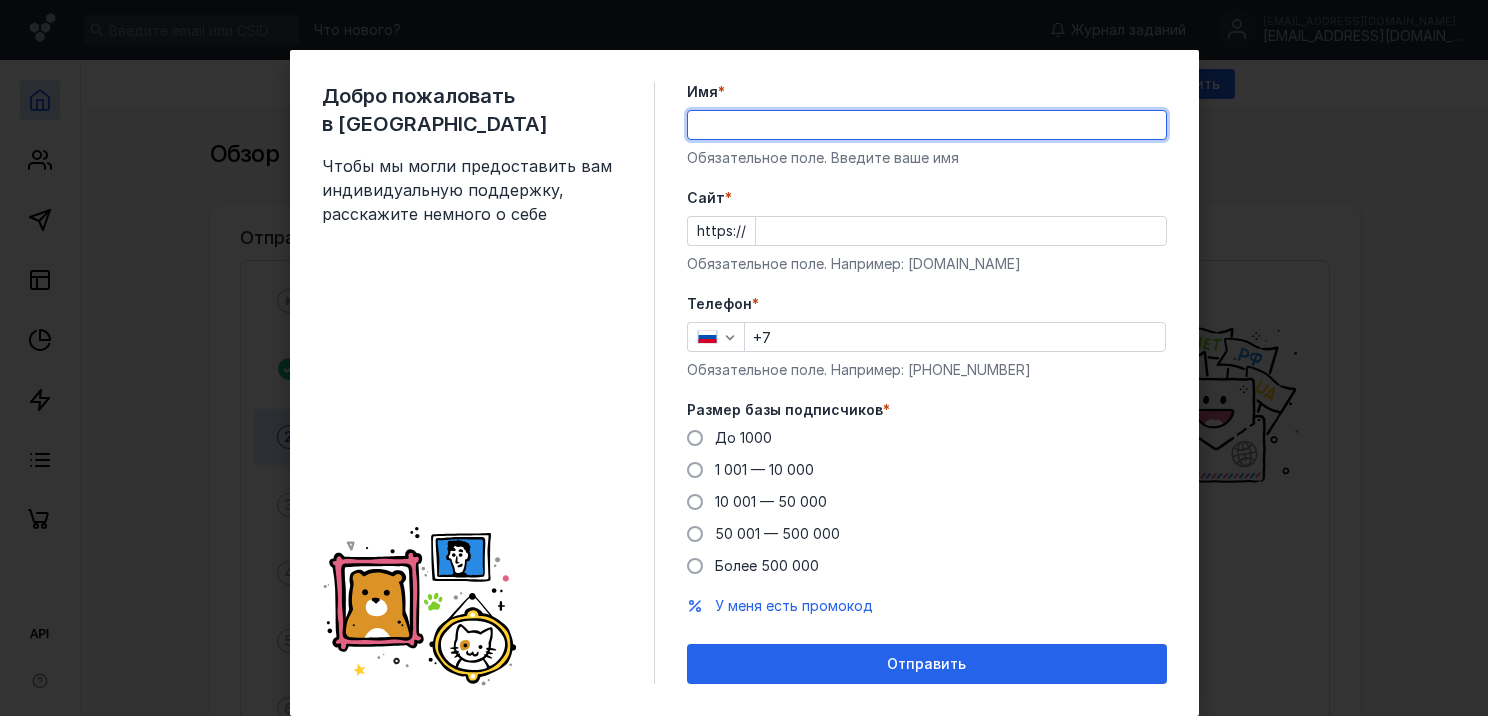 scroll, scrollTop: 0, scrollLeft: 0, axis: both 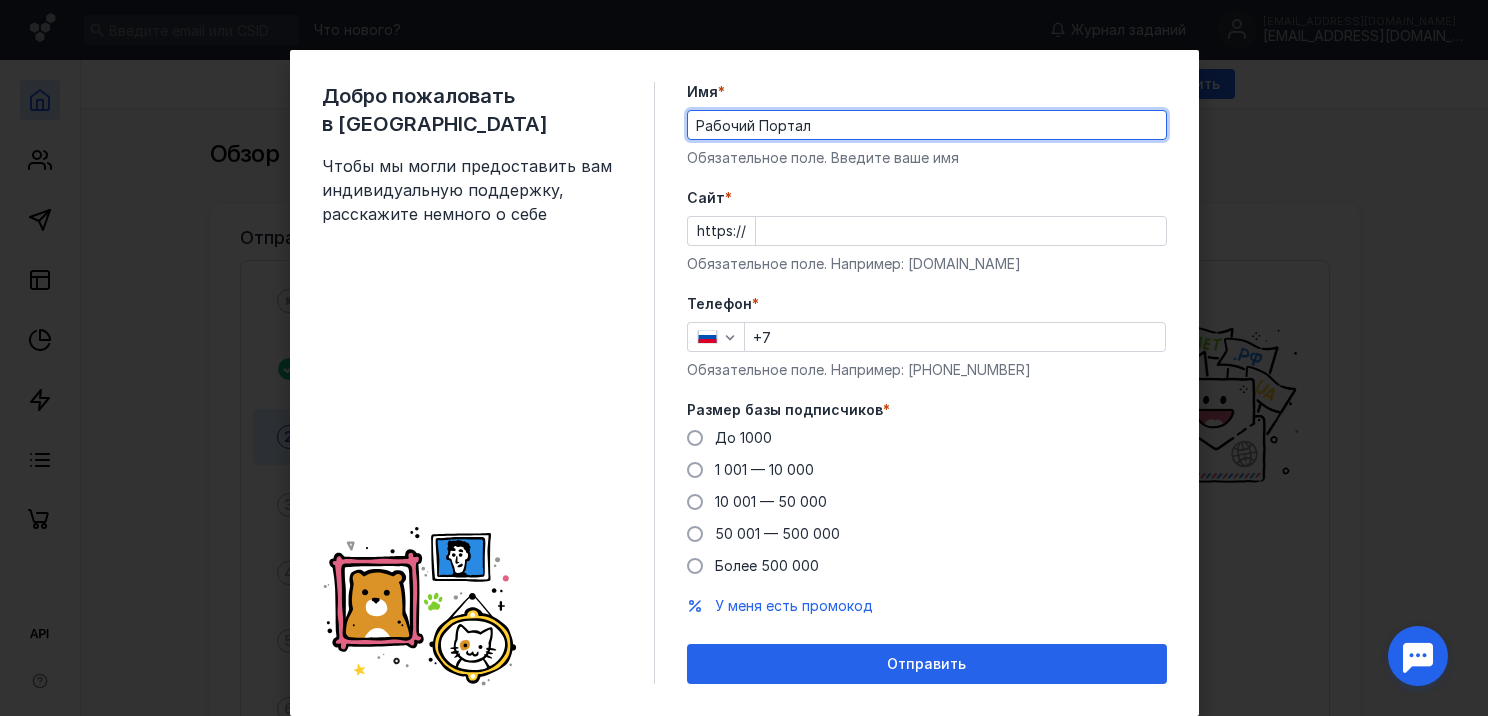 type on "Рабочий Портал" 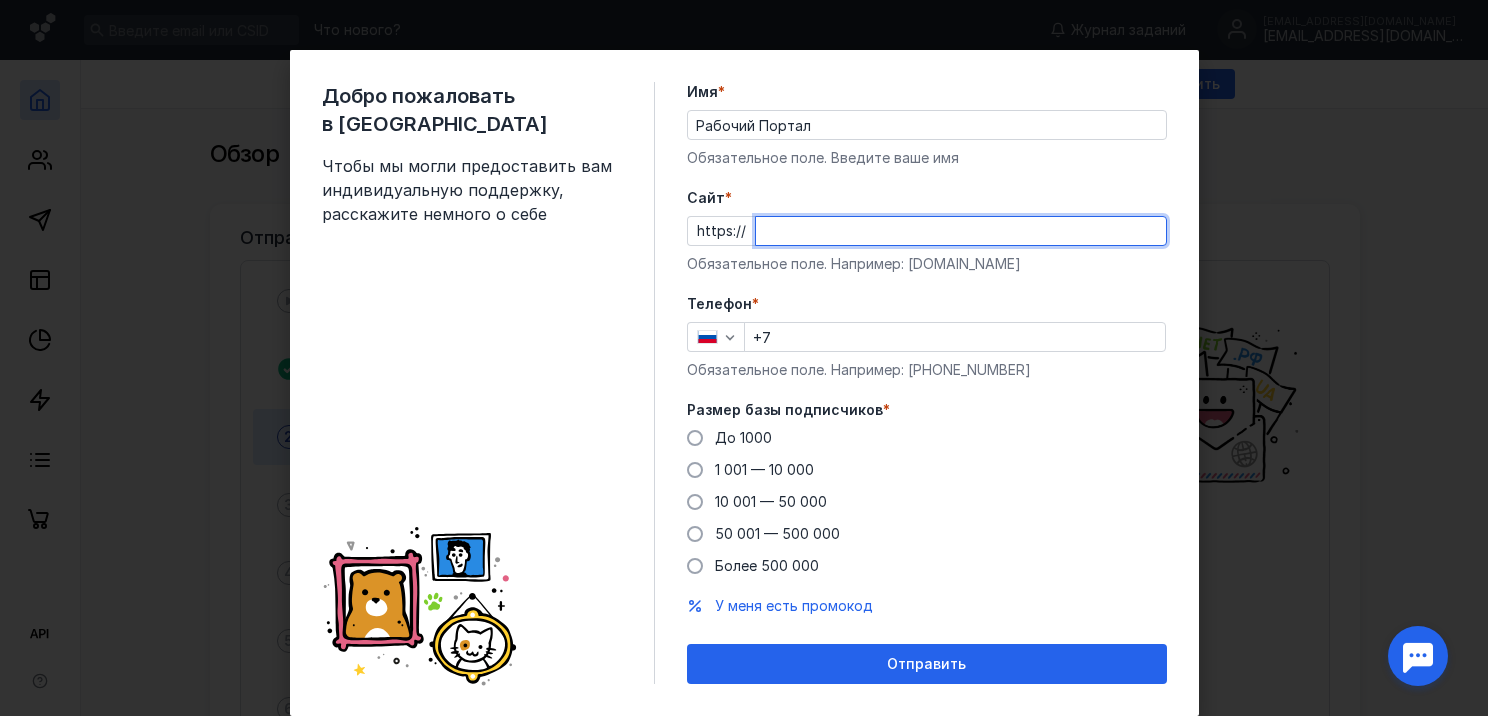 click on "Cайт  *" at bounding box center [961, 231] 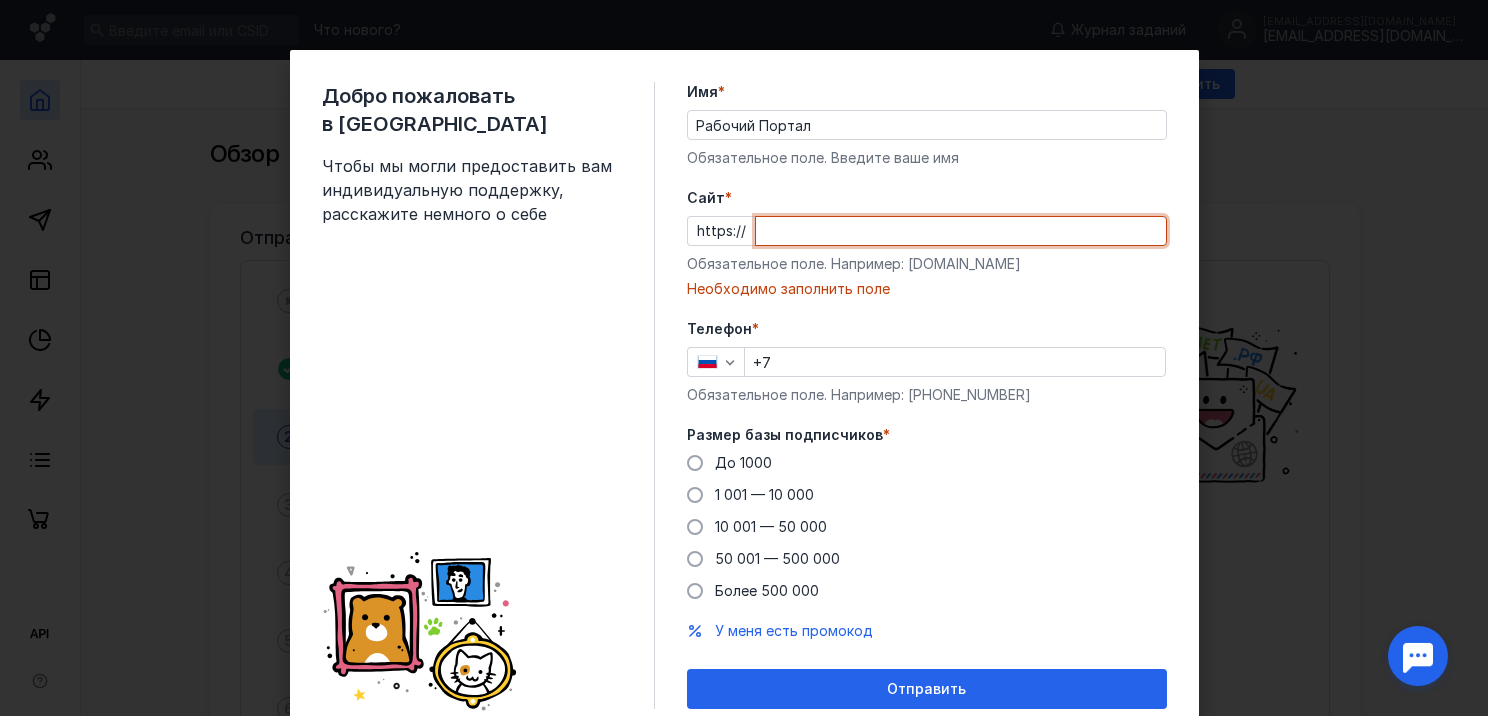 click on "Cайт  *" at bounding box center (961, 231) 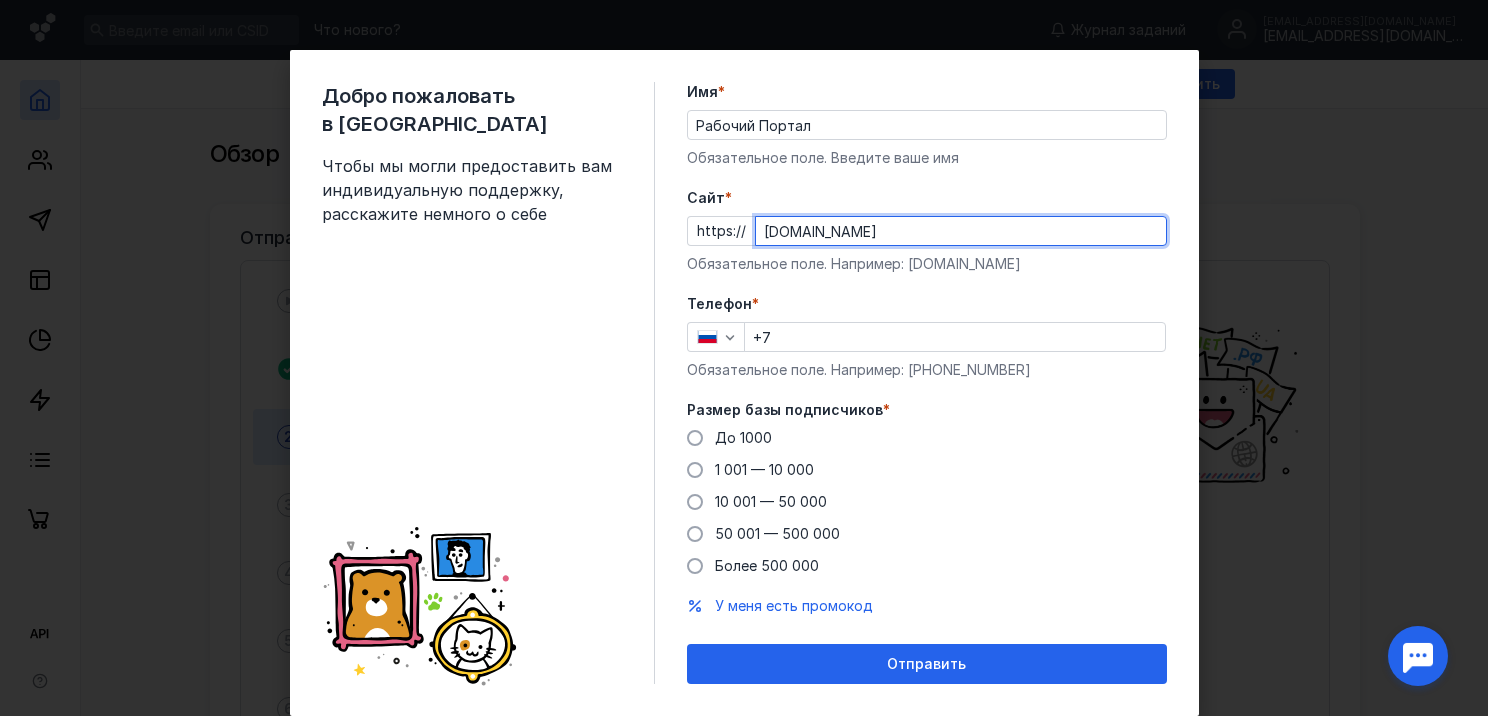 click on "https:// [DOMAIN_NAME]" at bounding box center (927, 231) 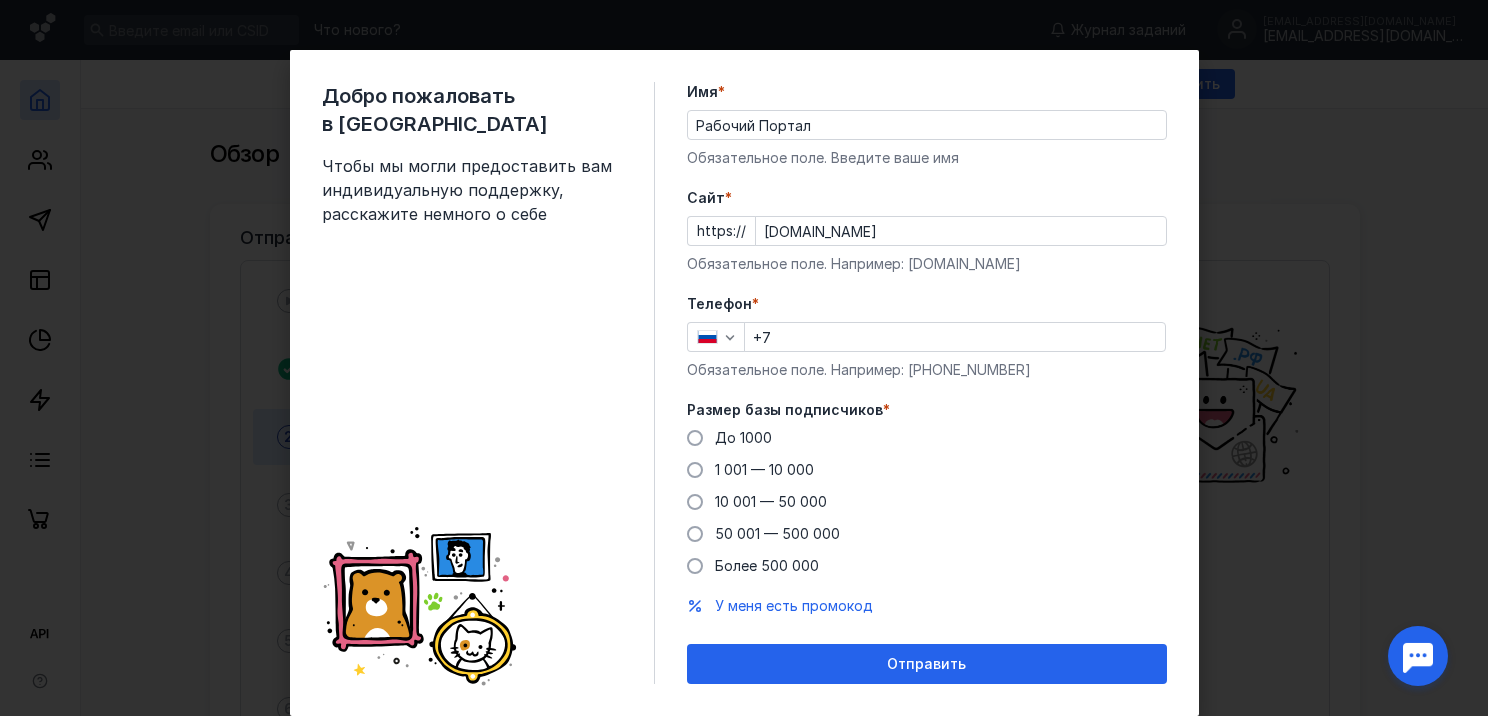 click on "[DOMAIN_NAME]" at bounding box center (961, 231) 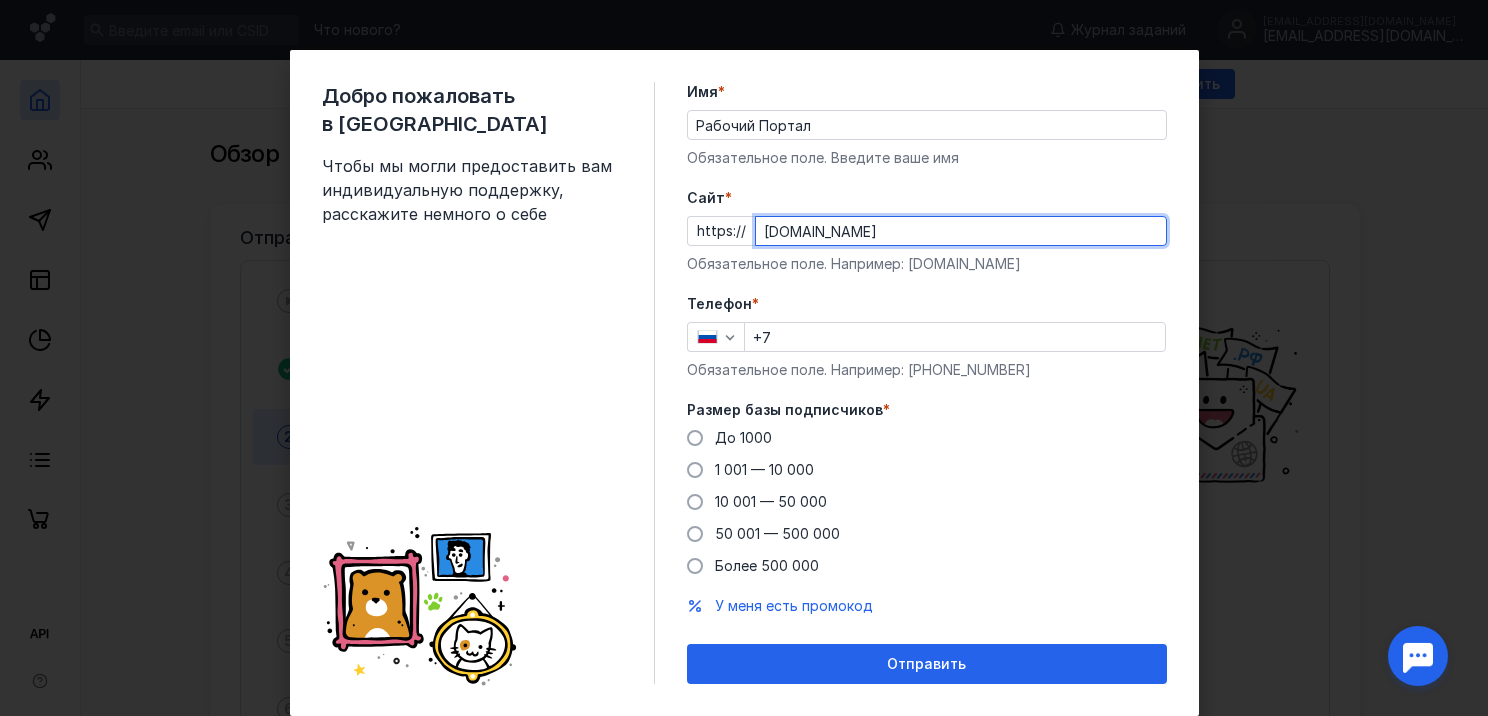 drag, startPoint x: 916, startPoint y: 236, endPoint x: 679, endPoint y: 236, distance: 237 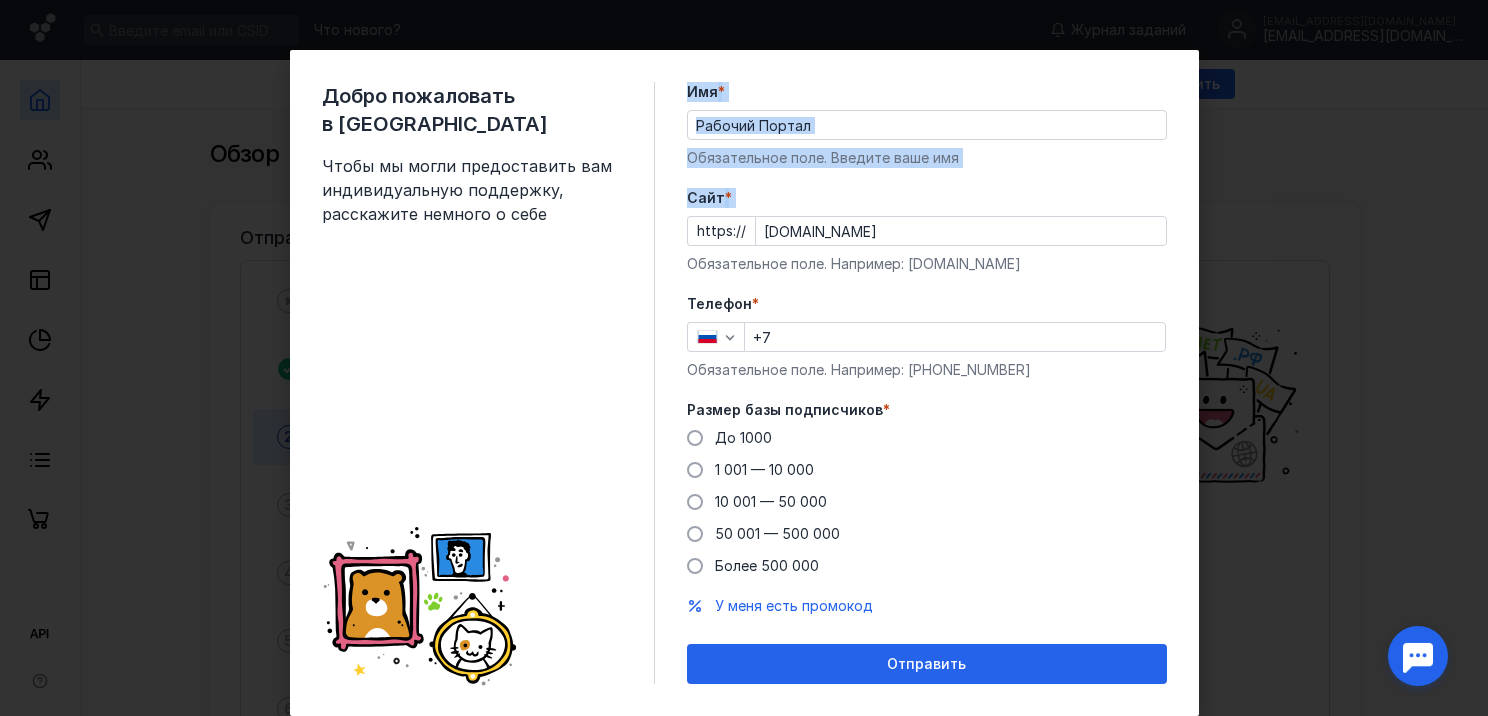 drag, startPoint x: 750, startPoint y: 236, endPoint x: 610, endPoint y: 245, distance: 140.28899 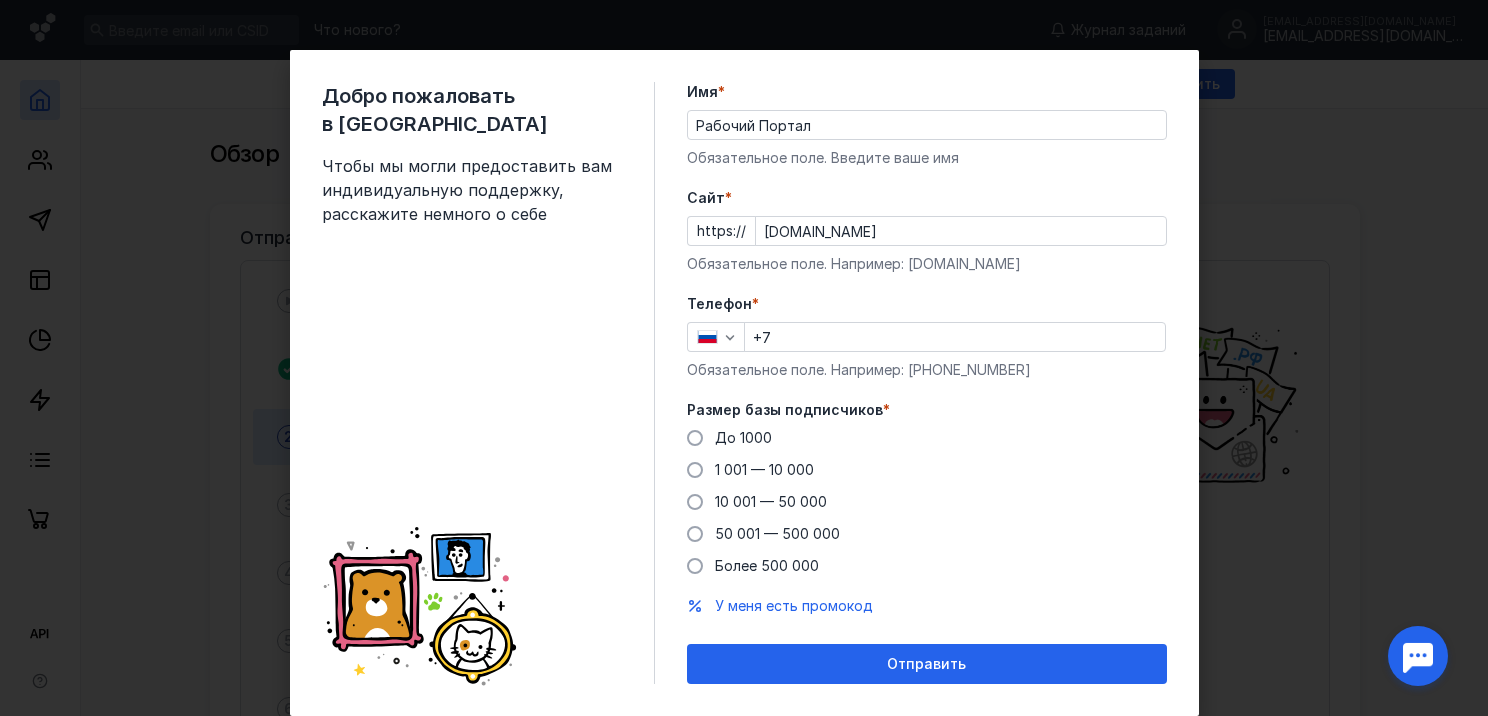click on "[DOMAIN_NAME]" at bounding box center (961, 231) 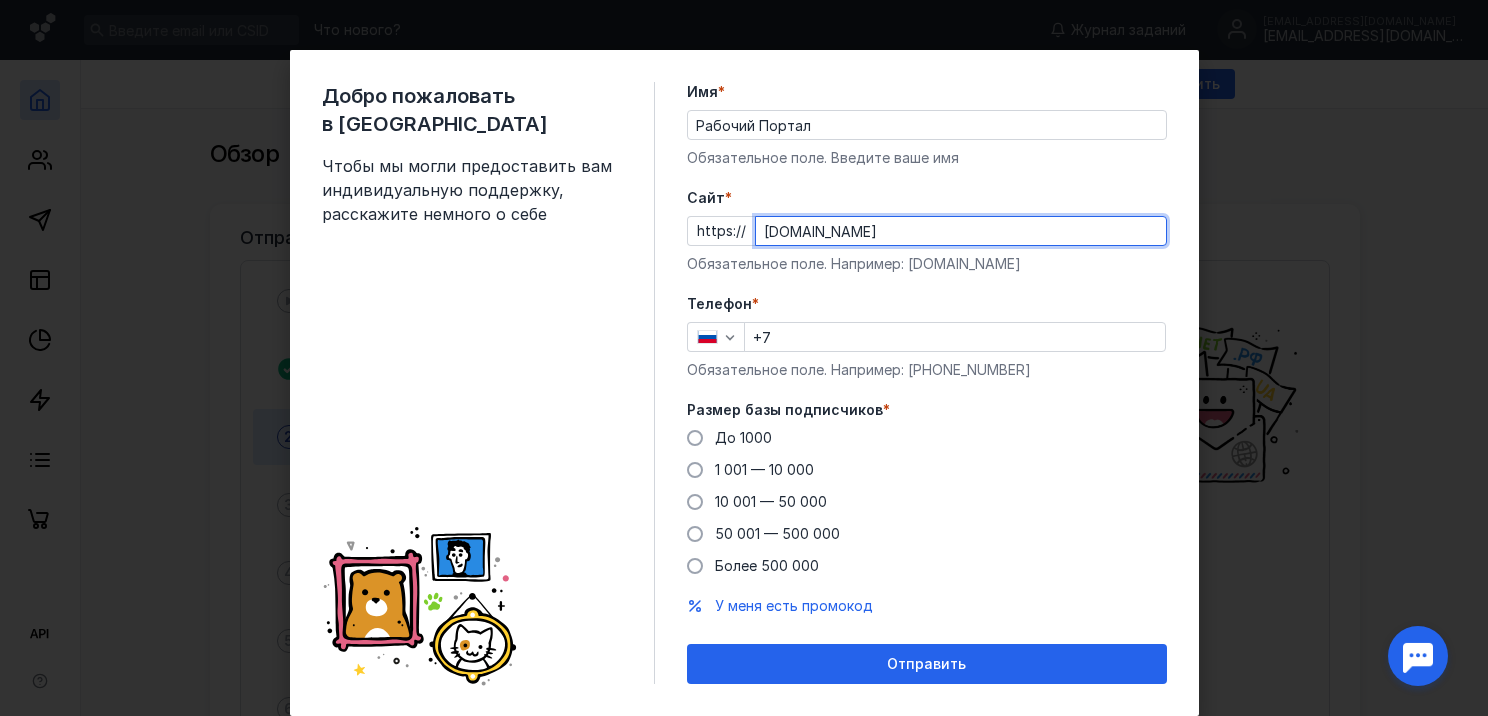 click on "[DOMAIN_NAME]" at bounding box center (961, 231) 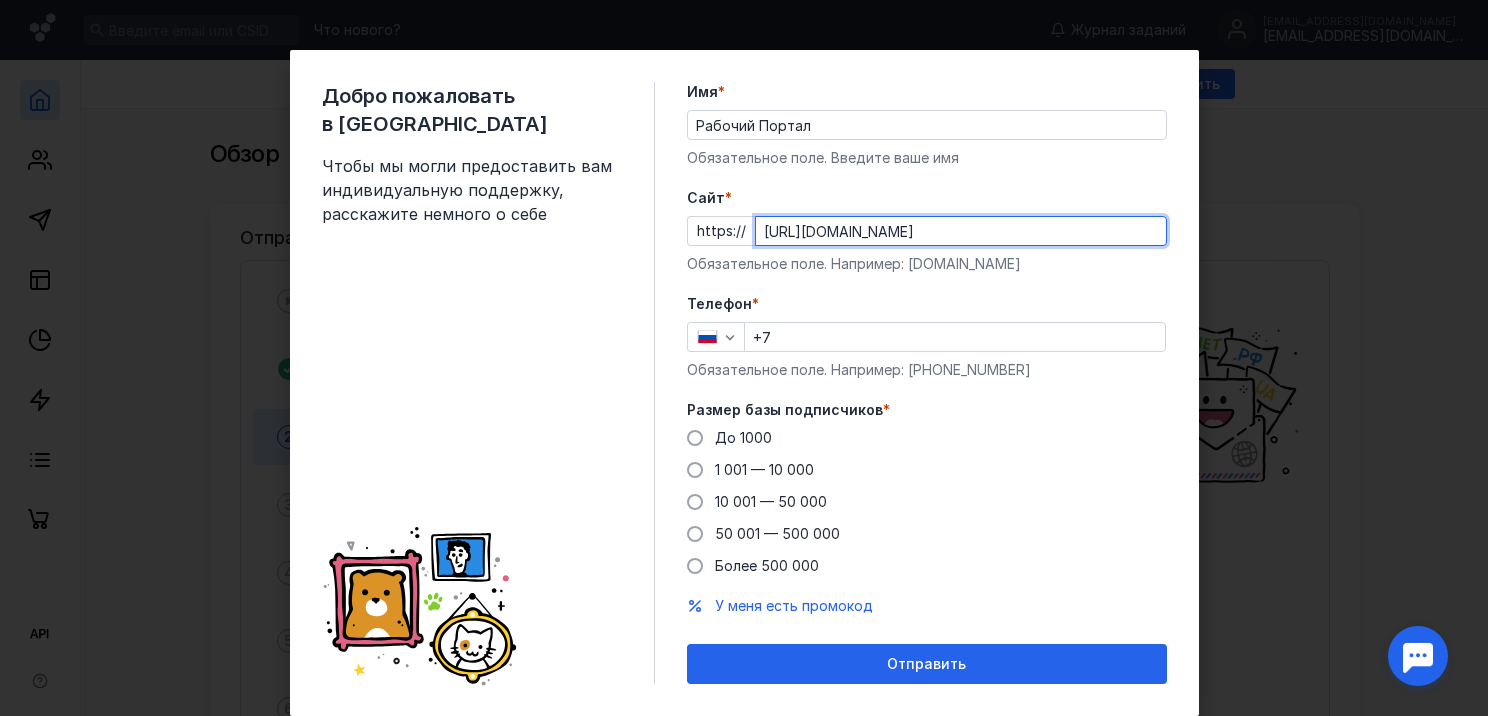 type on "[URL][DOMAIN_NAME]" 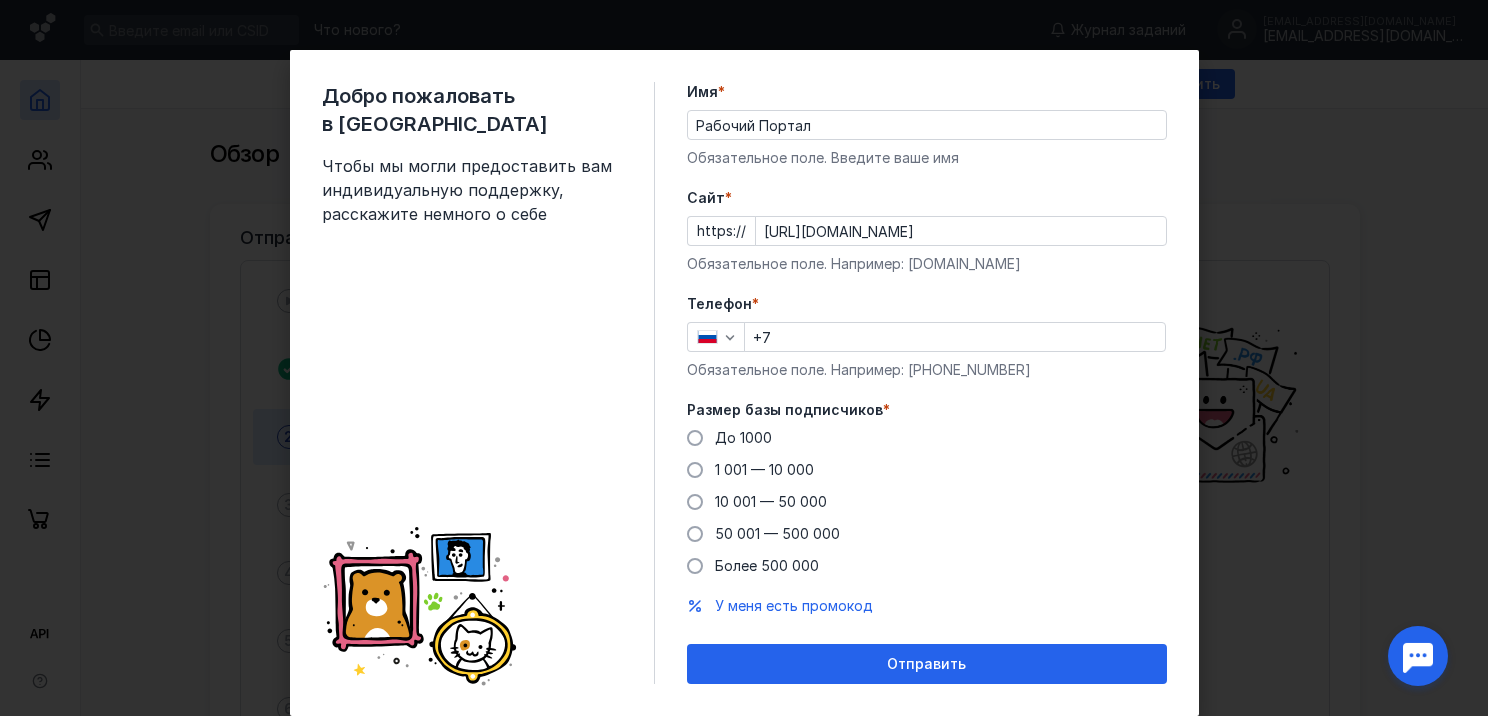 click on "[URL][DOMAIN_NAME]" at bounding box center [961, 231] 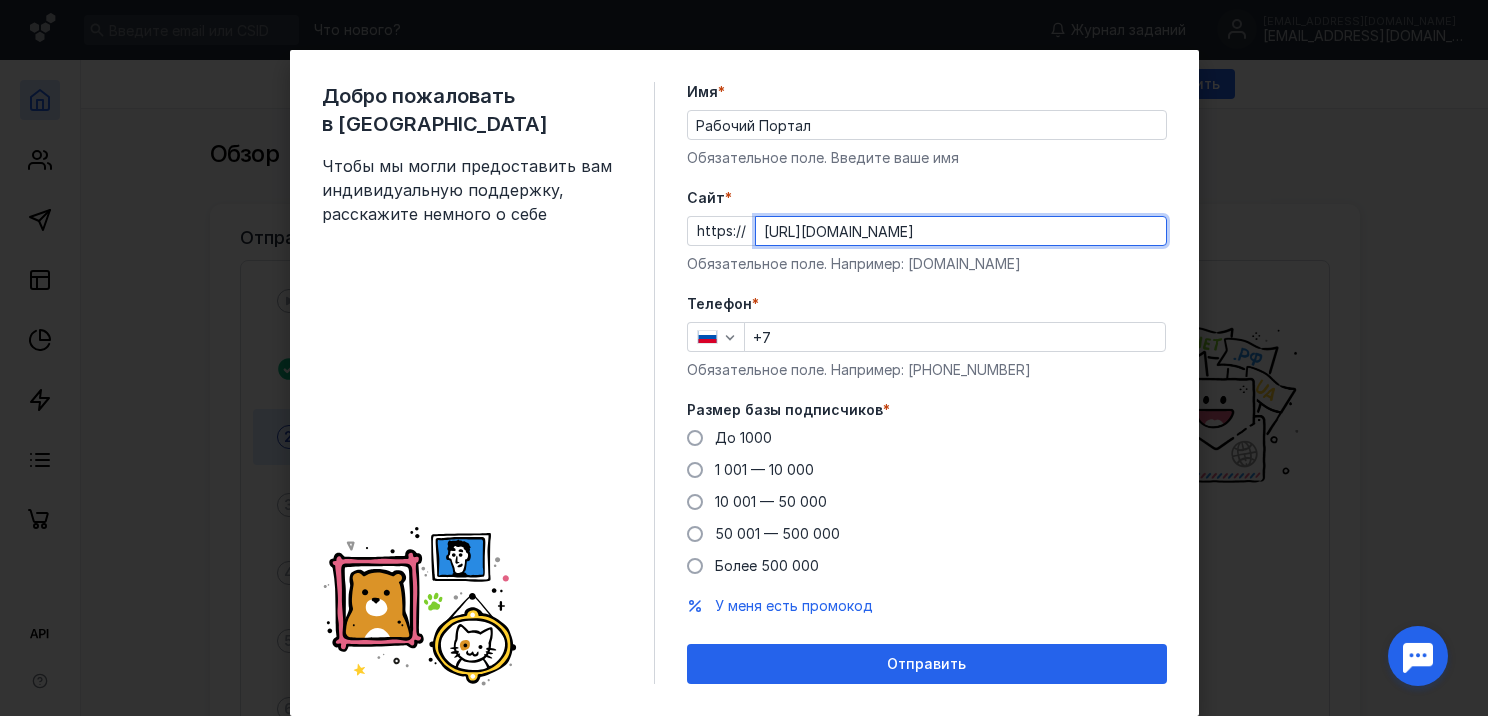 click on "Имя  * Рабочий Портал Обязательное поле. Введите ваше имя [PERSON_NAME]  * https:// [URL][DOMAIN_NAME] Обязательное поле. Например: [DOMAIN_NAME] Телефон  * +7 Обязательное поле. Например: [PHONE_NUMBER] Размер базы подписчиков  * До [DATE] 1 001 — 10 000 10 001 — 50 000 50 001 — 500 000 Более 500 000 У меня есть промокод Отправить" at bounding box center (927, 383) 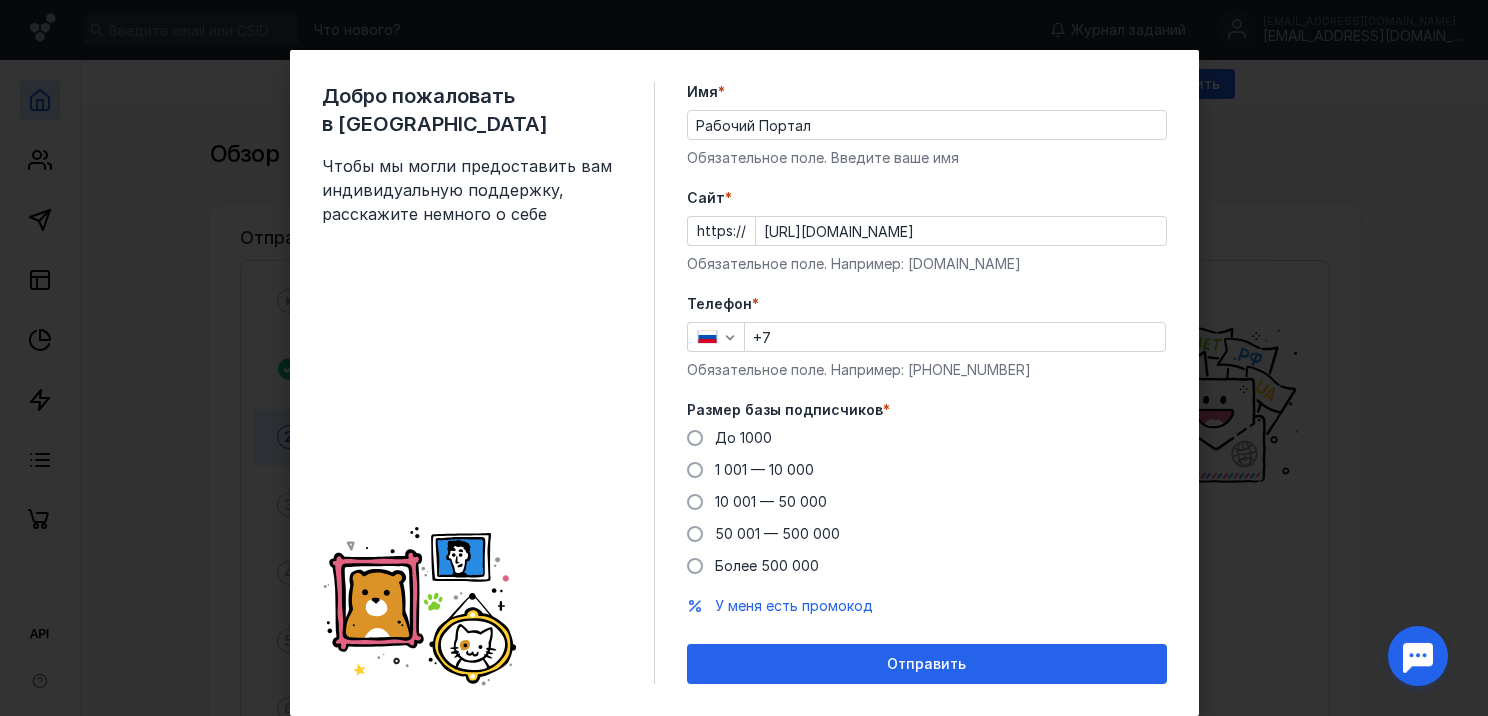 click on "+7" at bounding box center [955, 337] 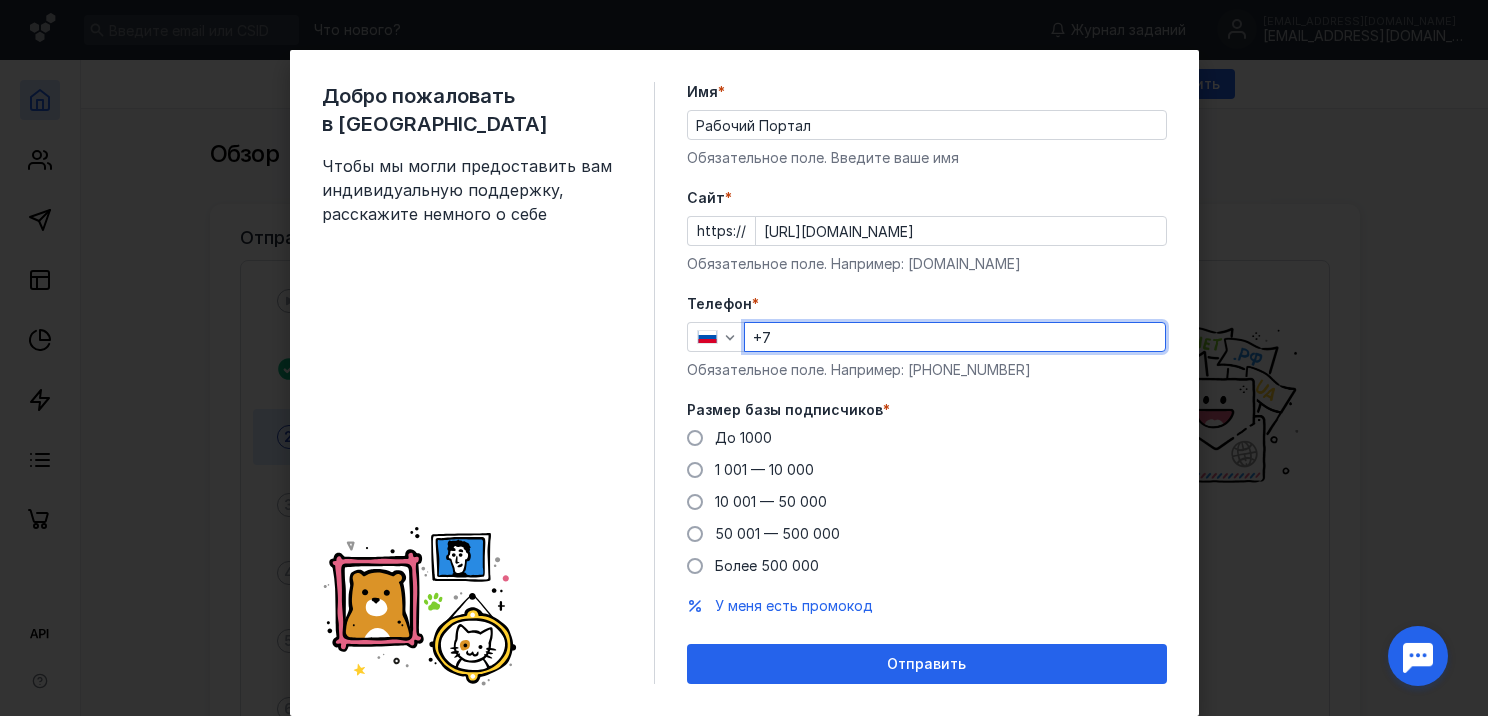 type on "[PHONE_NUMBER]" 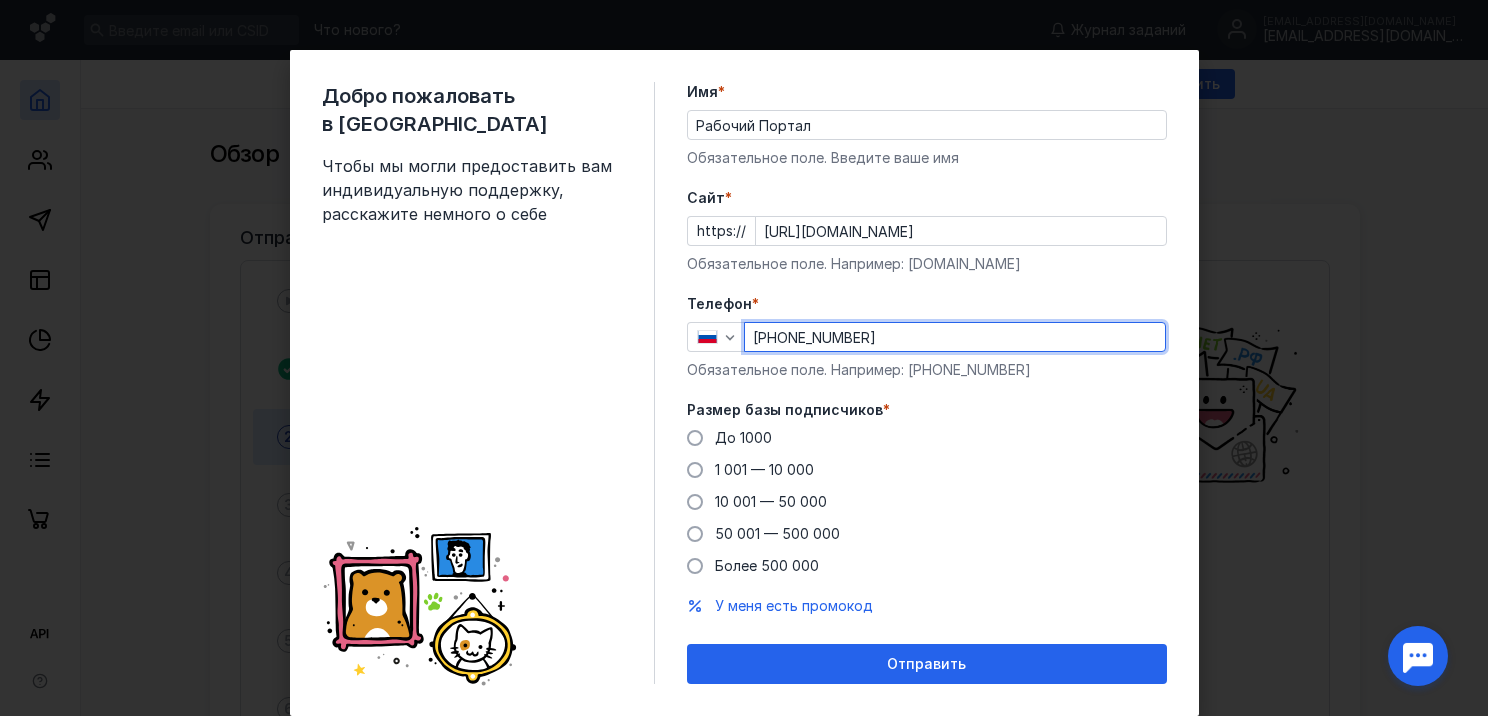 click on "Добро пожаловать в Sendsay Чтобы мы могли предоставить вам индивидуальную поддержку, расскажите немного о себе" at bounding box center (488, 383) 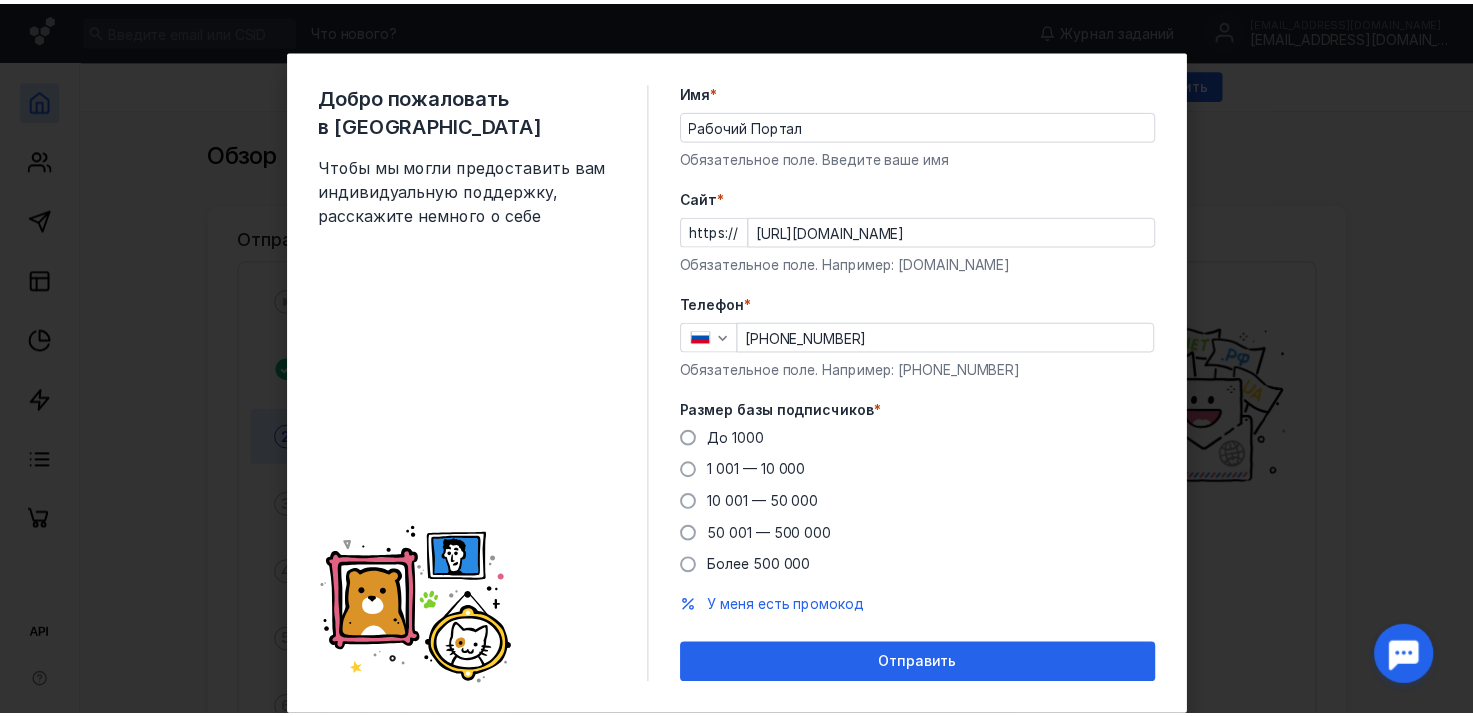 scroll, scrollTop: 50, scrollLeft: 0, axis: vertical 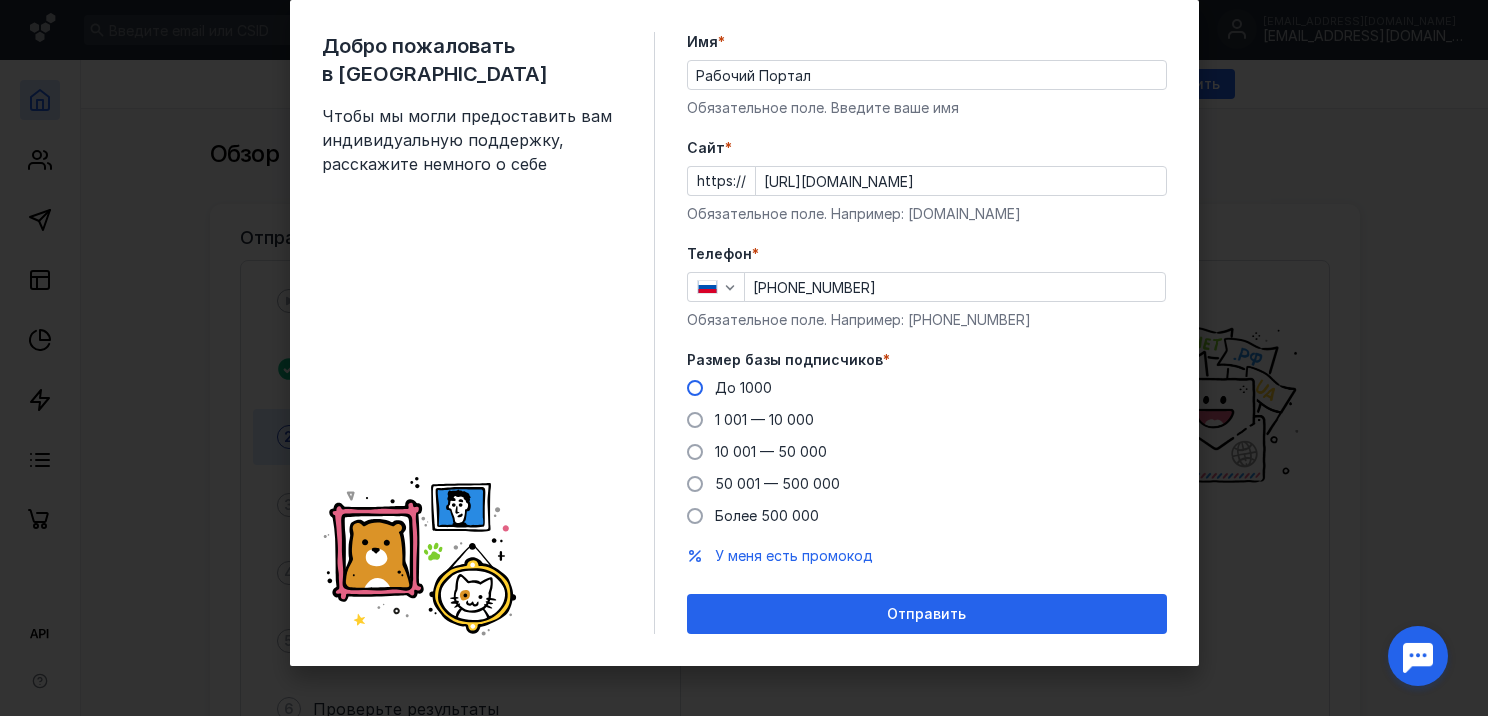 click at bounding box center [695, 388] 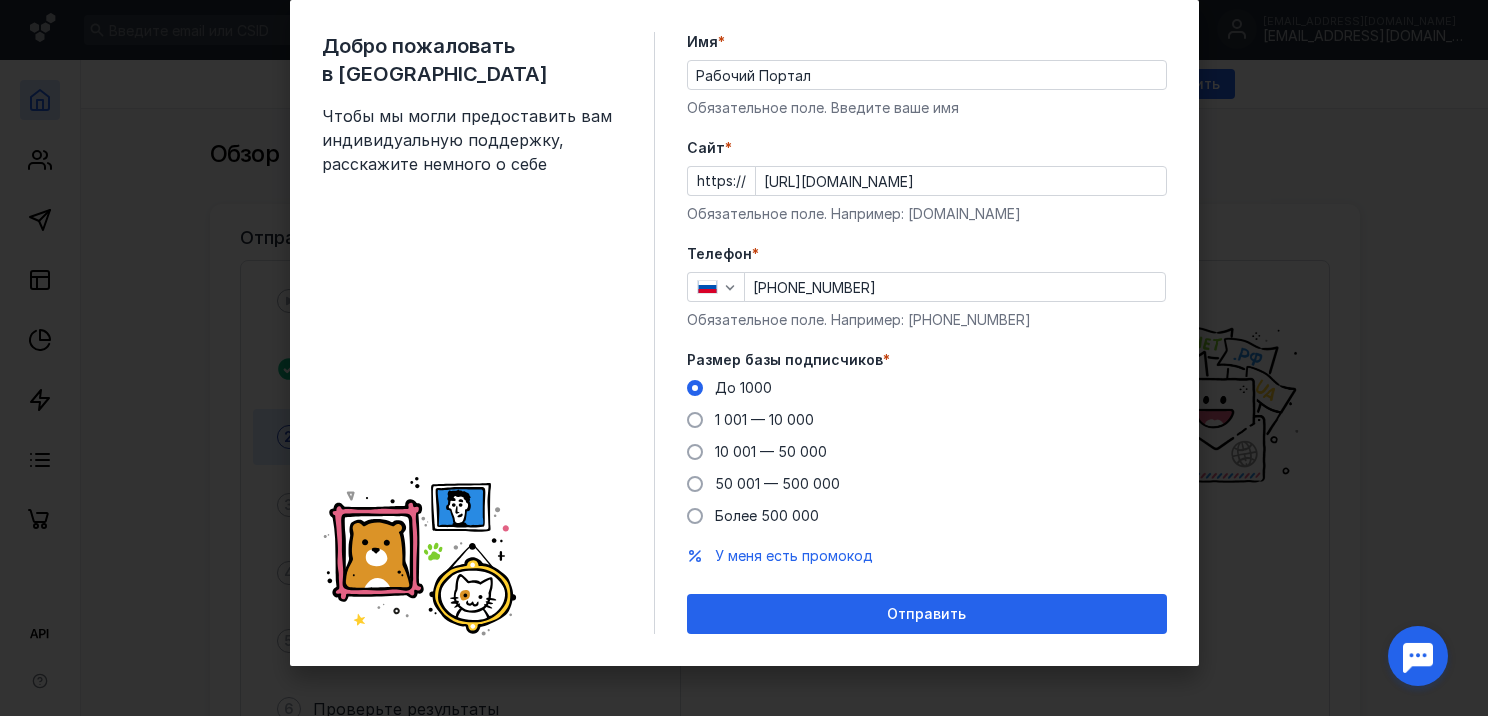 click on "Отправить" at bounding box center (926, 614) 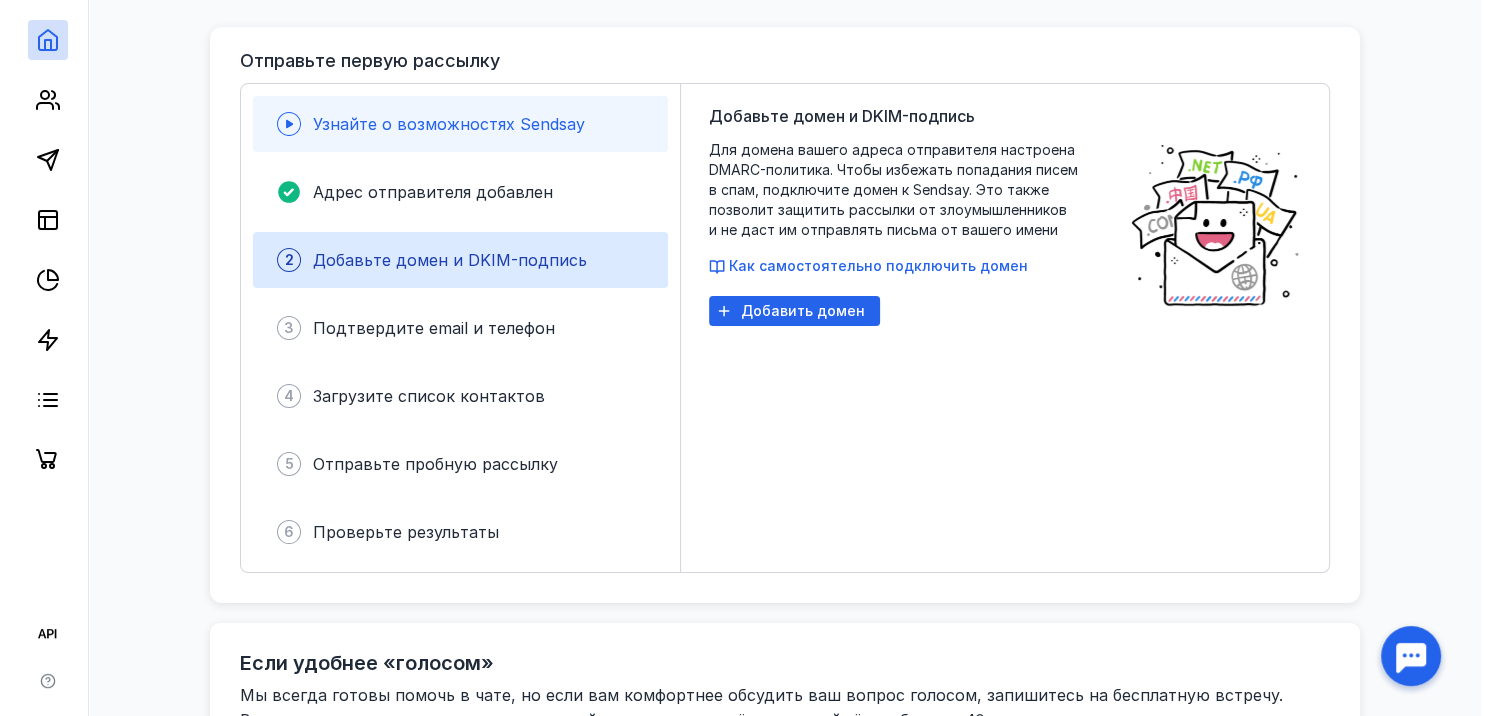 scroll, scrollTop: 200, scrollLeft: 0, axis: vertical 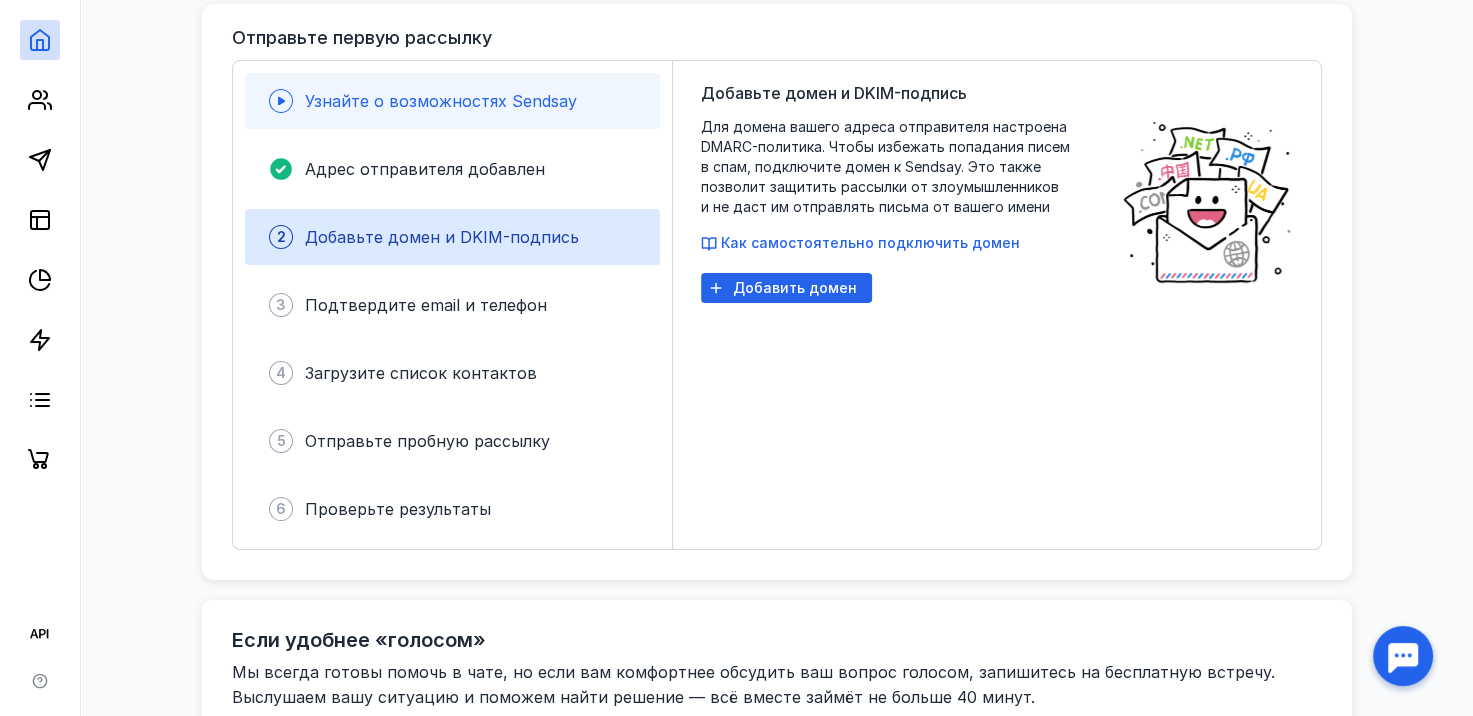 click on "3 Подтвердите email и телефон" at bounding box center (452, 305) 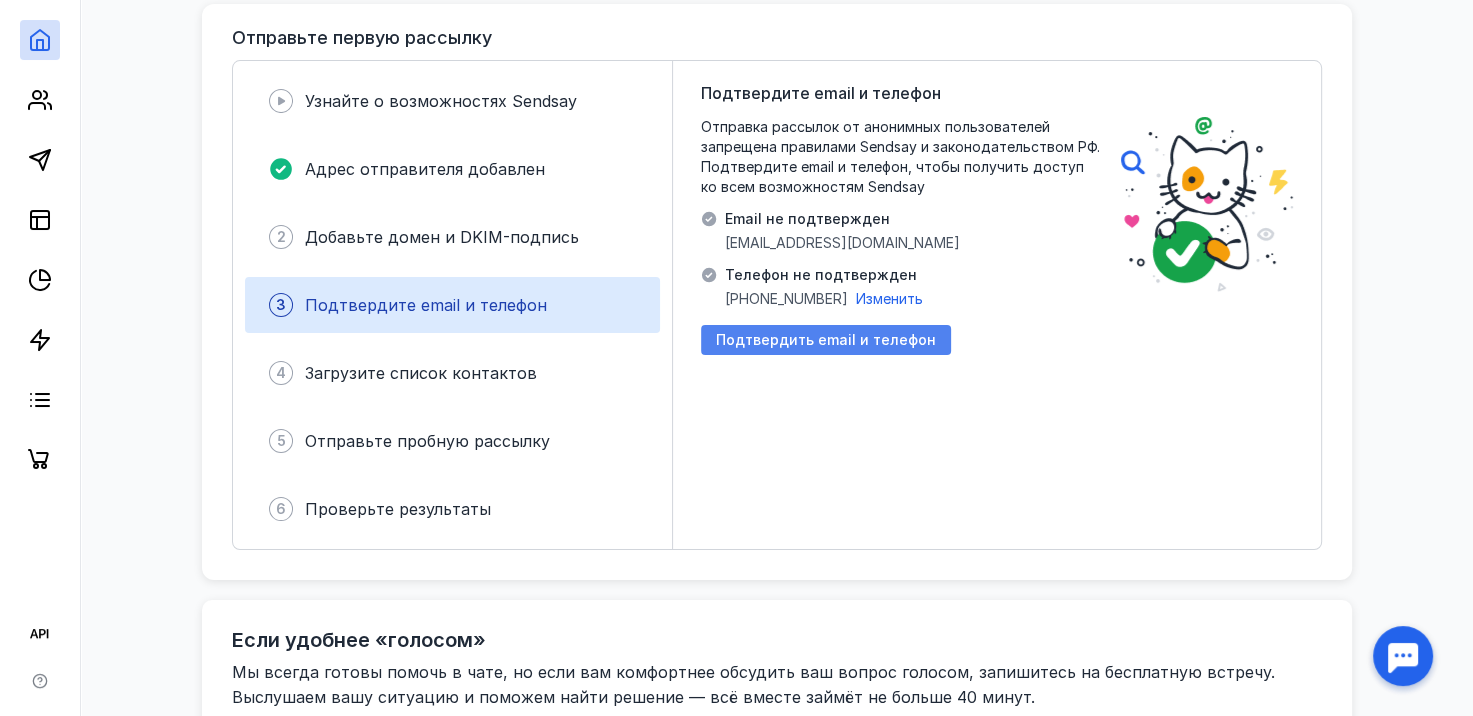 click on "Подтвердить email и телефон" at bounding box center [826, 340] 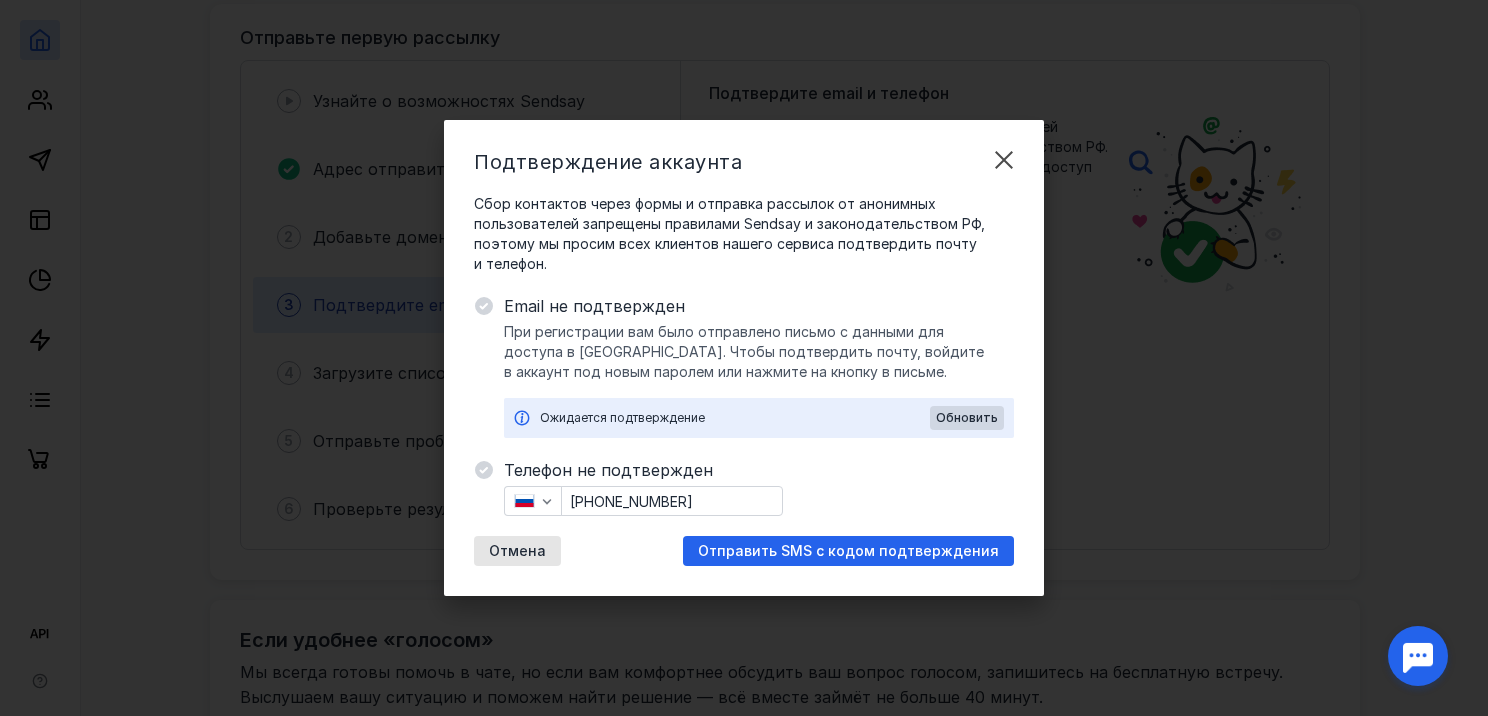 scroll, scrollTop: 0, scrollLeft: 0, axis: both 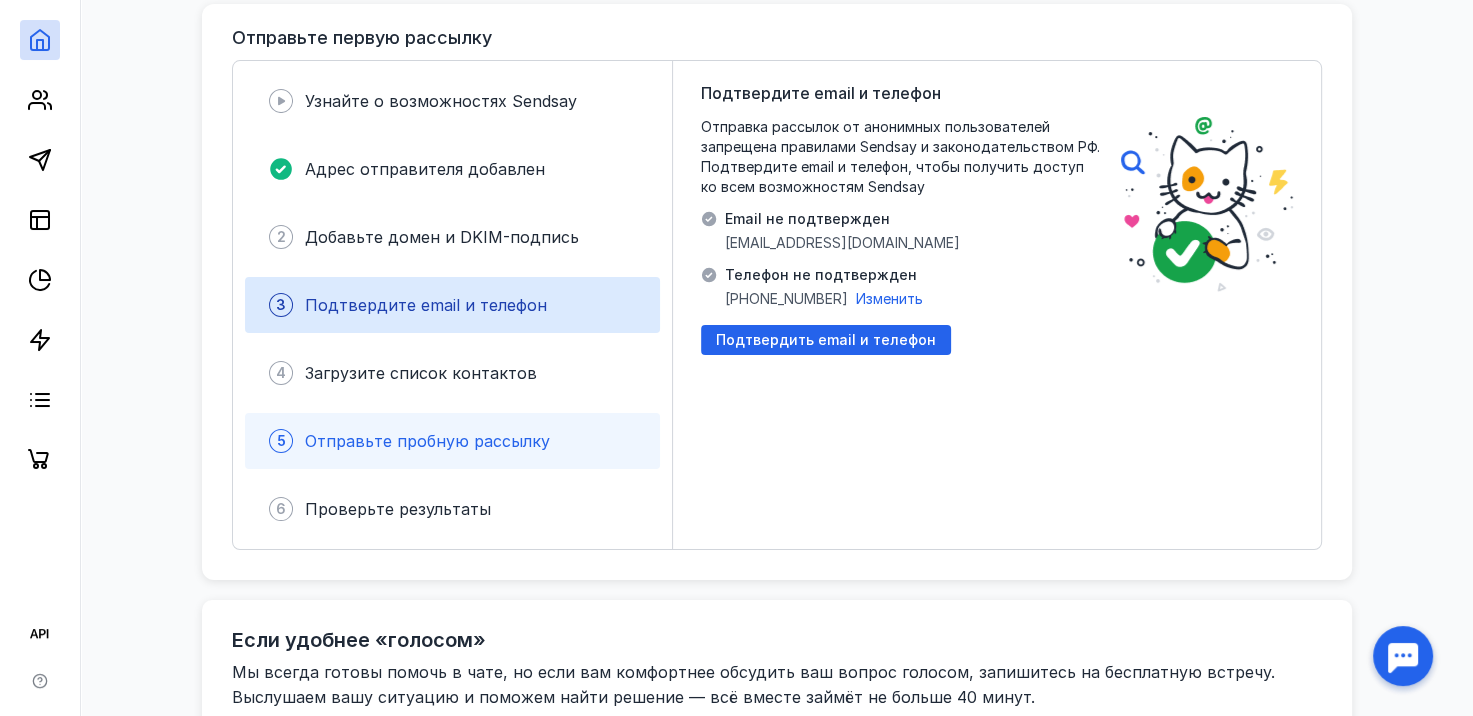click on "Отправьте пробную рассылку" at bounding box center (427, 441) 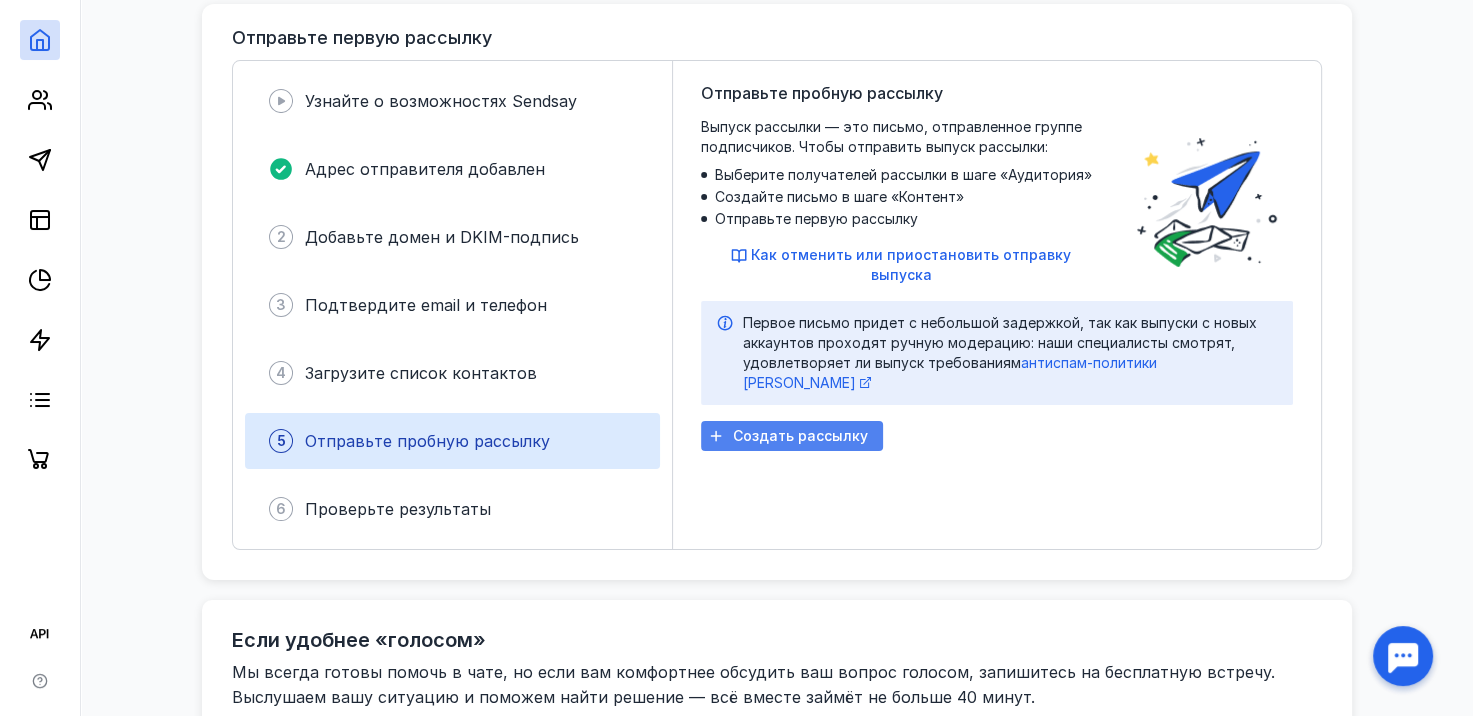 click on "Создать рассылку" at bounding box center [800, 436] 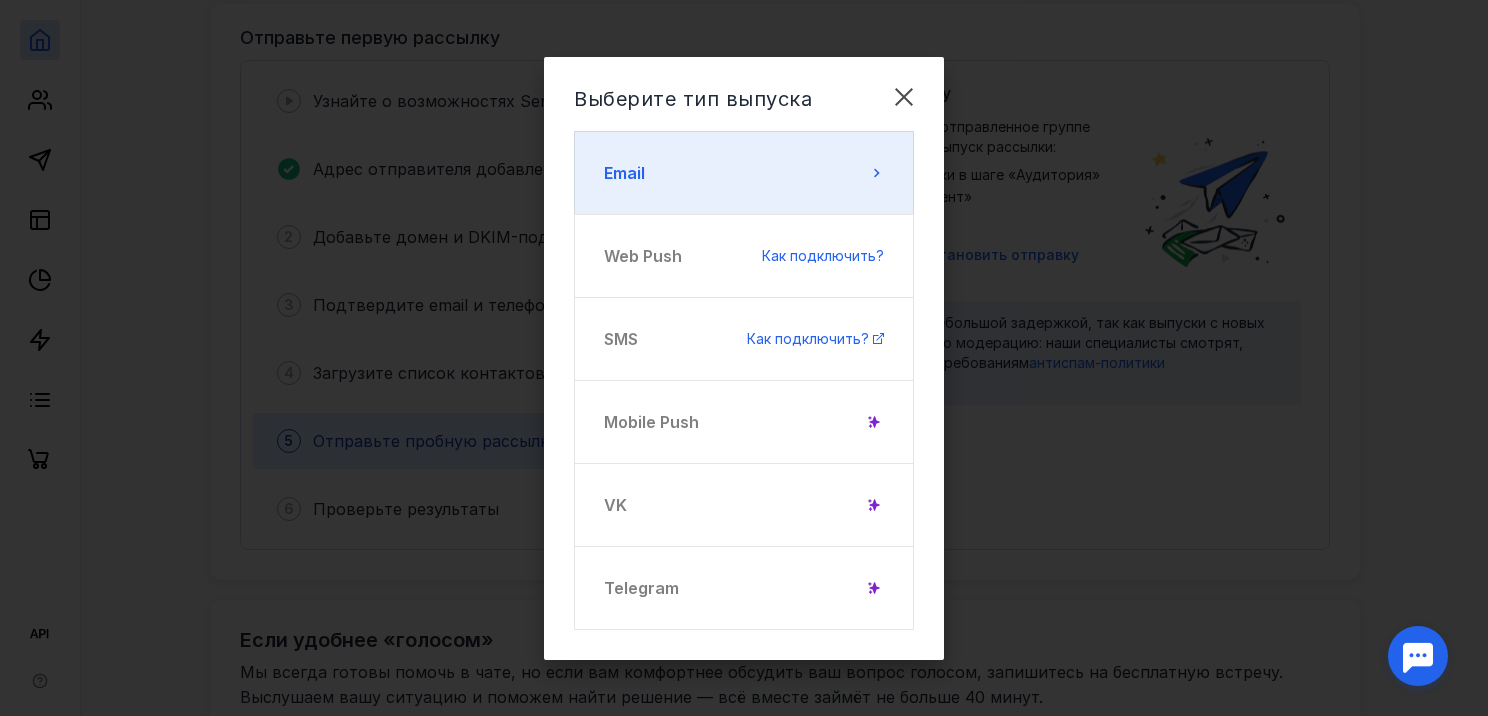 click on "Email" at bounding box center [744, 173] 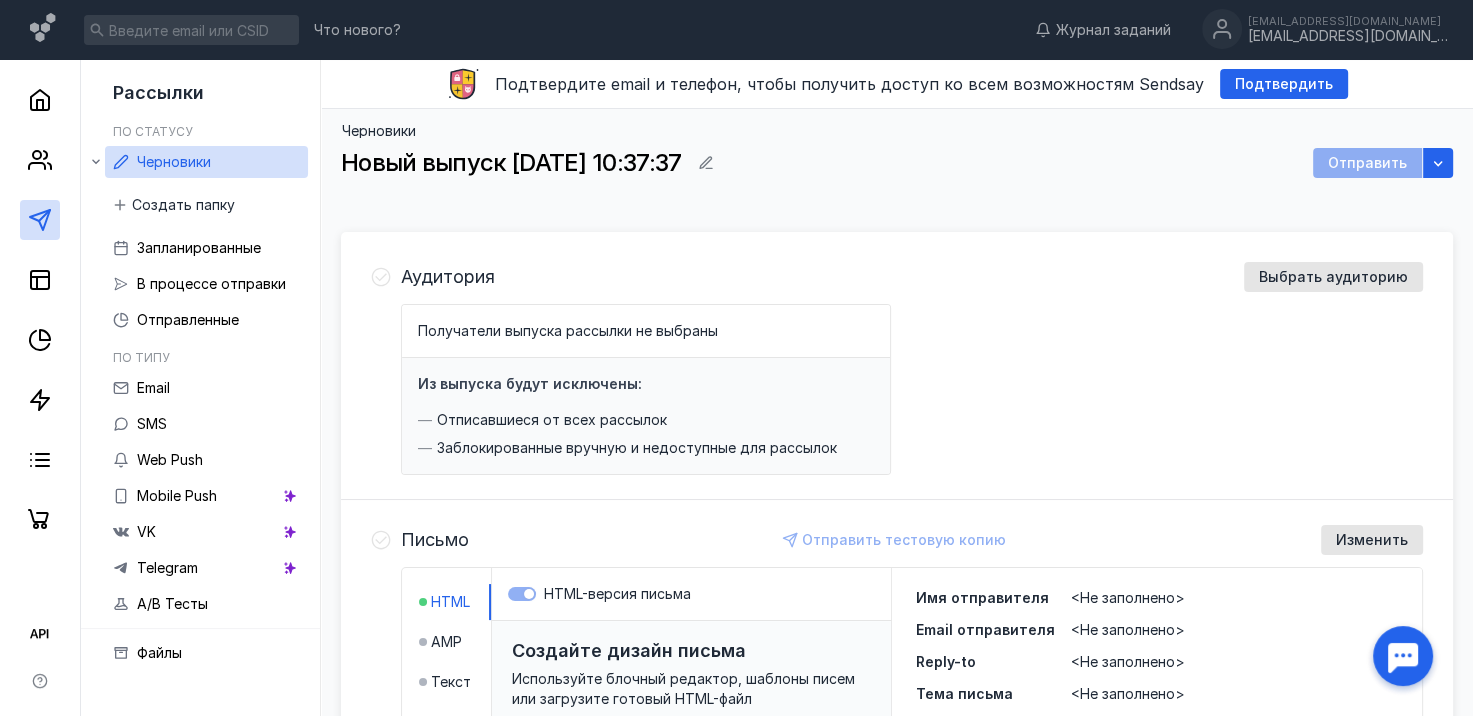 scroll, scrollTop: 0, scrollLeft: 0, axis: both 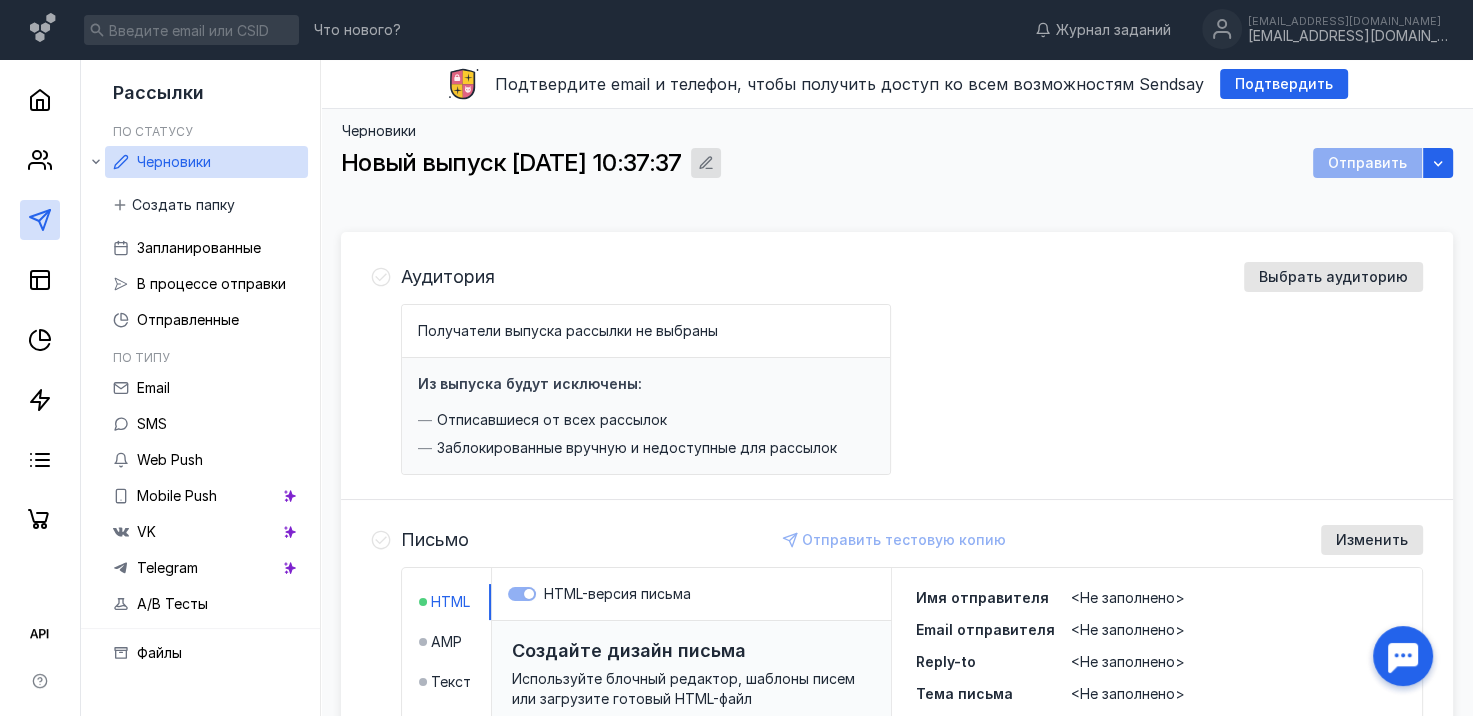 click at bounding box center (706, 163) 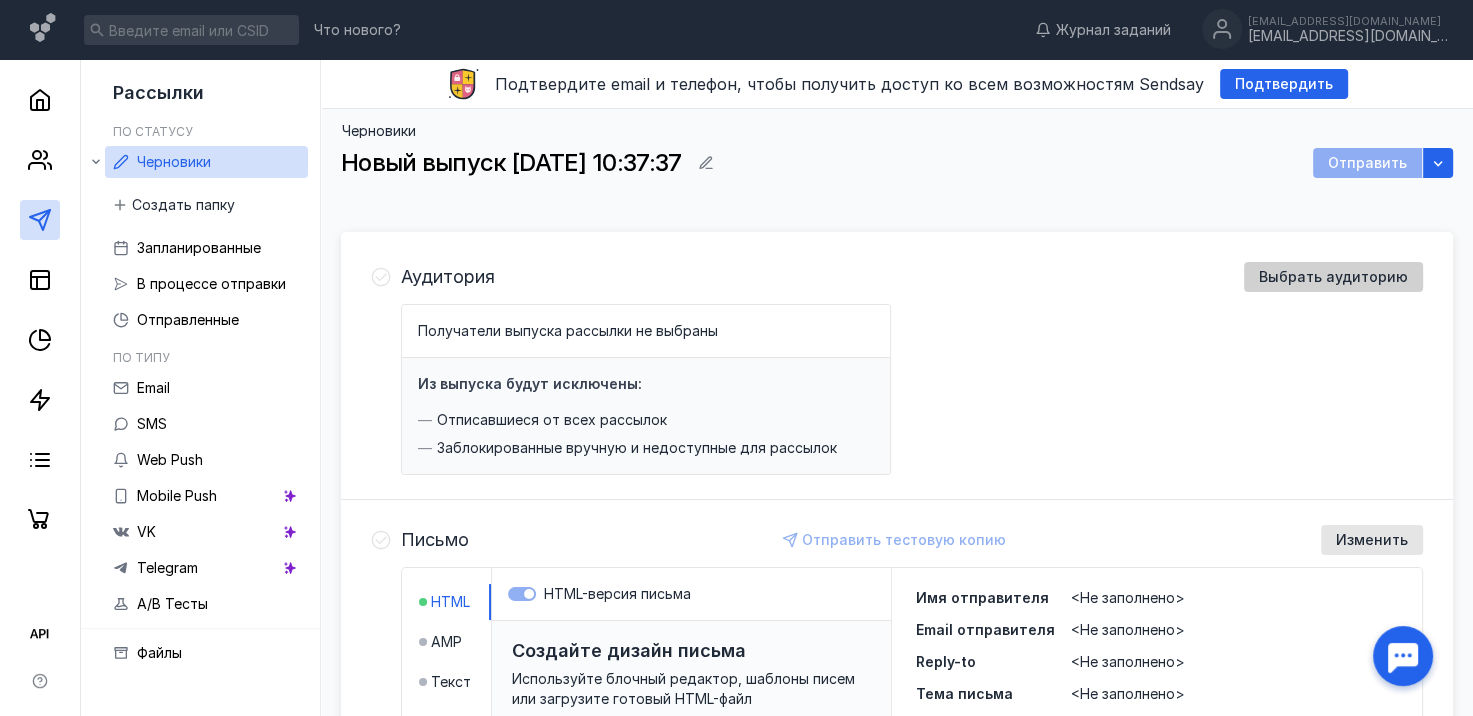 click on "Выбрать аудиторию" at bounding box center [1333, 277] 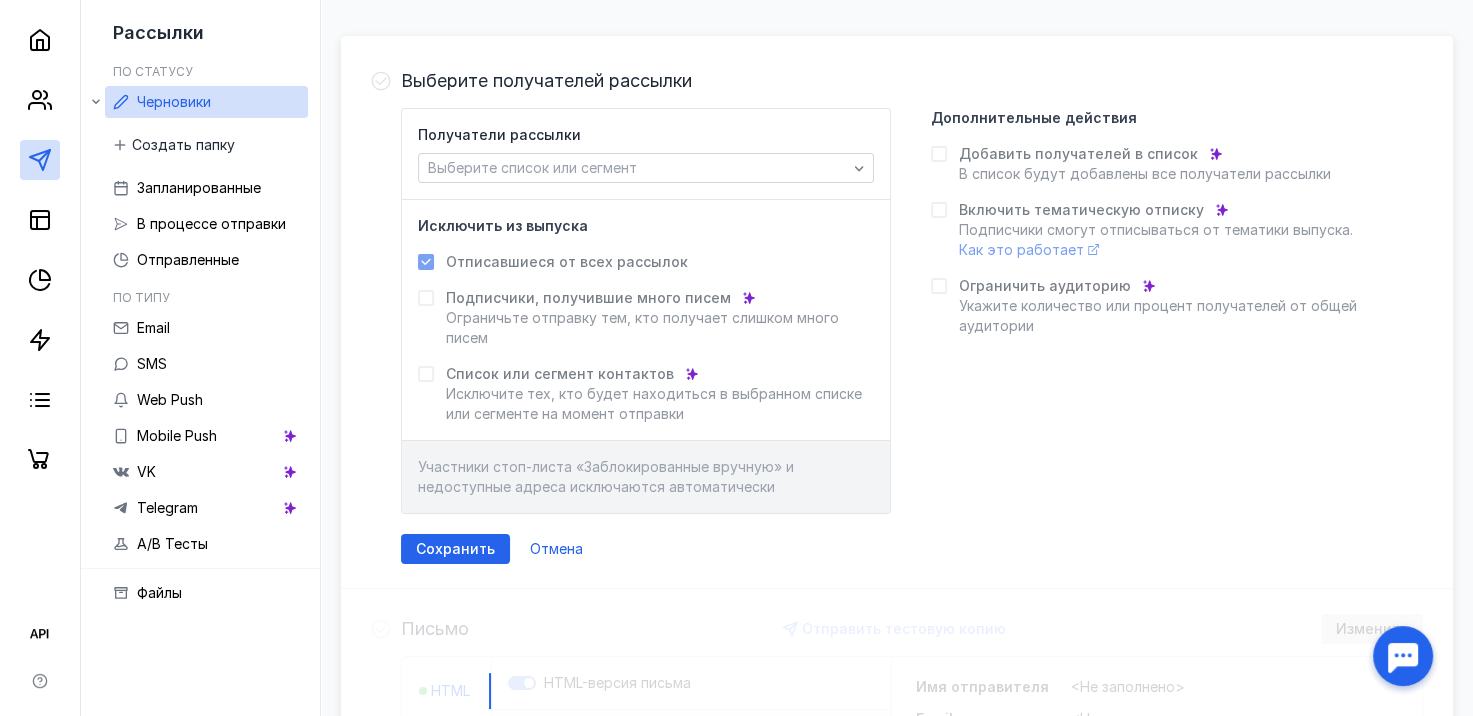 scroll, scrollTop: 200, scrollLeft: 0, axis: vertical 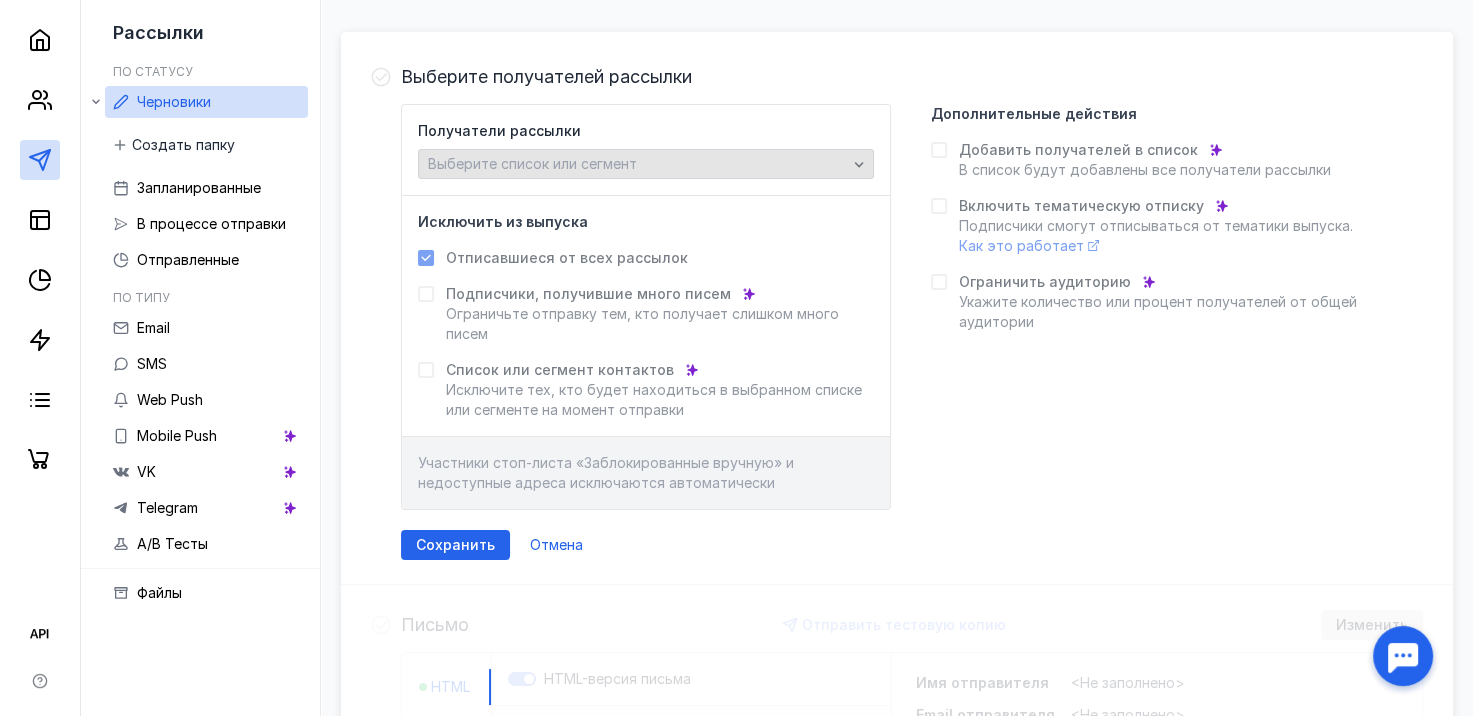 click on "Выберите список или сегмент" at bounding box center [532, 163] 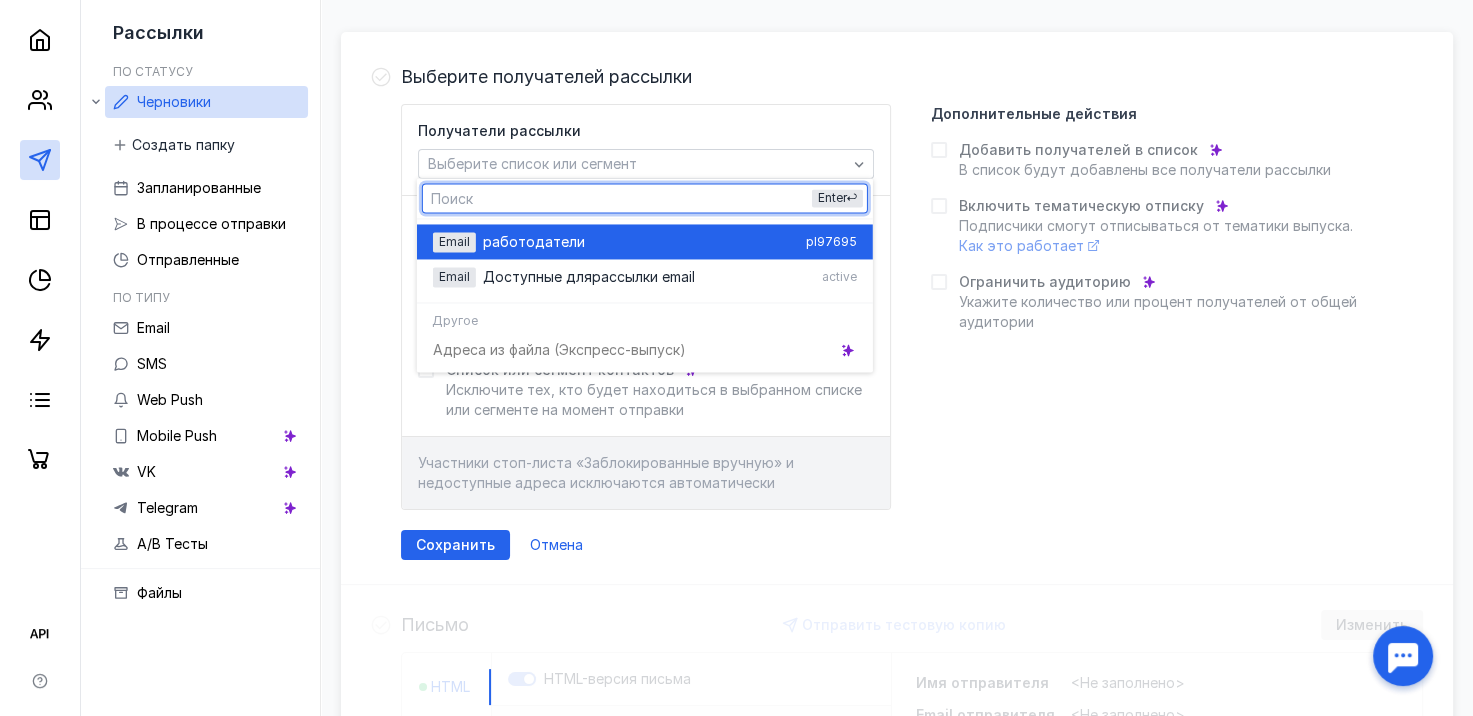 click on "ботодатели" at bounding box center (542, 242) 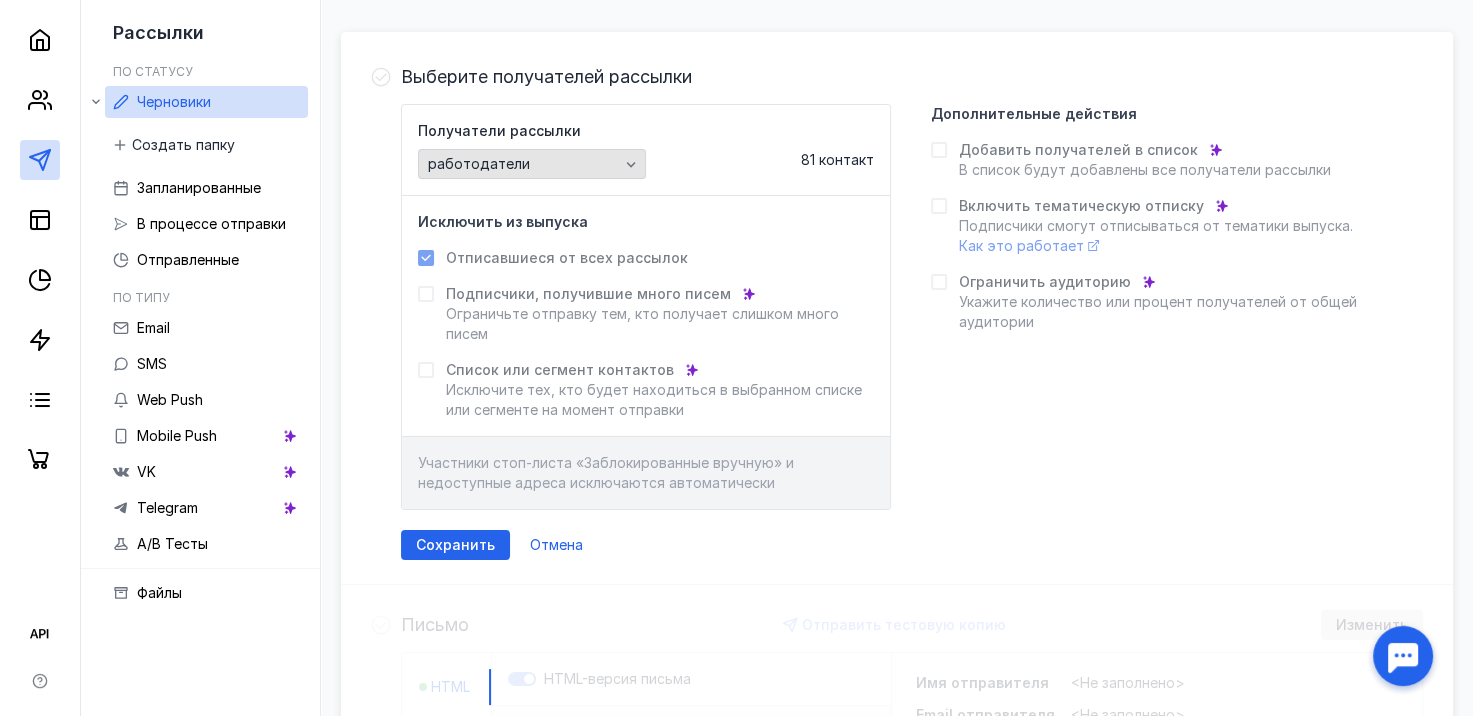 click on "работодатели" at bounding box center [523, 164] 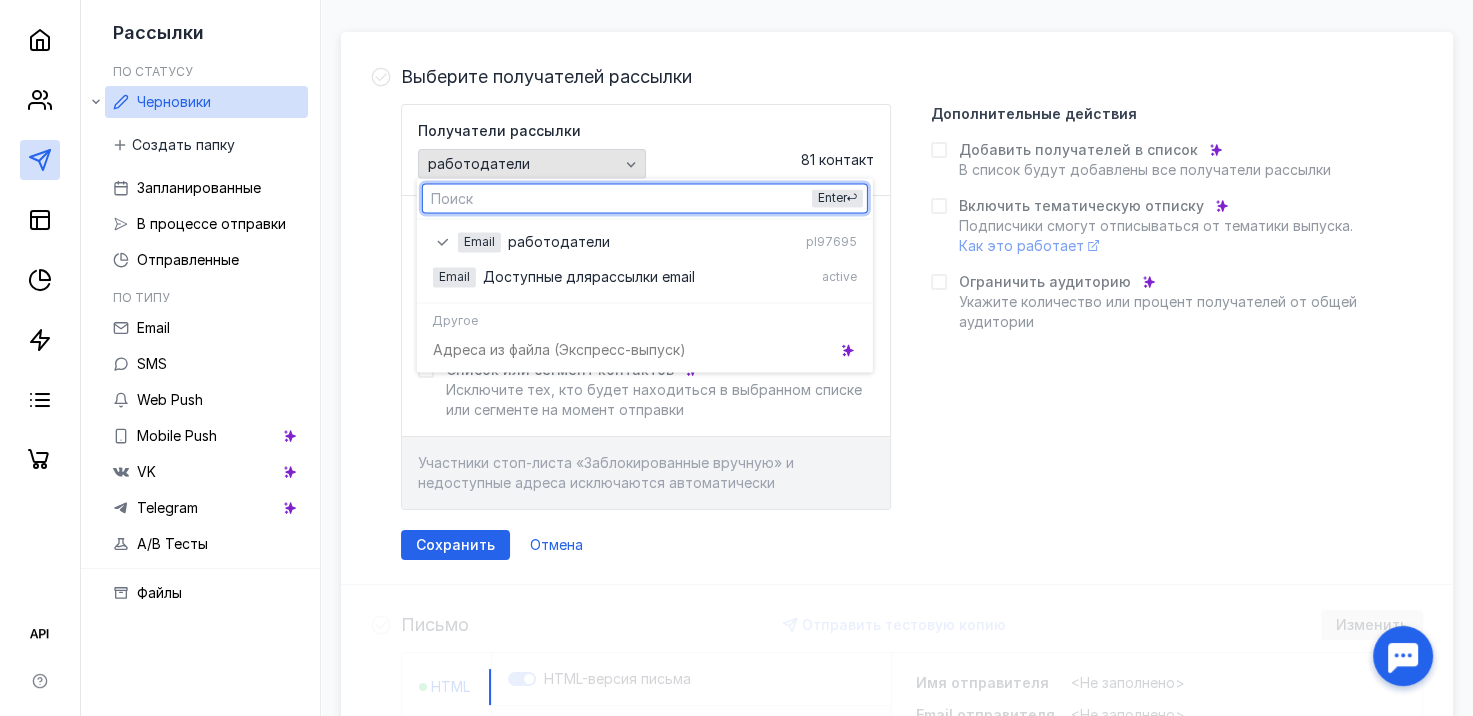 click on "работодатели" at bounding box center (523, 164) 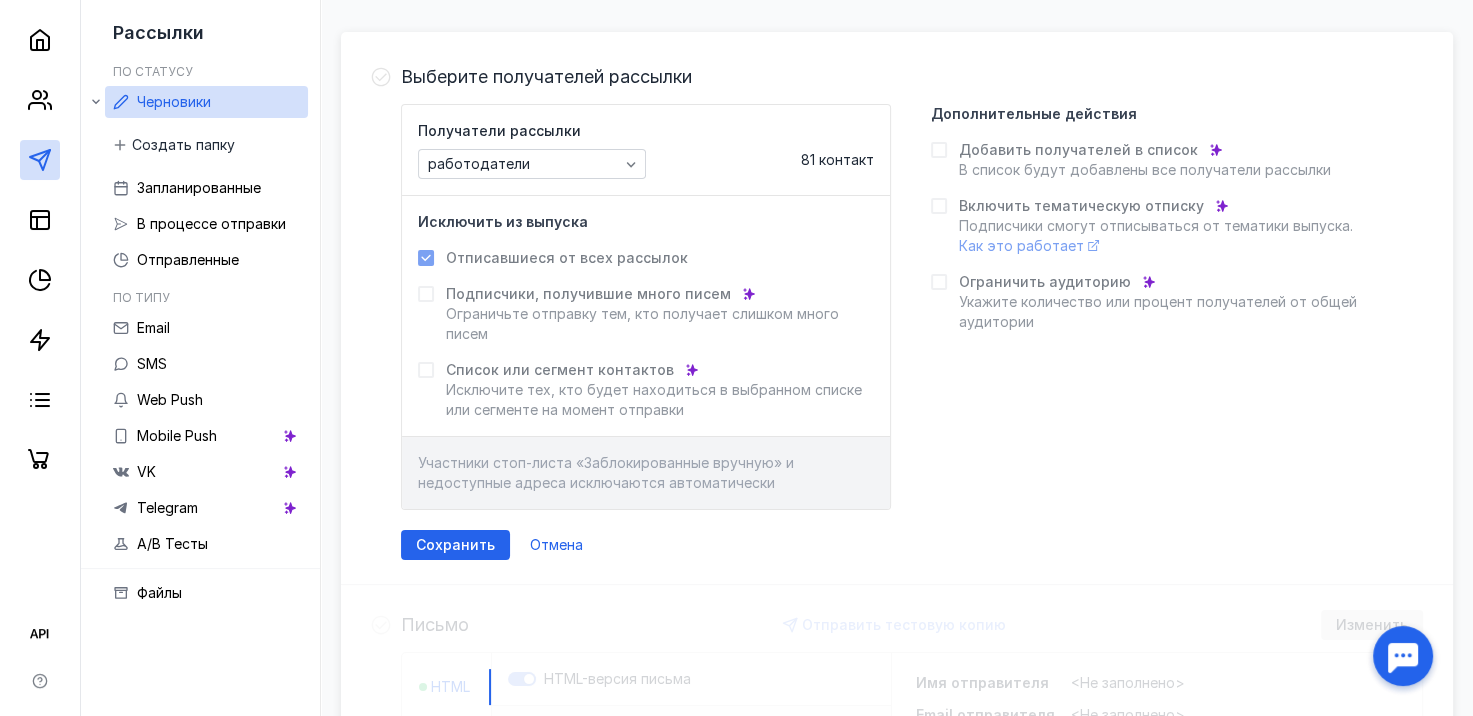 click on "Получатели рассылки работодатели 81 контакт Исключить из выпуска Отписавшиеся от всех рассылок Подписчики, получившие много писем Ограничьте отправку тем, кто получает слишком много писем Список или сегмент контактов Исключите тех, кто будет находиться в выбранном списке или сегменте на момент отправки Участники стоп-листа «Заблокированные вручную» и недоступные адреса исключаются автоматически Дополнительные действия Добавить получателей в список В список будут добавлены все получатели рассылки Включить тематическую отписку Как это работает" at bounding box center (912, 307) 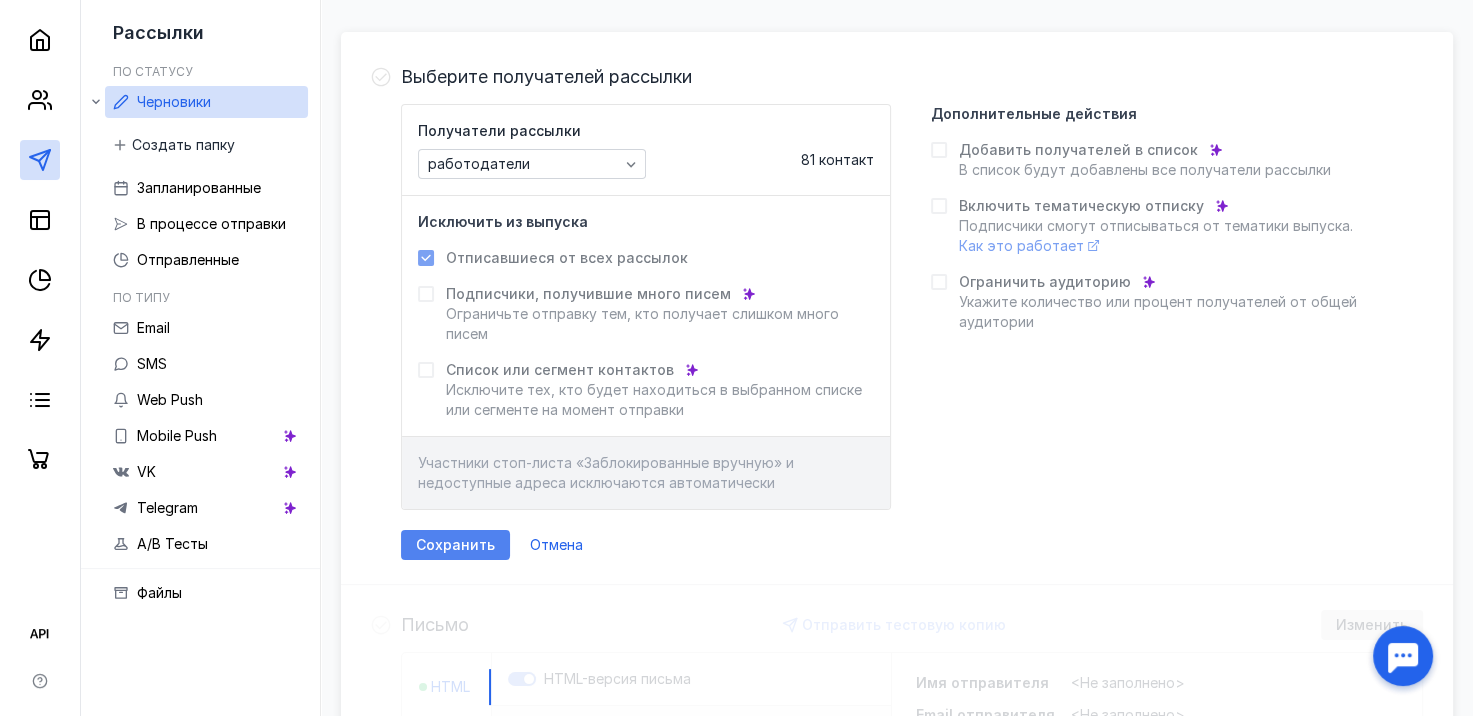 scroll, scrollTop: 300, scrollLeft: 0, axis: vertical 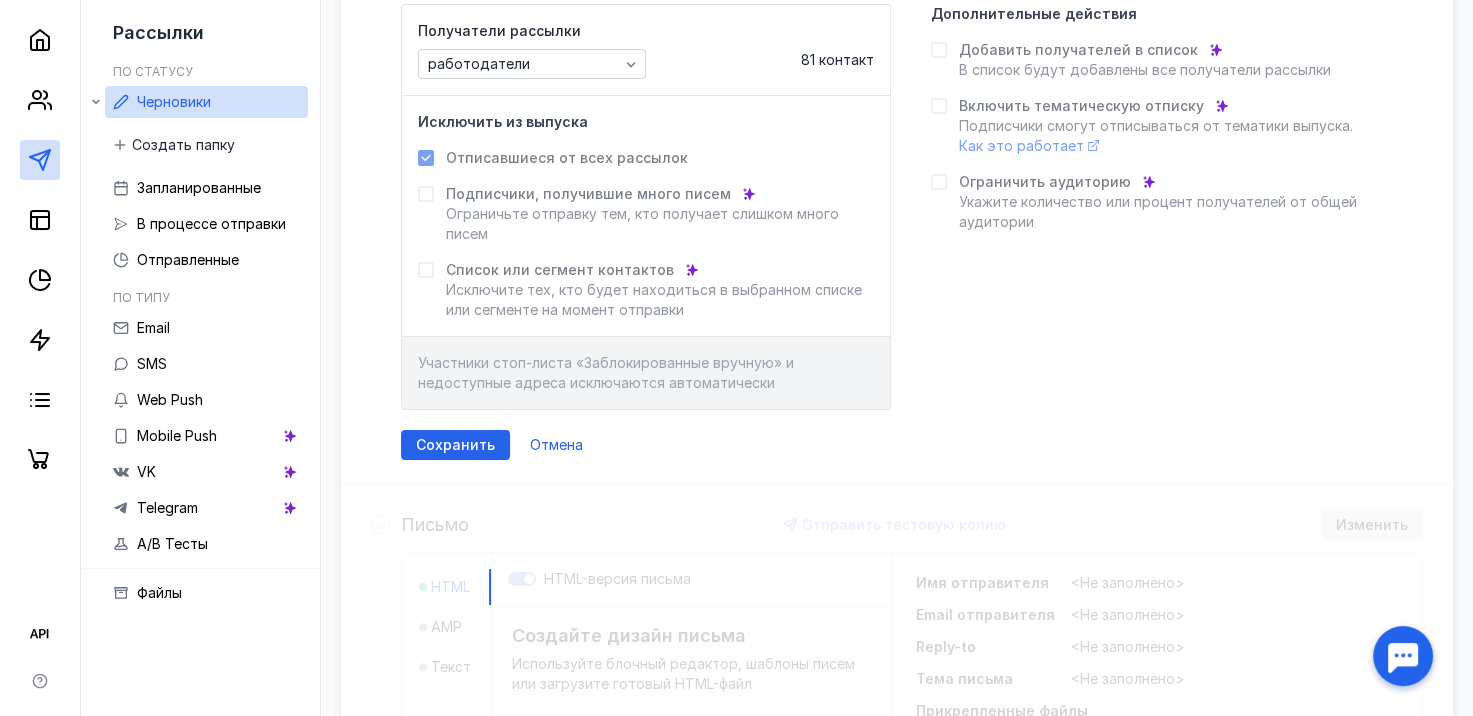 click 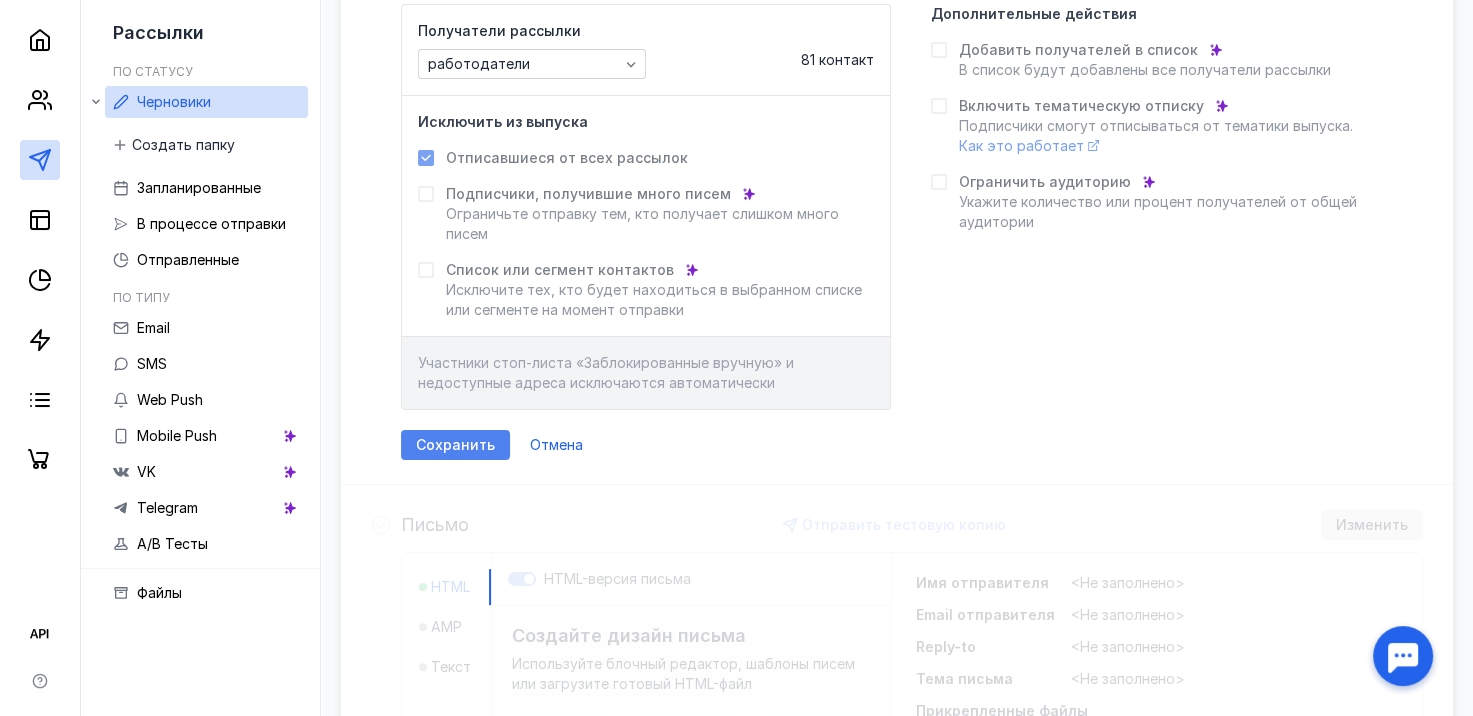 click on "Сохранить" at bounding box center [455, 445] 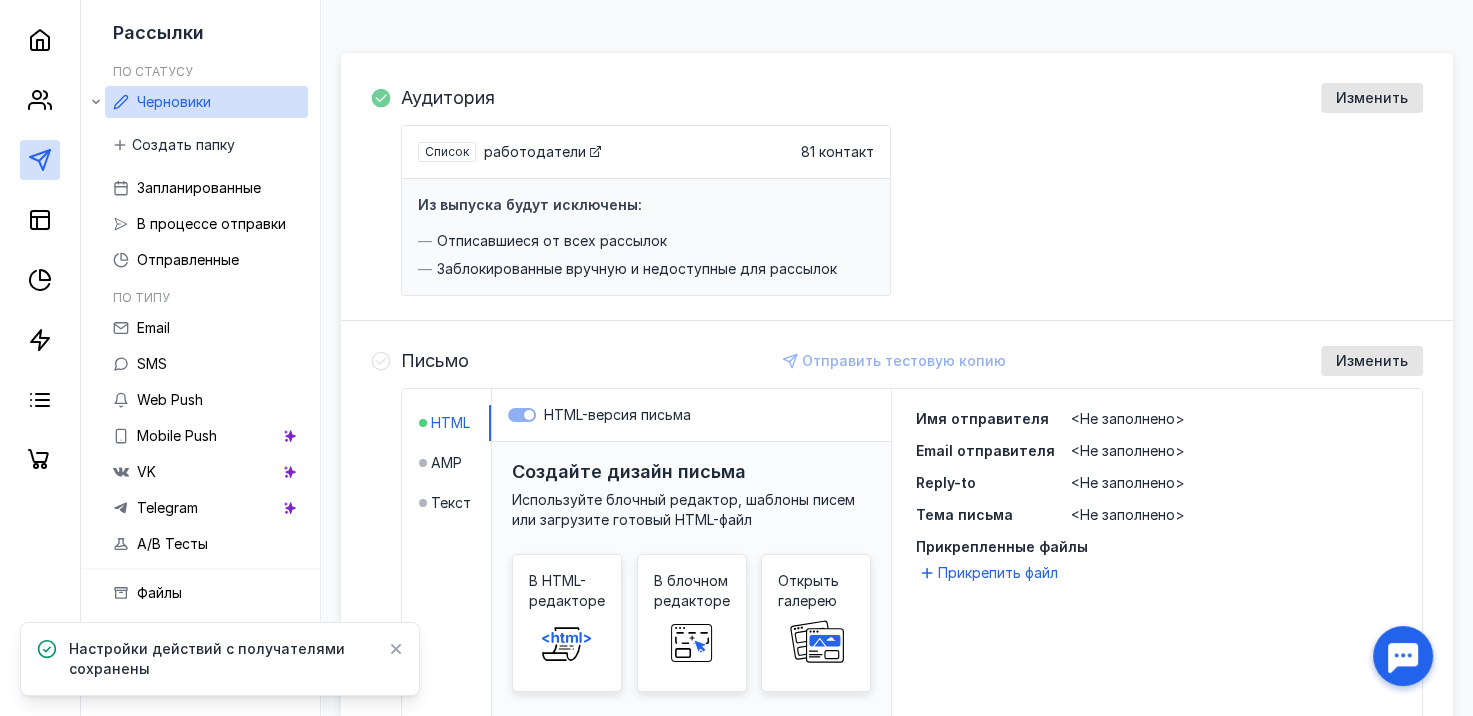 scroll, scrollTop: 200, scrollLeft: 0, axis: vertical 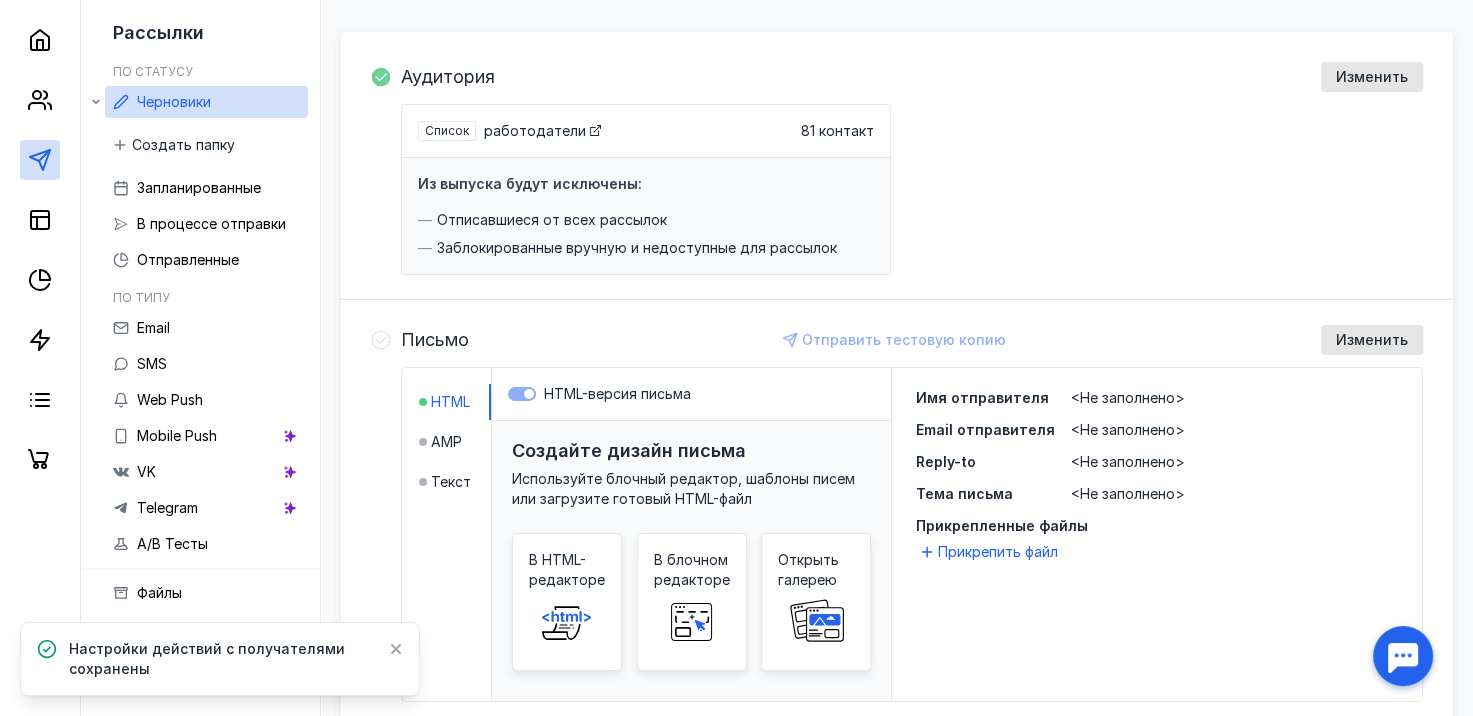 click on "HTML-версия письма" at bounding box center (691, 394) 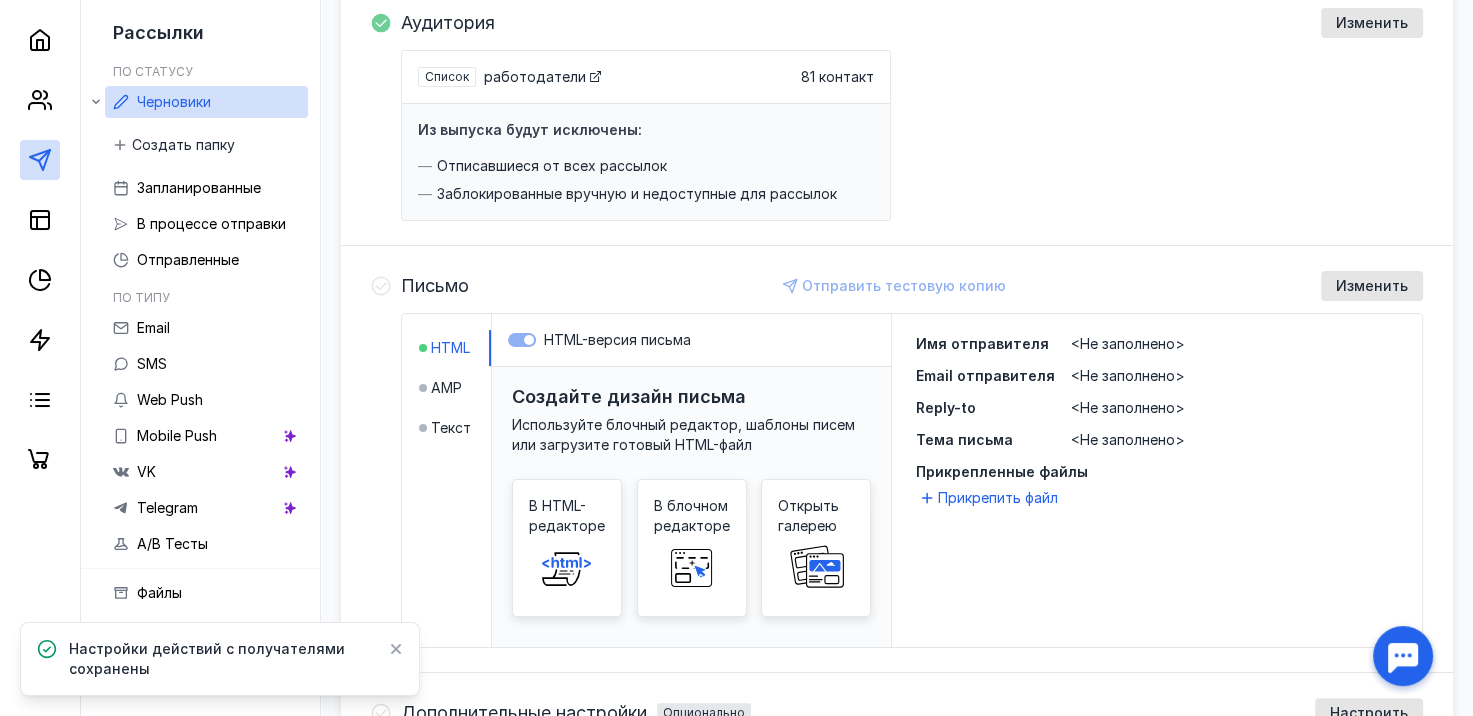 scroll, scrollTop: 300, scrollLeft: 0, axis: vertical 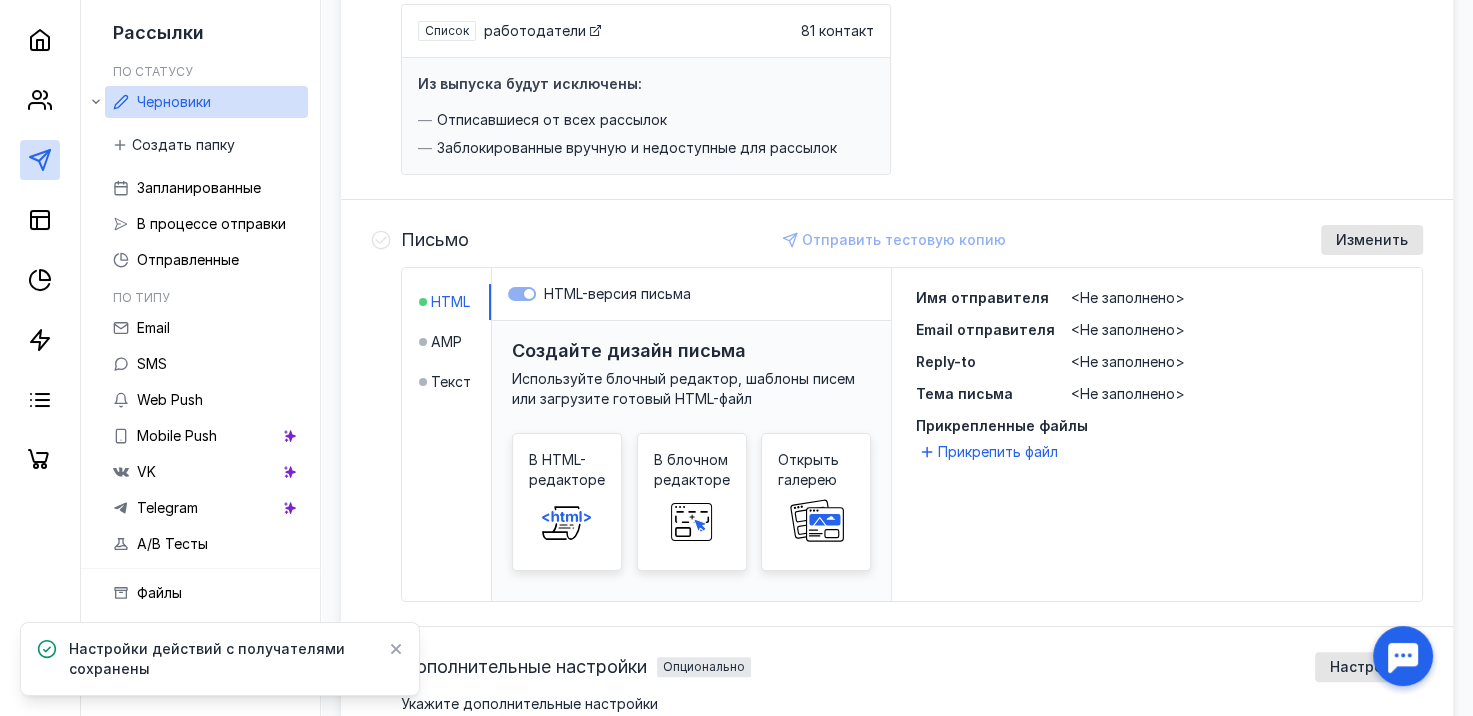 click on "<Не заполнено>" at bounding box center (1128, 297) 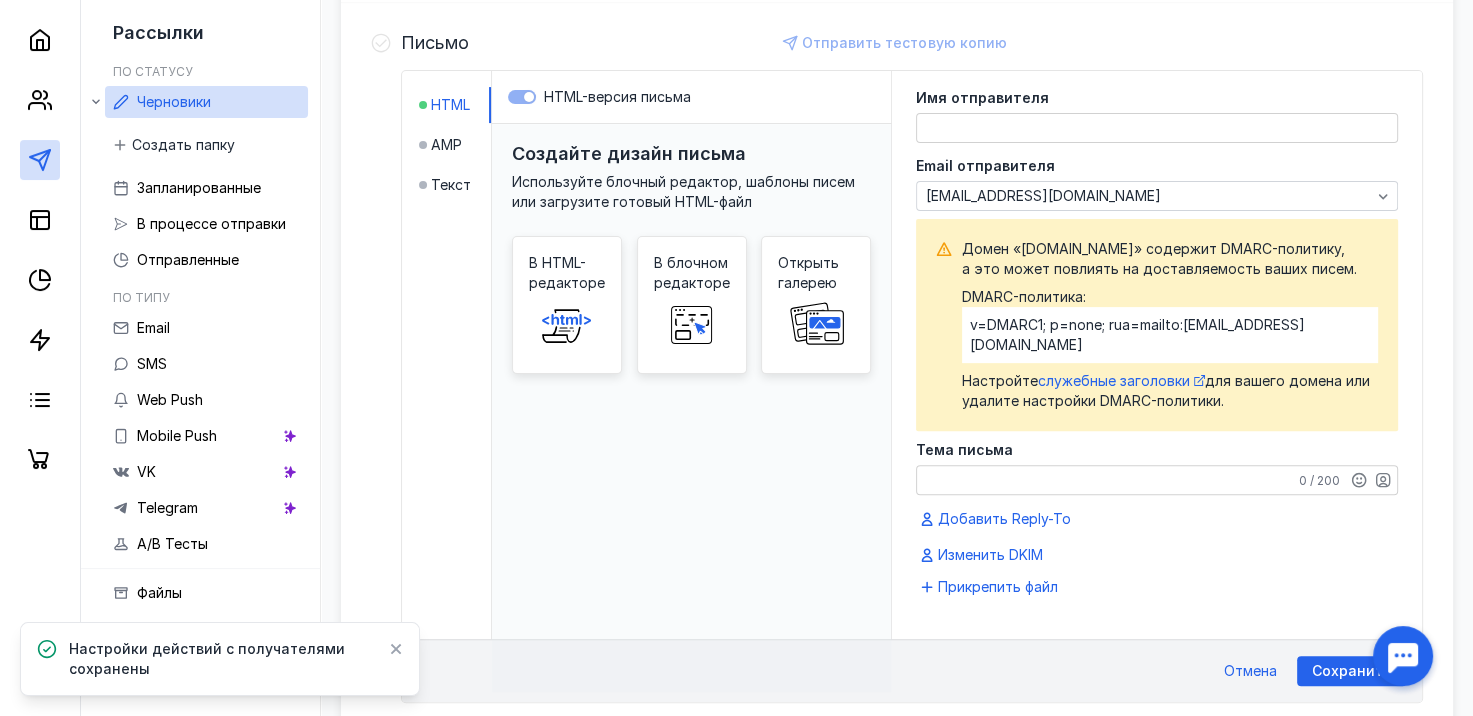 scroll, scrollTop: 498, scrollLeft: 0, axis: vertical 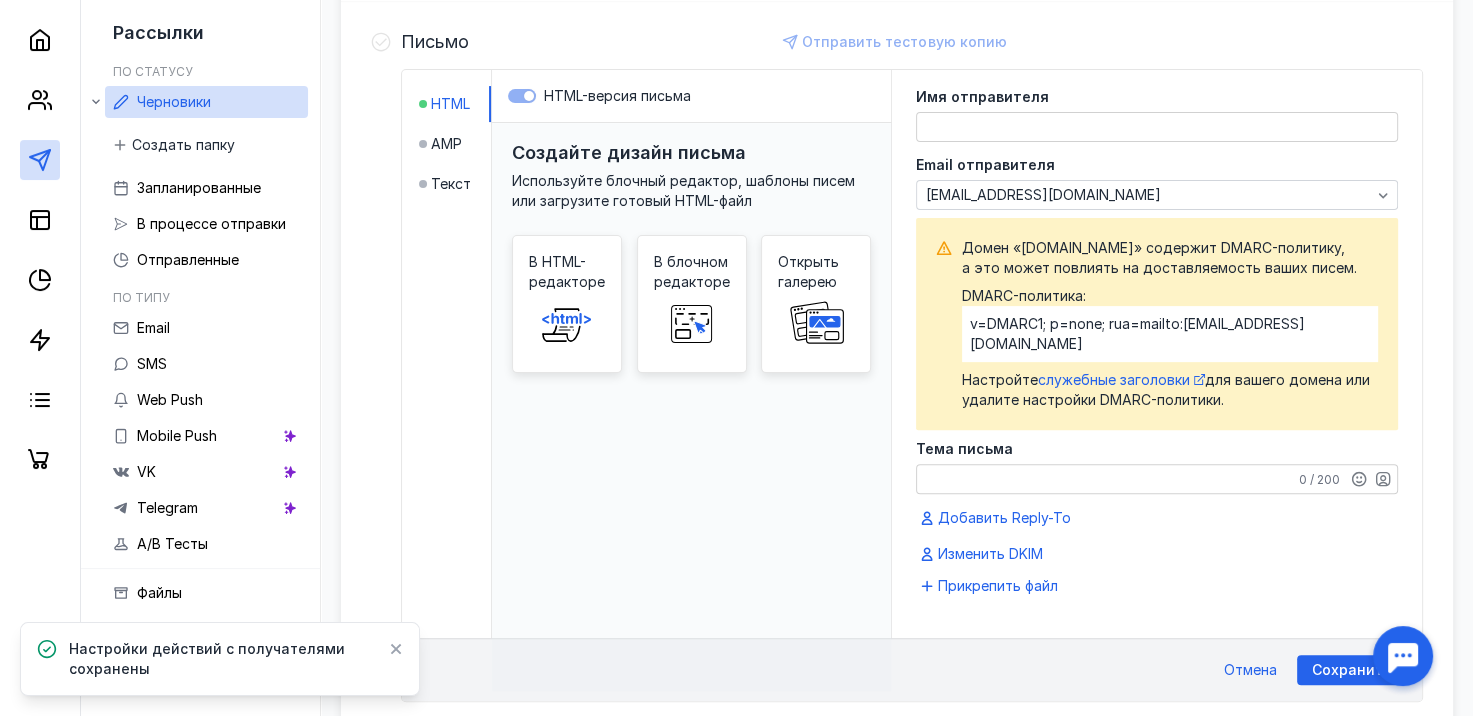 click 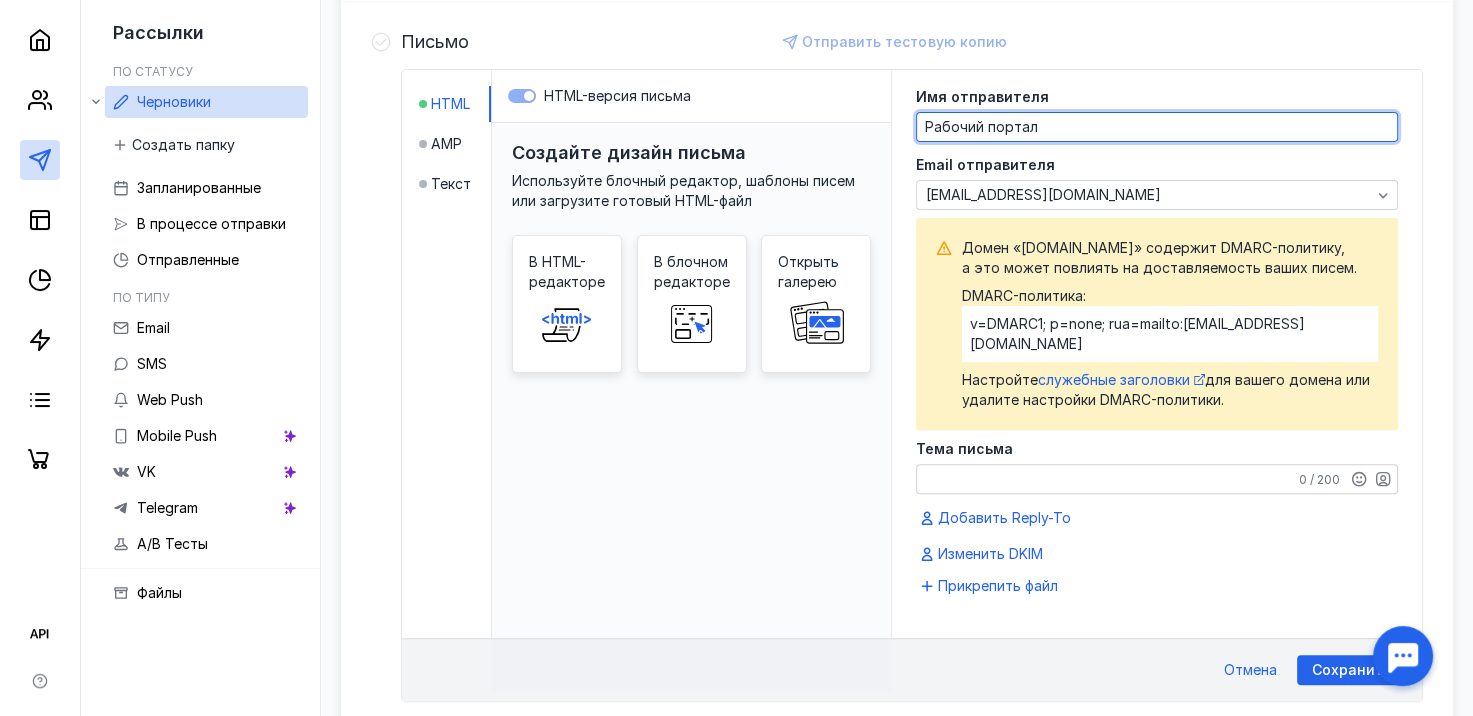 type on "Рабочий портал" 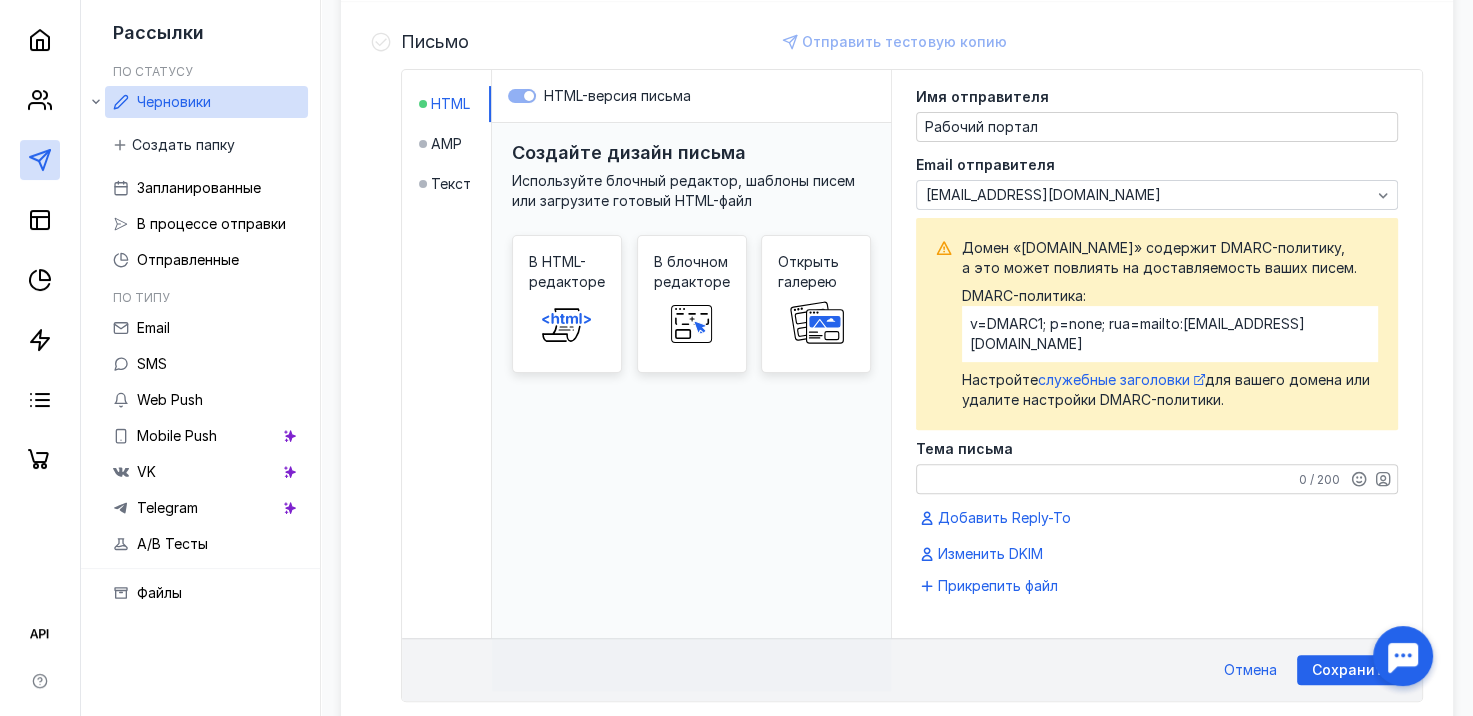 click on "Создайте дизайн письма Используйте блочный редактор, шаблоны писем или загрузите готовый HTML-файл В HTML-редакторе В блочном редакторе Открыть галерею" at bounding box center (691, 407) 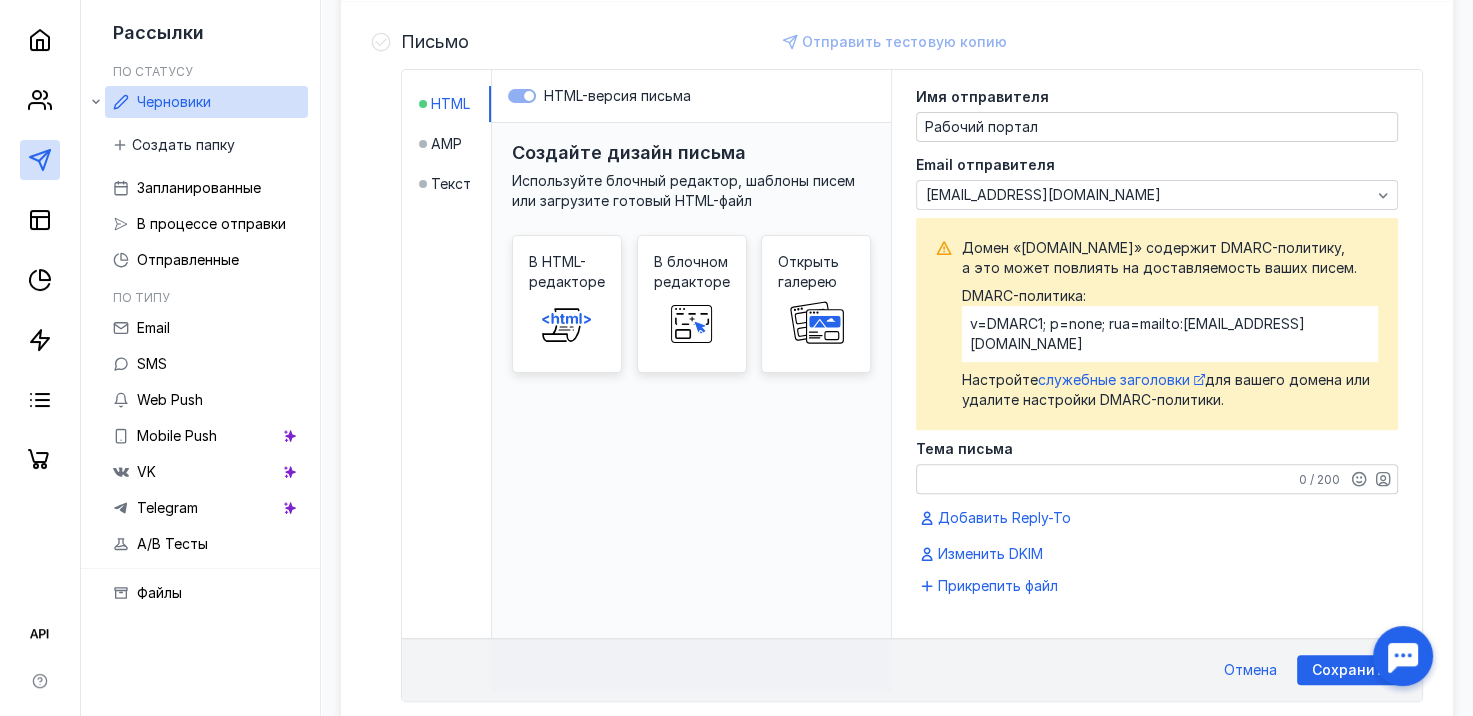 click on "Тема письма 0 / 200" at bounding box center [1157, 468] 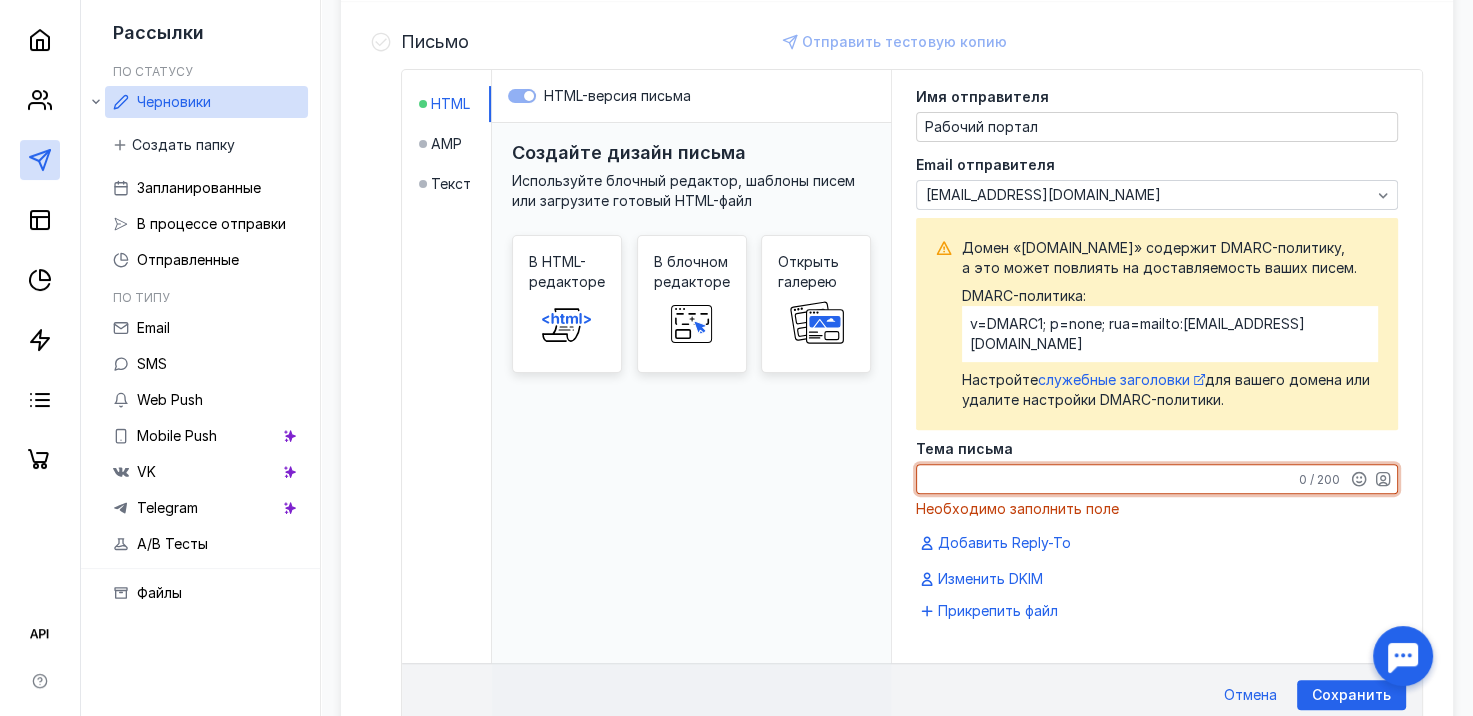 click on "Тема письма" at bounding box center (1157, 479) 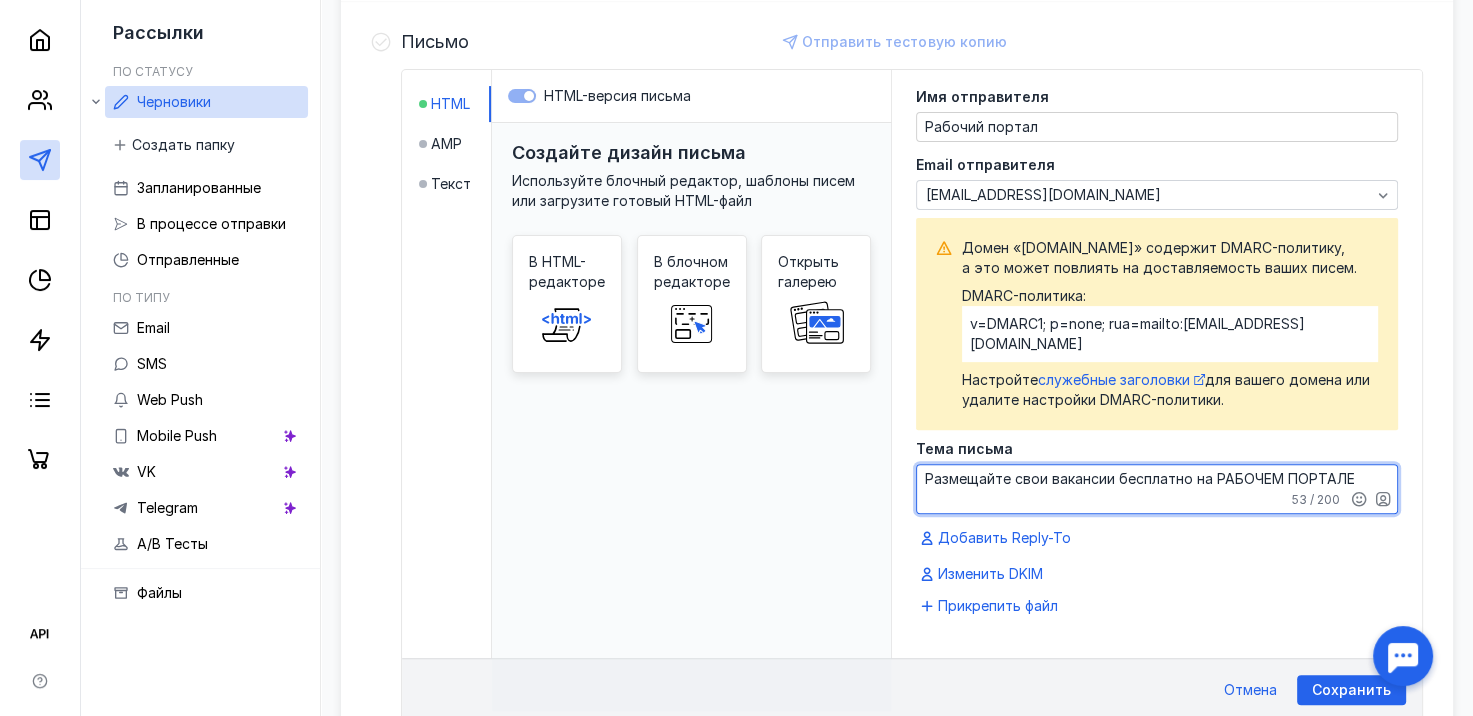 click on "Размещайте свои вакансии бесплатно на РАБОЧЕМ ПОРТАЛЕ" at bounding box center (1157, 489) 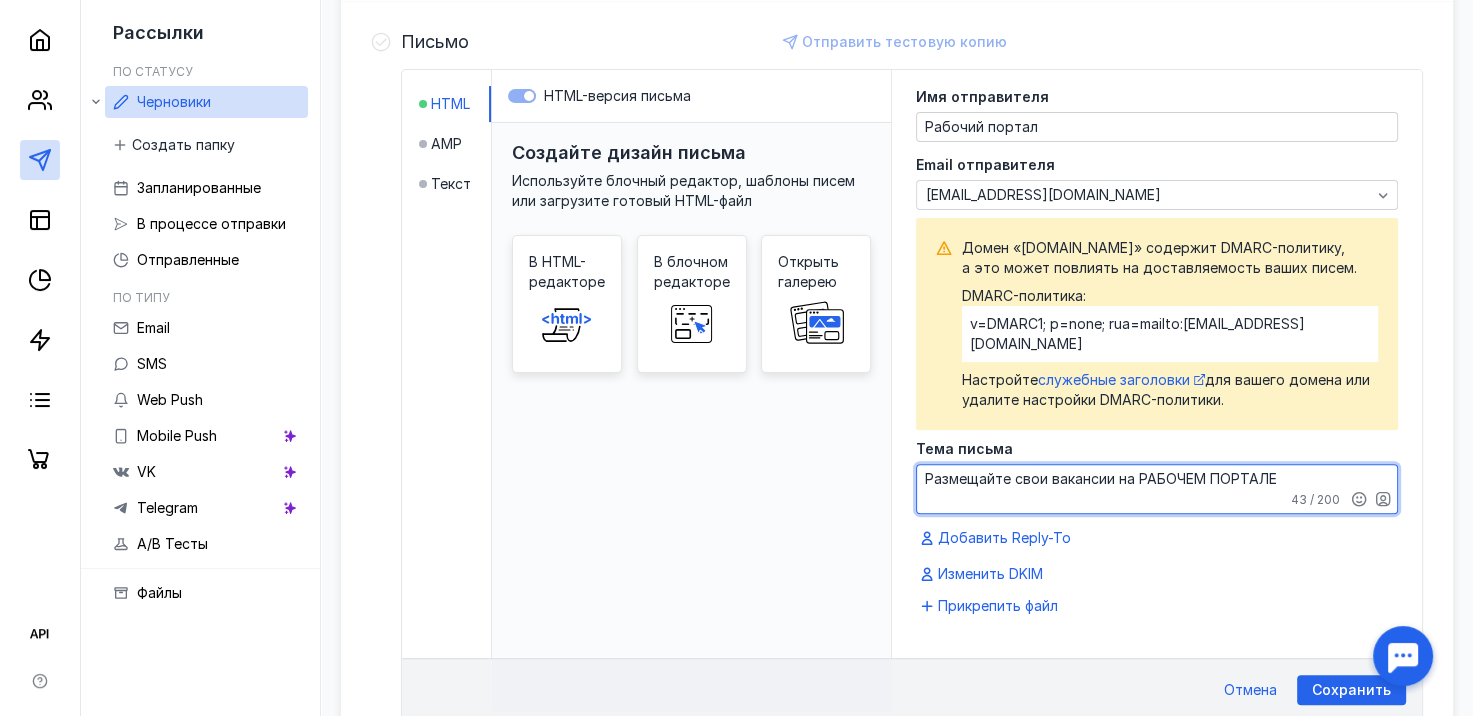 click on "Имя отправителя Рабочий портал Email отправителя [EMAIL_ADDRESS][DOMAIN_NAME] Домен «[DOMAIN_NAME]» содержит DMARC-политику, а это может повлиять на доставляемость ваших писем. DMARC-политика: v=DMARC1; p=none; rua=mailto:[EMAIL_ADDRESS][DOMAIN_NAME] Настройте  служебные заголовки    для вашего домена или удалите настройки DMARC-политики. Тема письма Размещайте свои вакансии на РАБОЧЕМ ПОРТАЛЕ 43 / 200 Добавить Reply-To Изменить DKIM" at bounding box center [1157, 338] 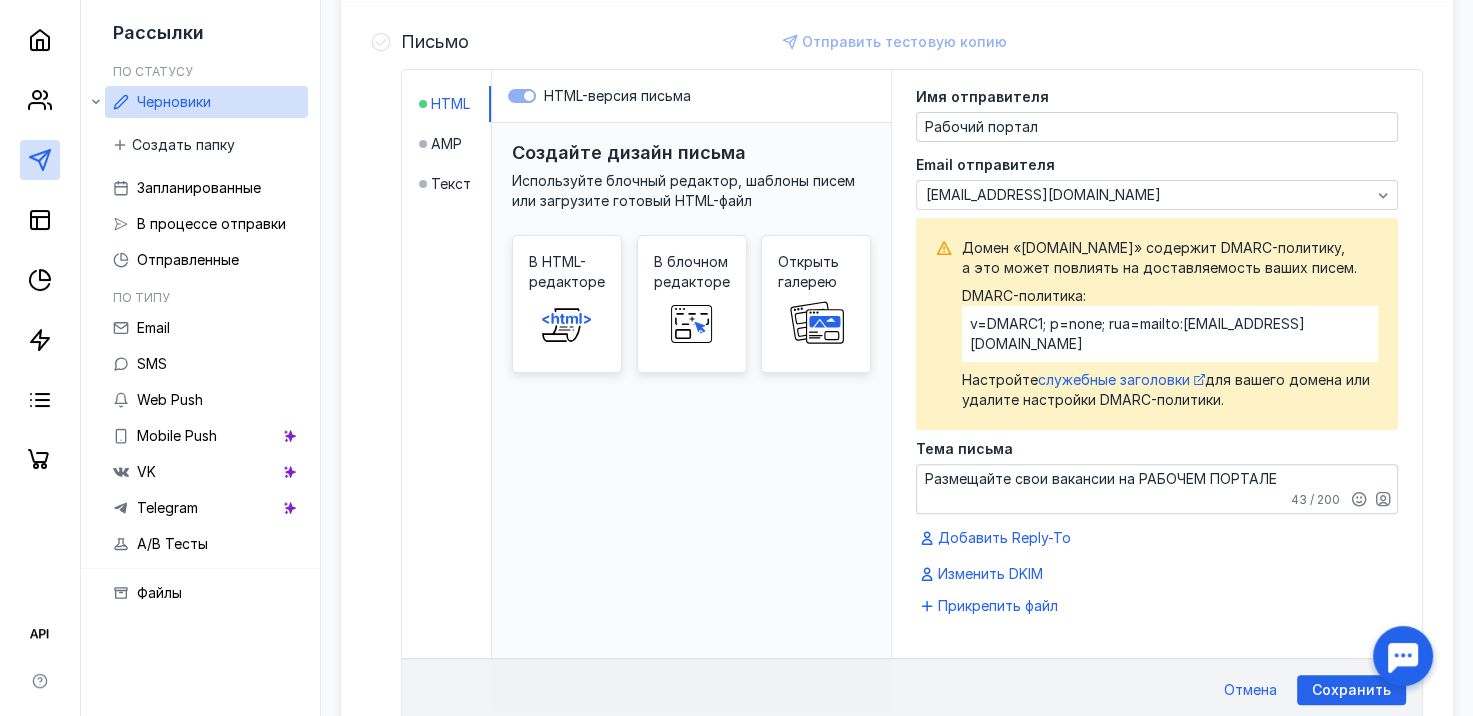 click on "Размещайте свои вакансии на РАБОЧЕМ ПОРТАЛЕ" at bounding box center [1157, 489] 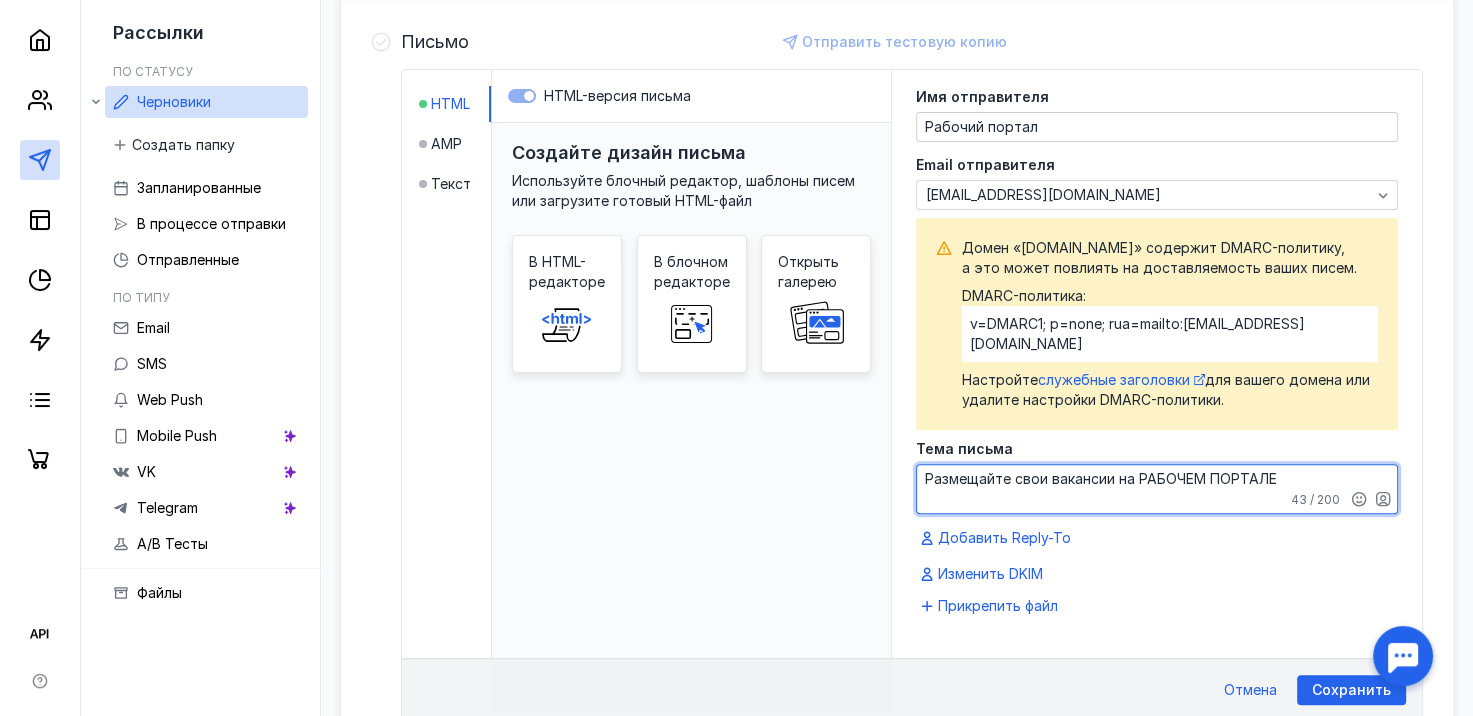 click on "Размещайте свои вакансии на РАБОЧЕМ ПОРТАЛЕ" at bounding box center [1157, 489] 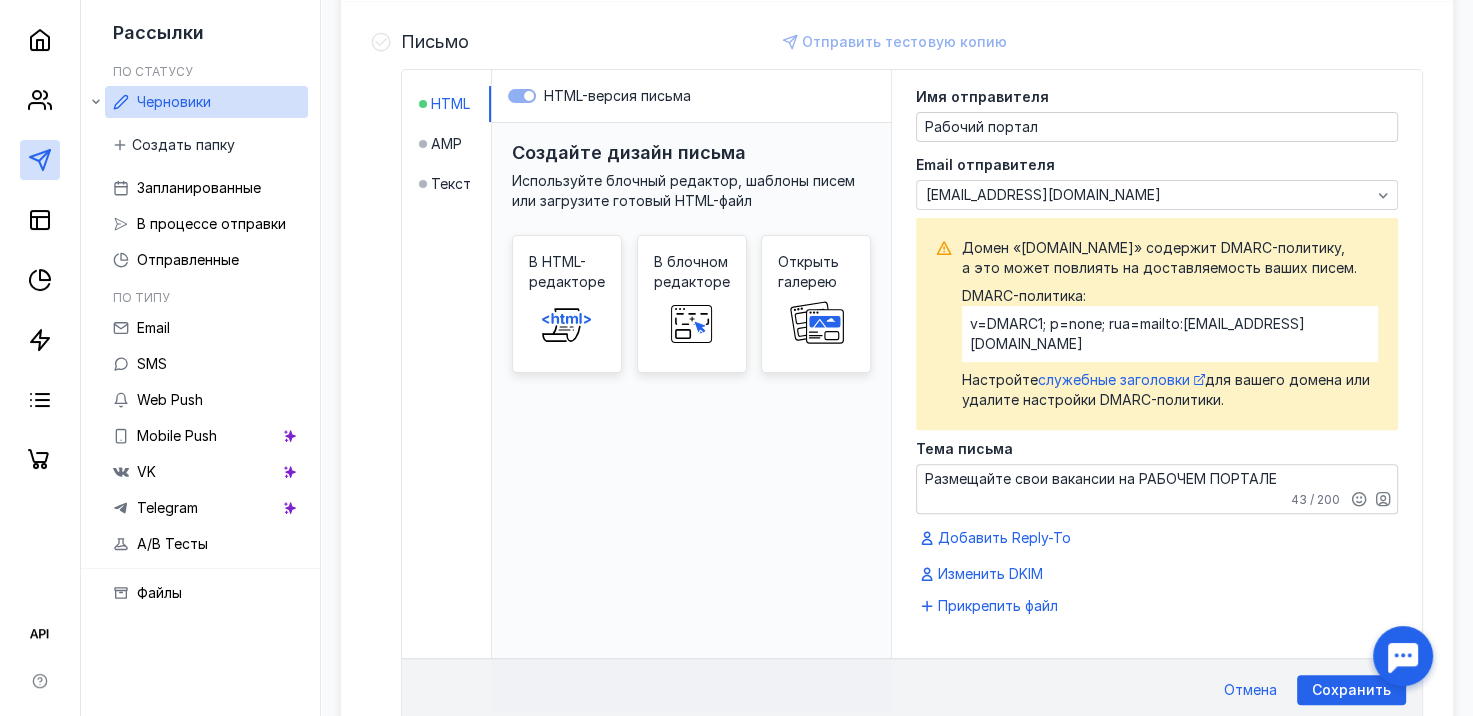 click on "Тема письма Размещайте свои вакансии на РАБОЧЕМ ПОРТАЛЕ 43 / 200" at bounding box center (1157, 478) 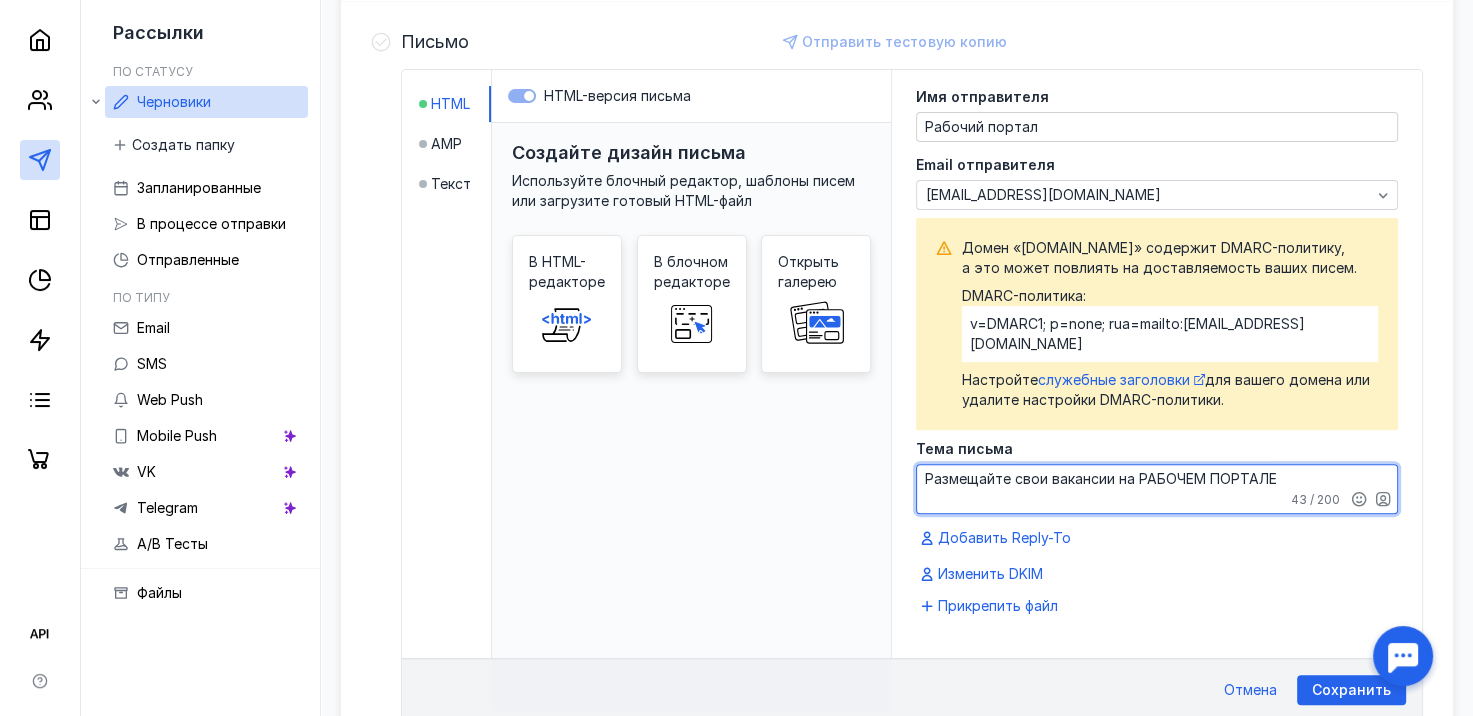 click on "Размещайте свои вакансии на РАБОЧЕМ ПОРТАЛЕ" at bounding box center [1157, 489] 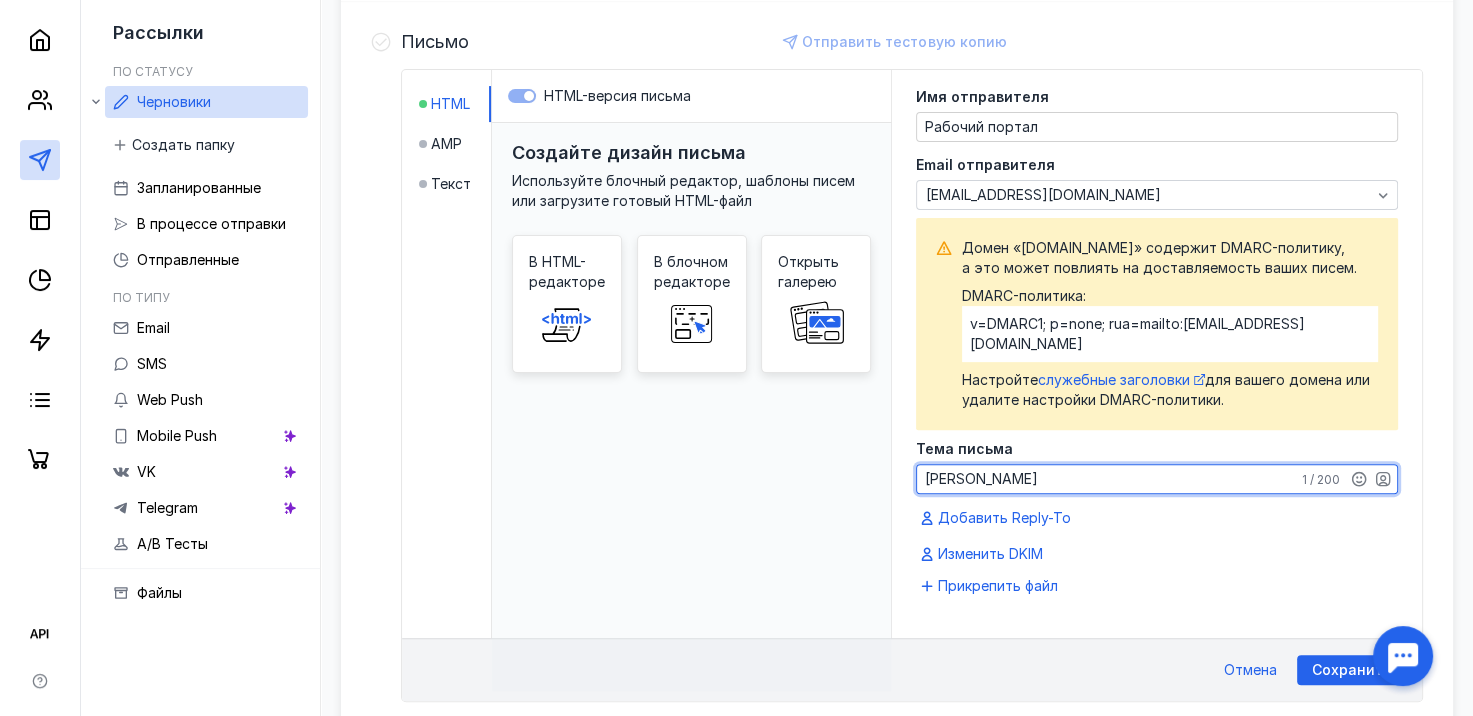 drag, startPoint x: 1003, startPoint y: 483, endPoint x: 800, endPoint y: 500, distance: 203.71059 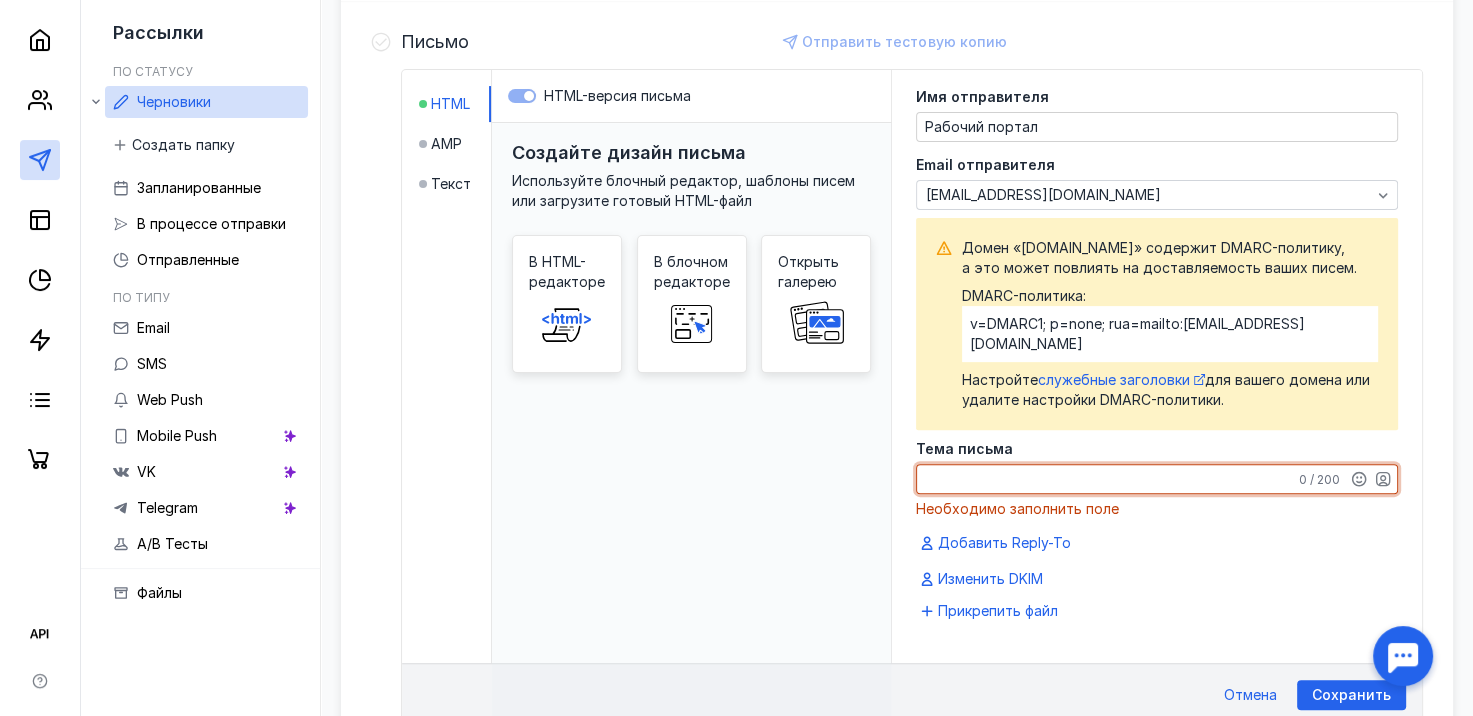 paste on "Размещайте свои вакансии на РАБОЧЕМ ПОРТАЛ" 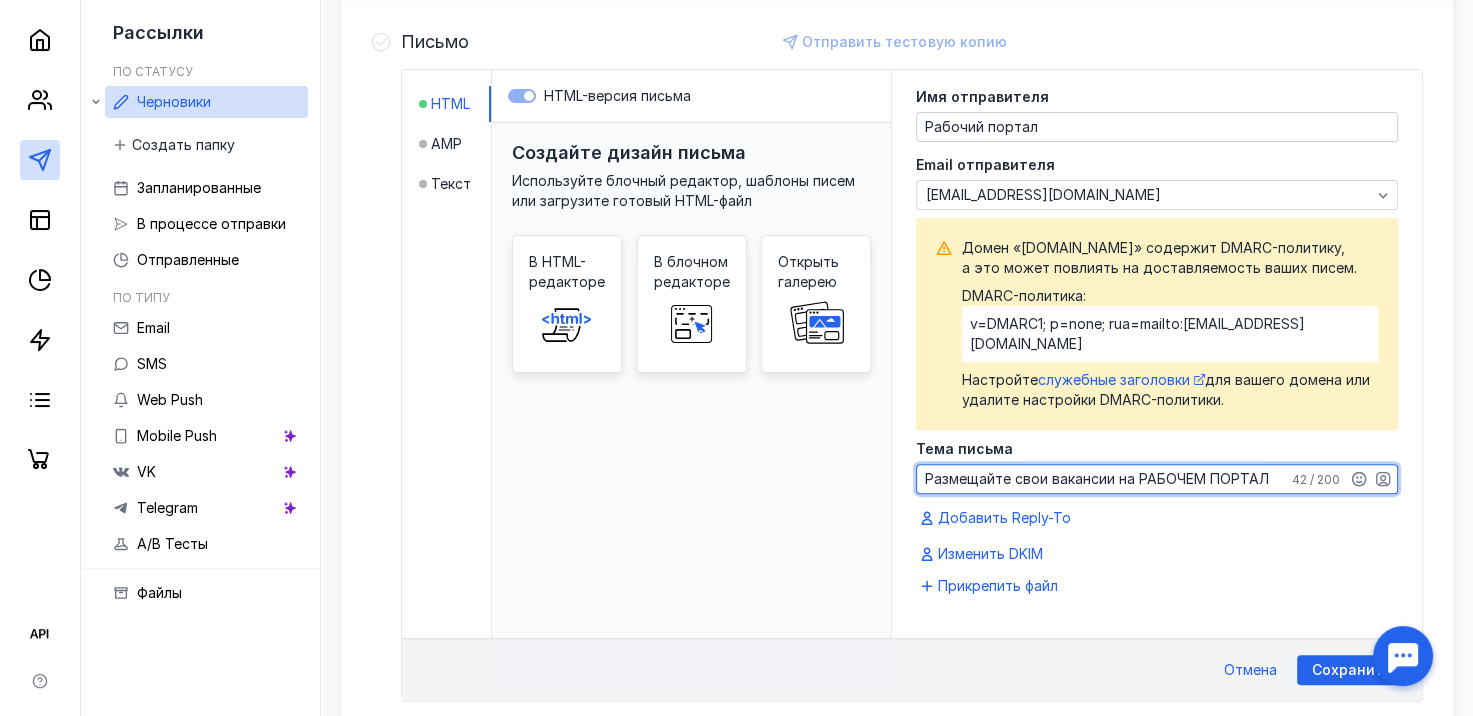 type on "Размещайте свои вакансии на РАБОЧЕМ ПОРТАЛЕ" 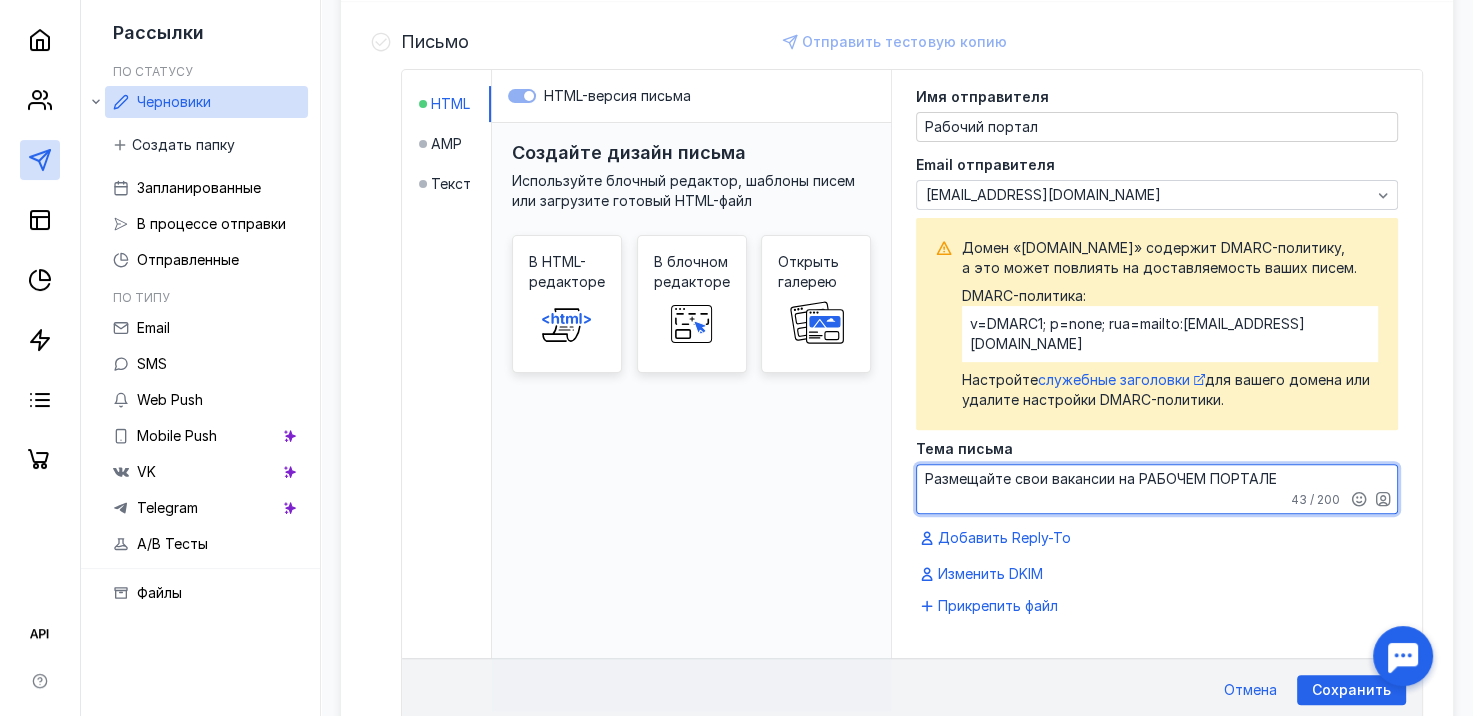 click on "Создайте дизайн письма Используйте блочный редактор, шаблоны писем или загрузите готовый HTML-файл В HTML-редакторе В блочном редакторе Открыть галерею" at bounding box center (691, 417) 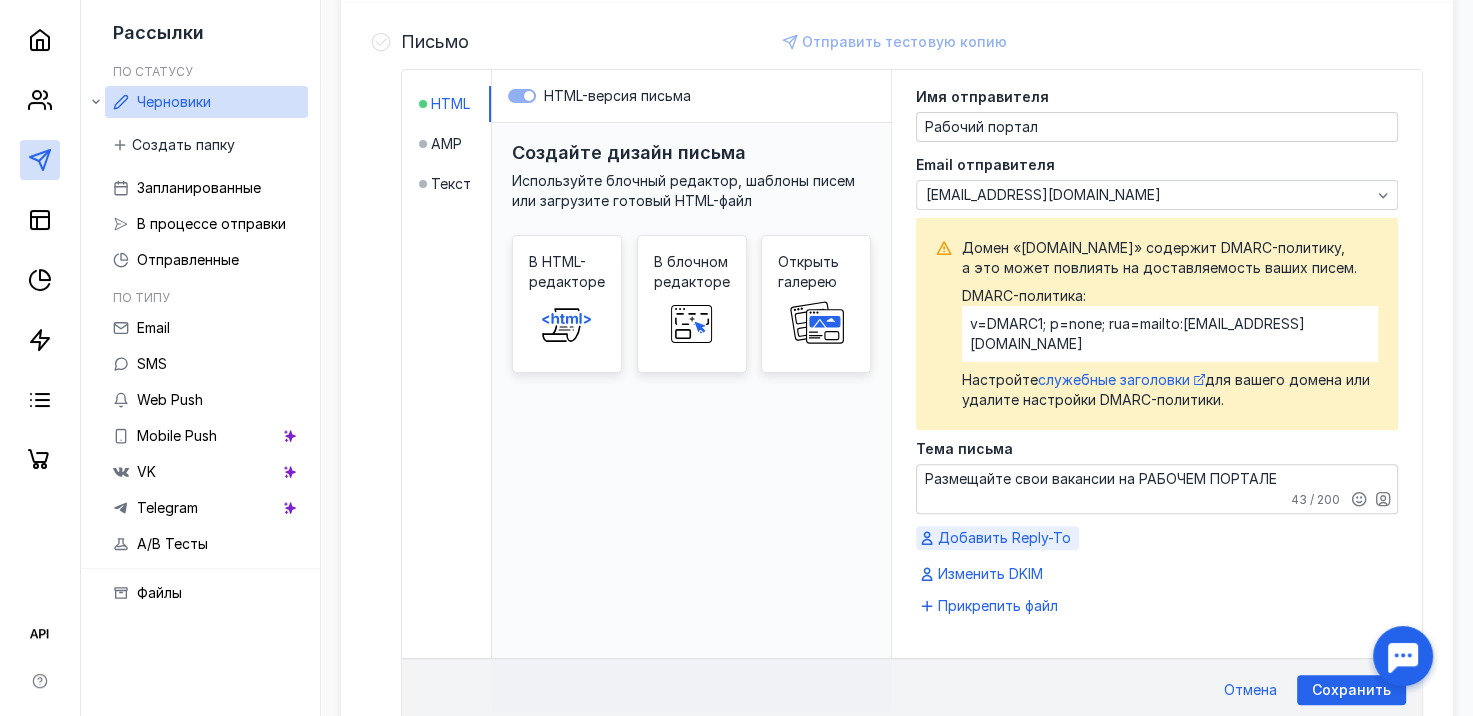 click on "Добавить Reply-To" at bounding box center (1004, 538) 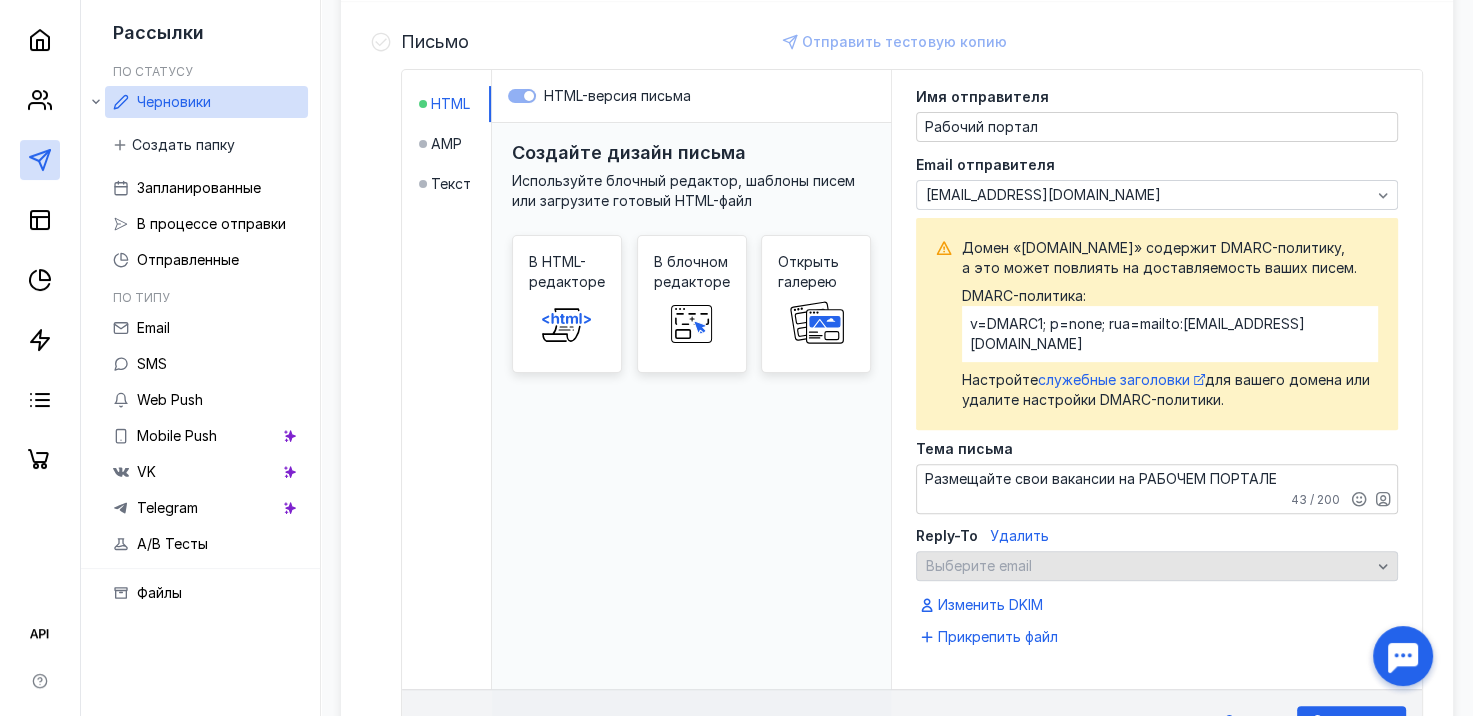 click on "Выберите email" at bounding box center (979, 565) 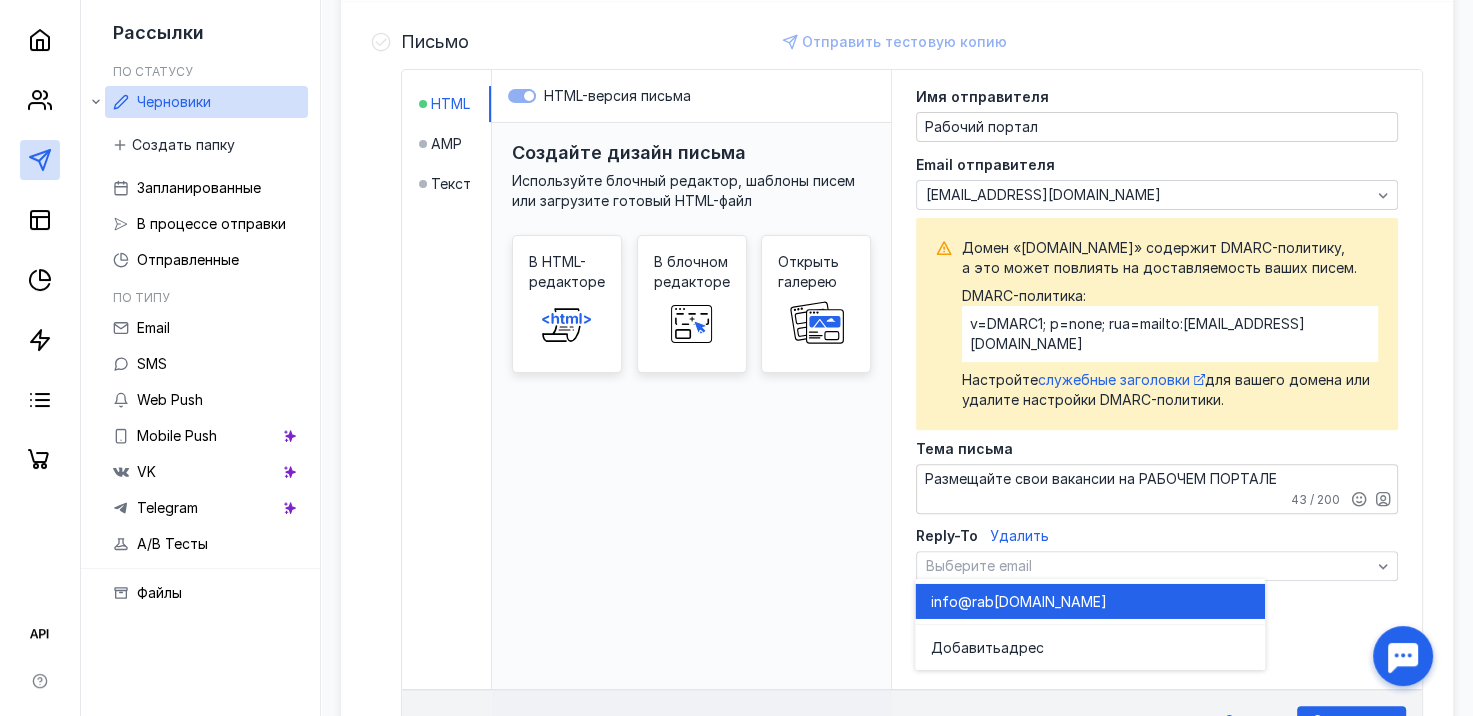 click on "[DOMAIN_NAME]" at bounding box center [1050, 601] 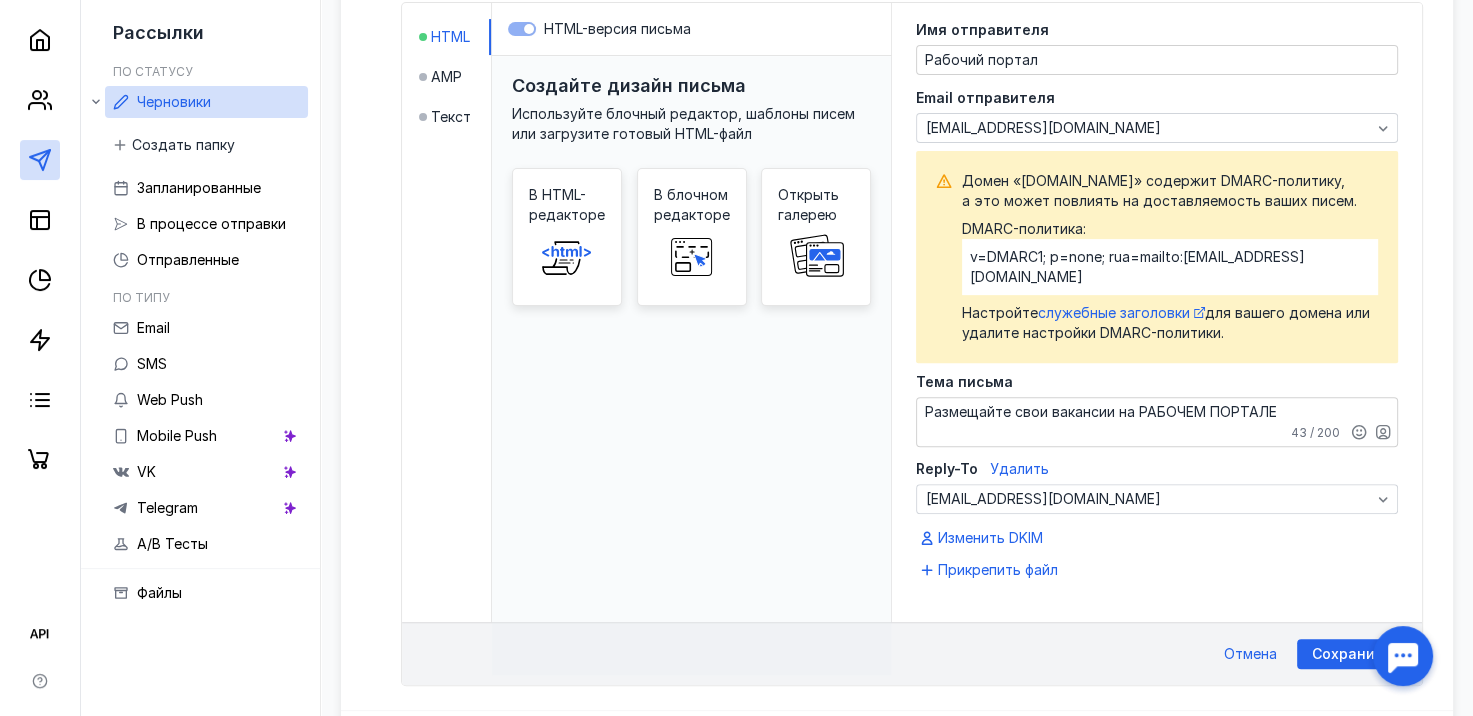 scroll, scrollTop: 598, scrollLeft: 0, axis: vertical 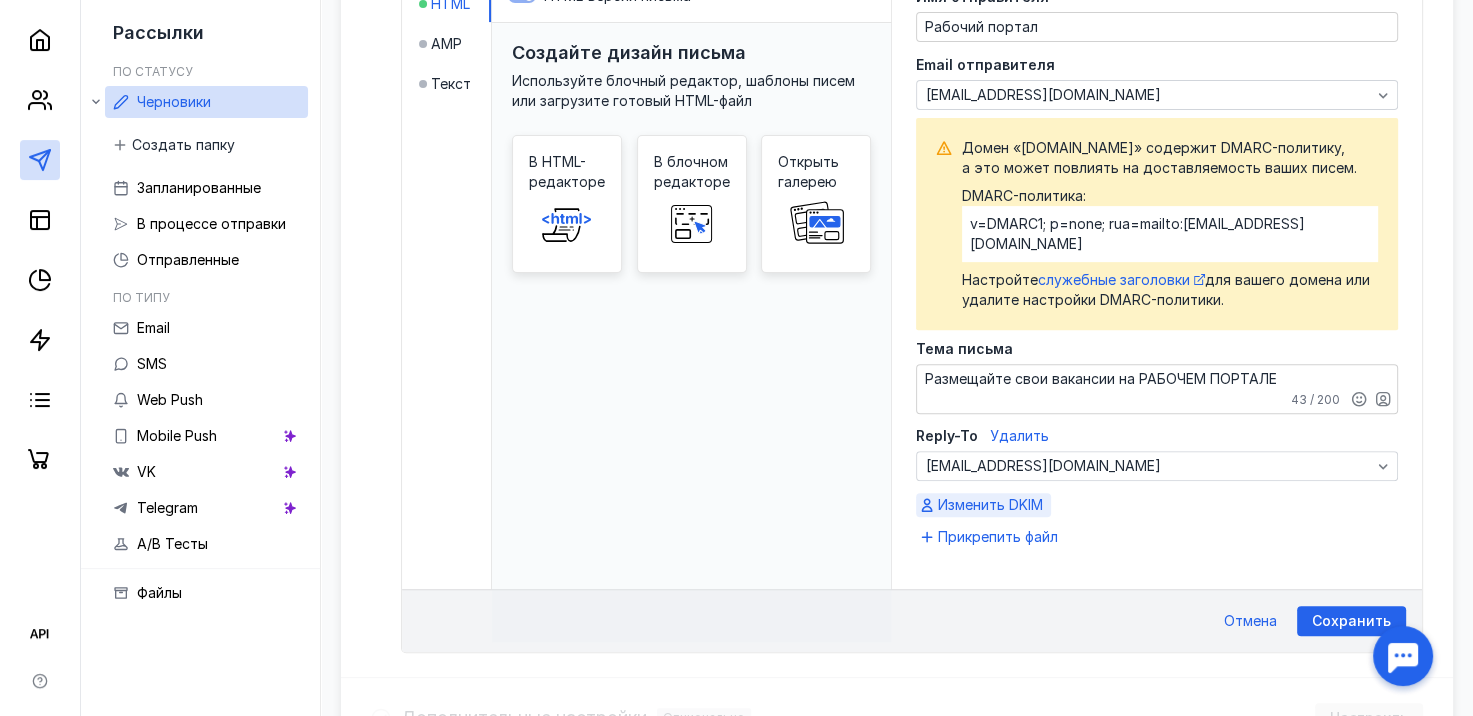 click on "Изменить DKIM" at bounding box center [990, 505] 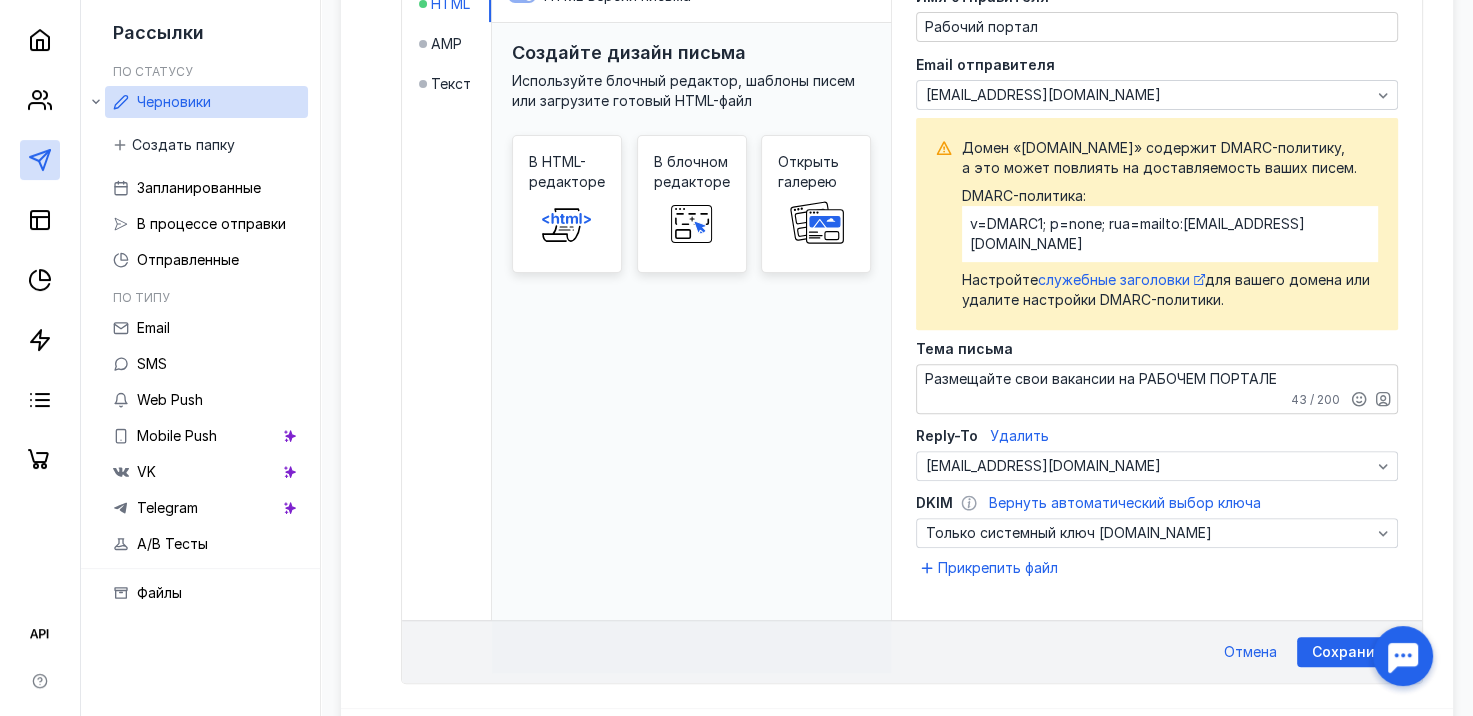 click 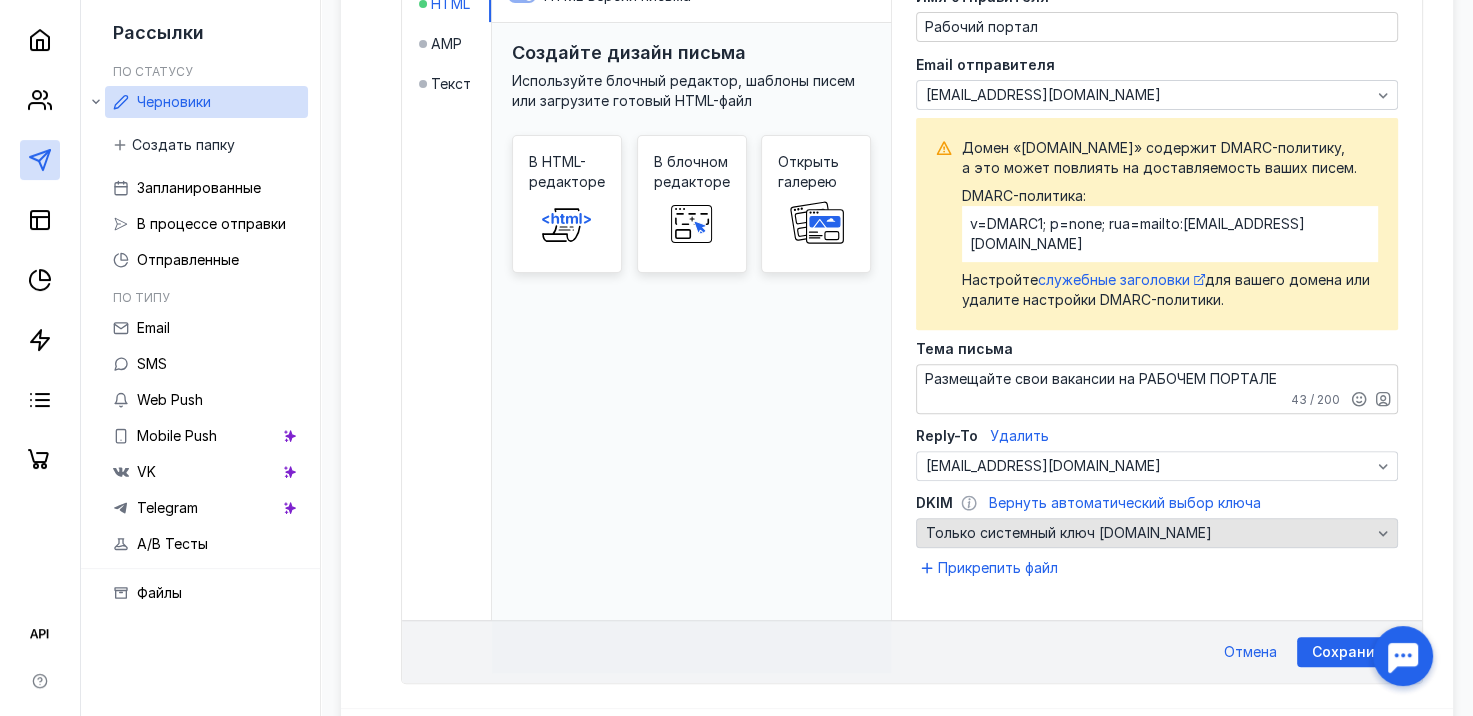 click 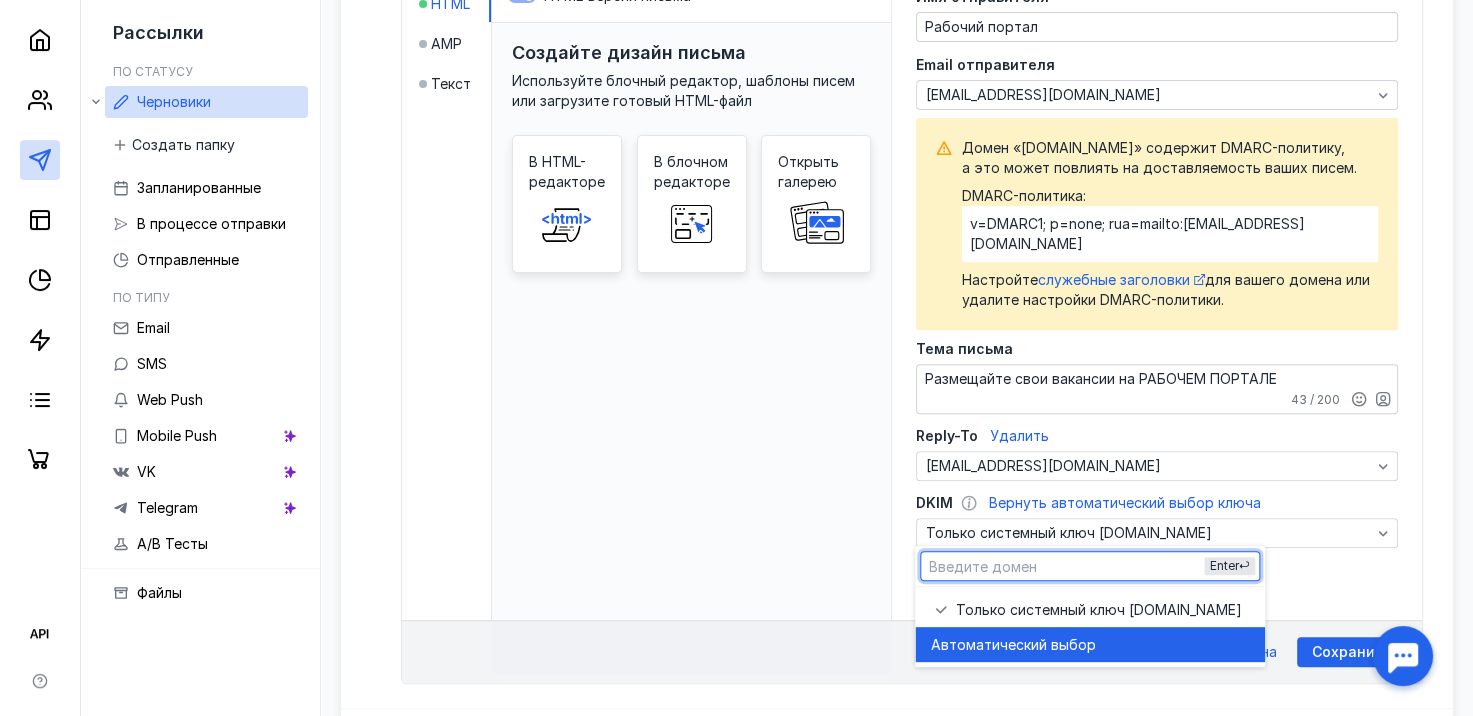 click on "Автоматический выбор" at bounding box center (1013, 645) 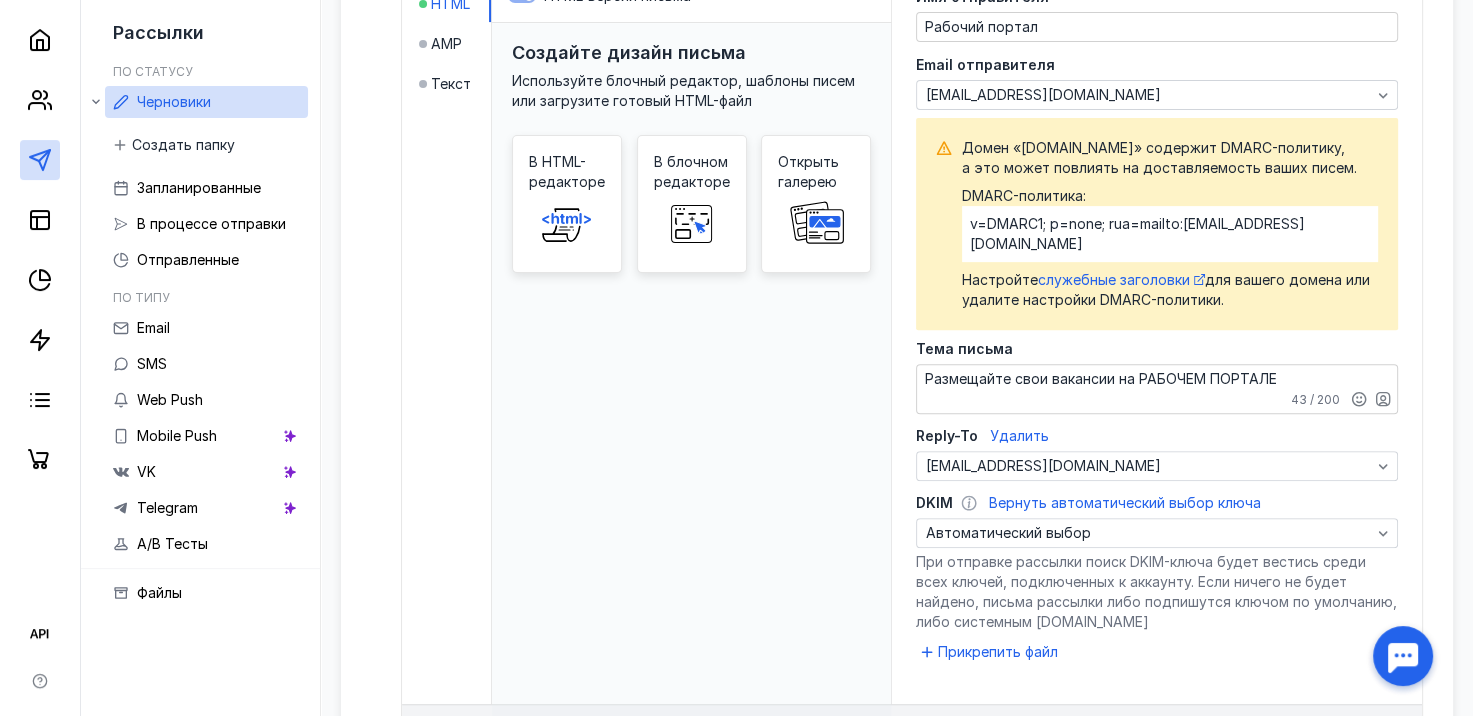 click on "Создайте дизайн письма Используйте блочный редактор, шаблоны писем или загрузите готовый HTML-файл В HTML-редакторе В блочном редакторе Открыть галерею" at bounding box center [691, 390] 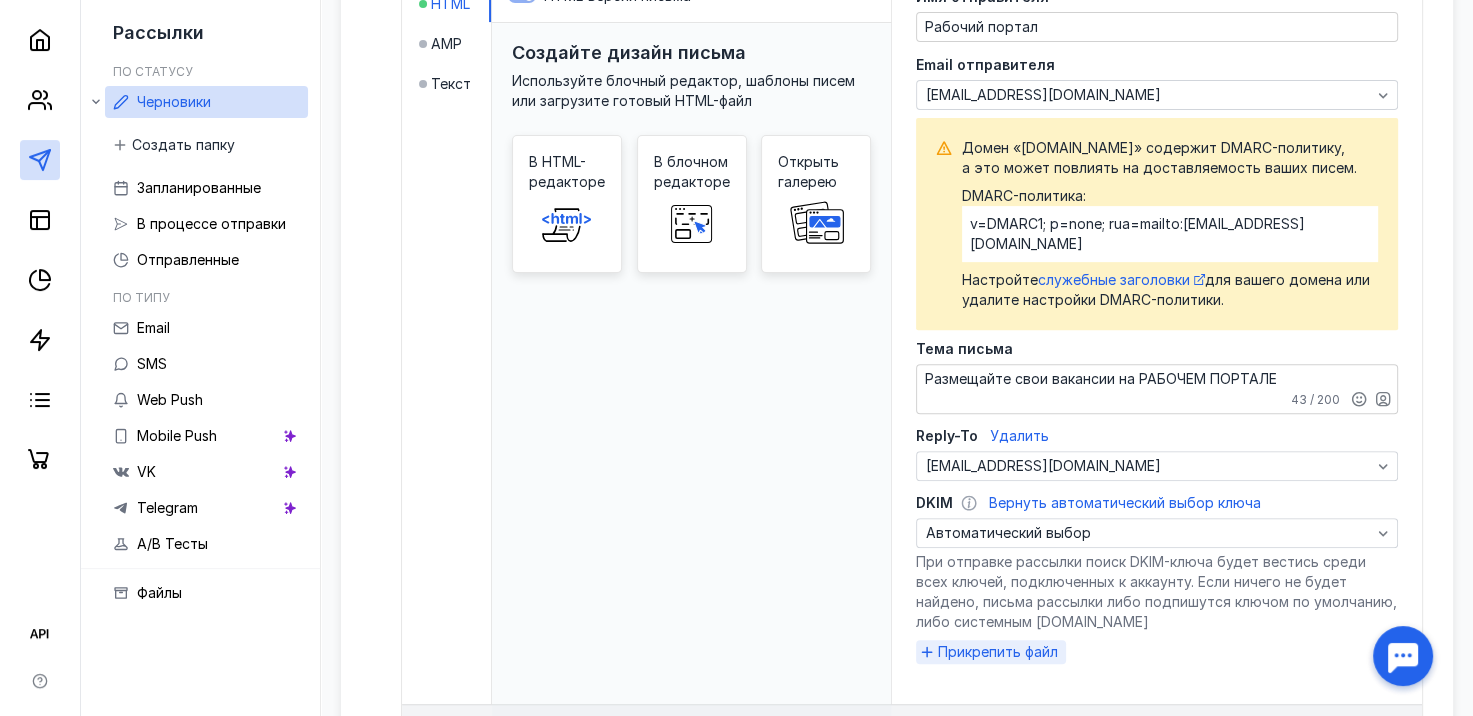 click on "Прикрепить файл" at bounding box center [991, 652] 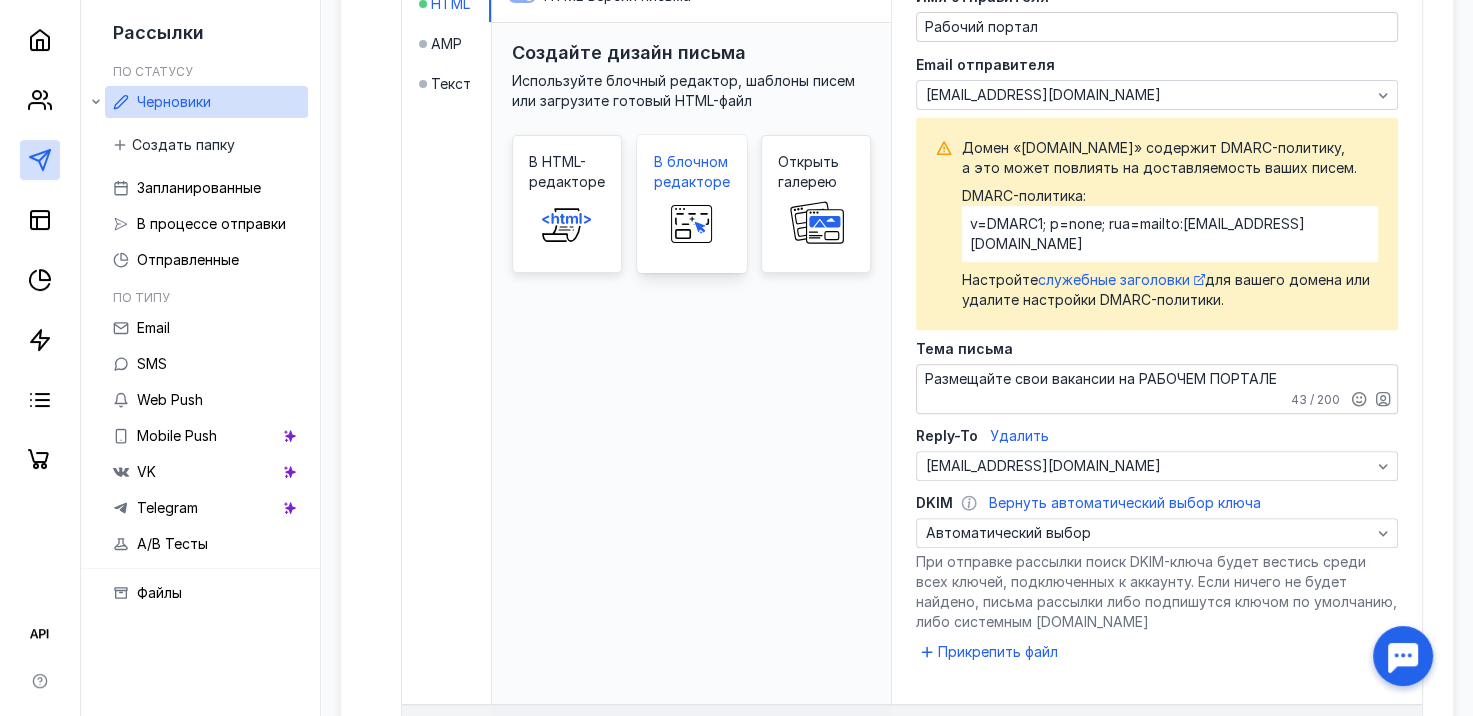 click on "В блочном редакторе" at bounding box center (692, 204) 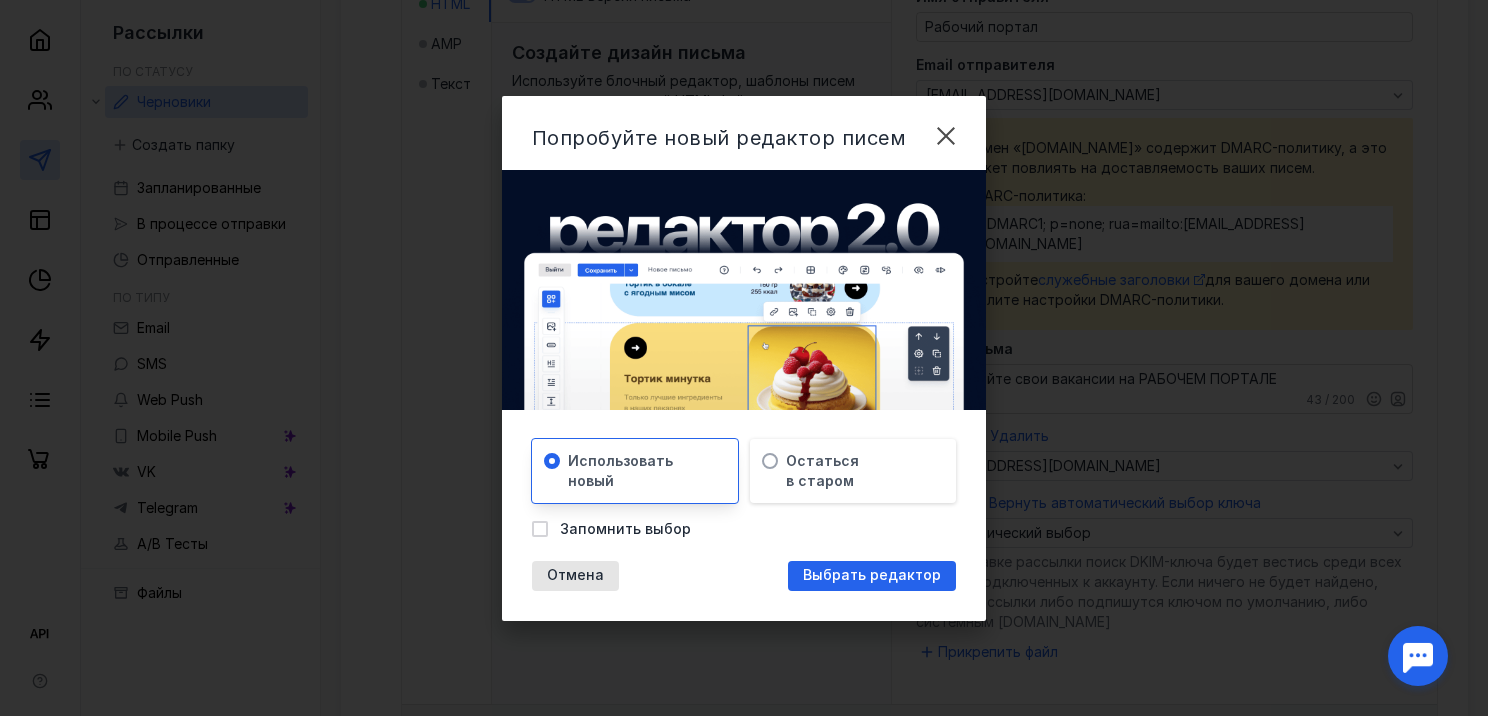 click on "Использовать новый" at bounding box center [635, 471] 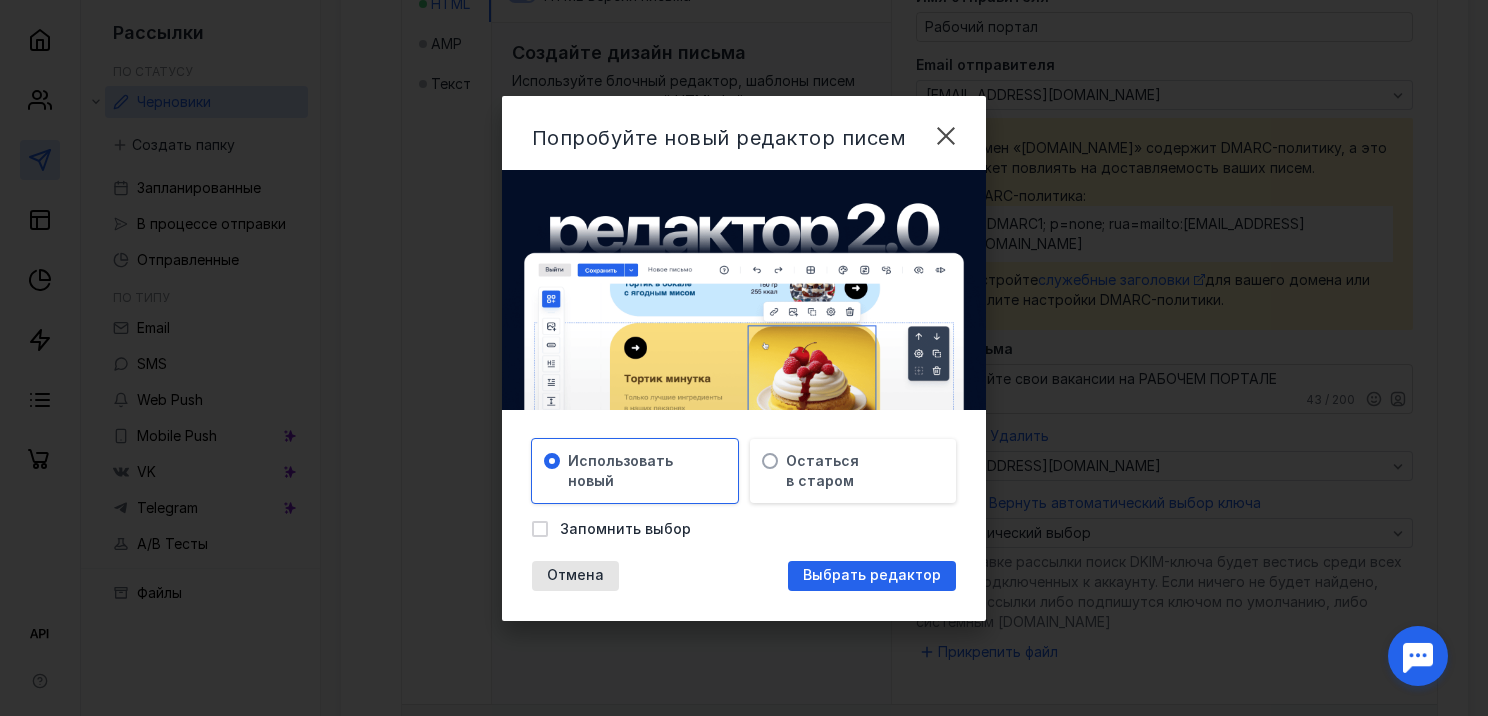 click on "Запомнить выбор" at bounding box center (625, 529) 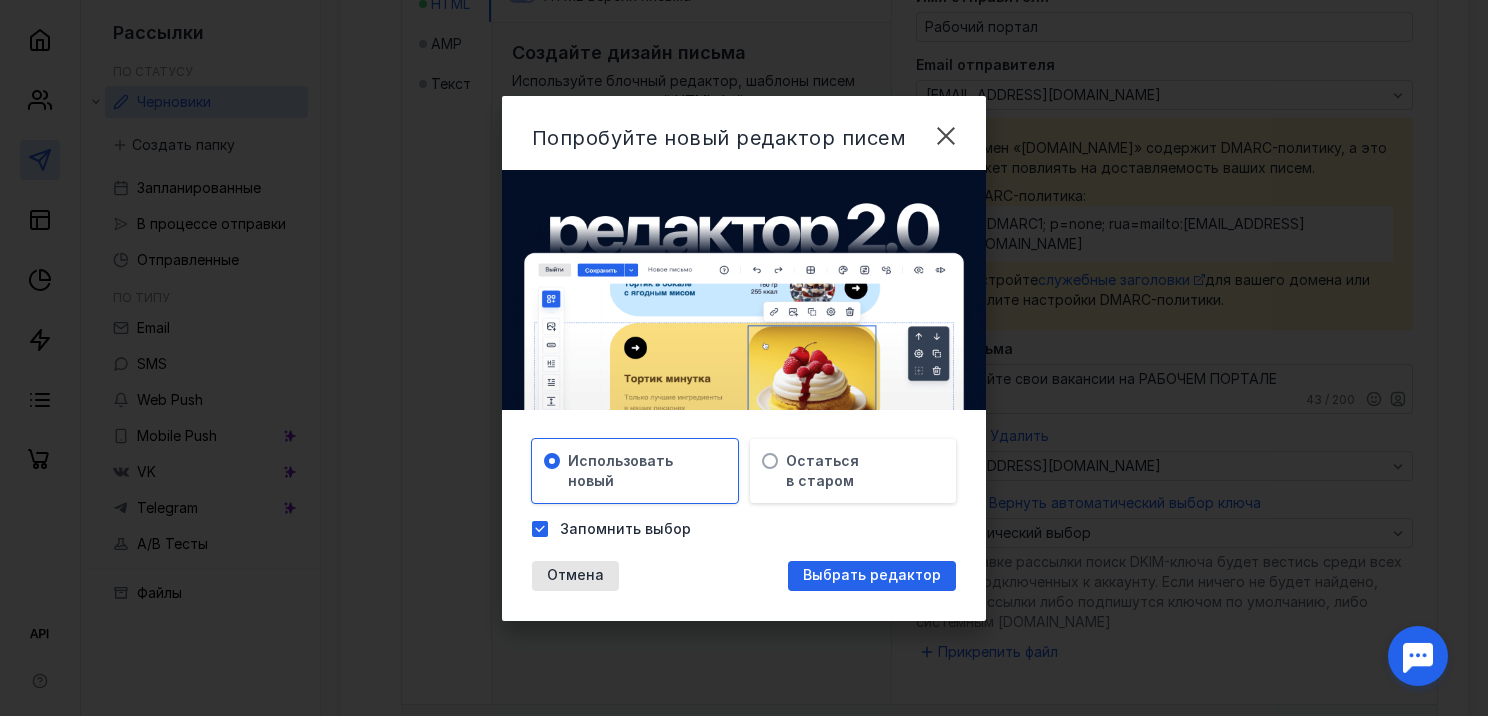 checkbox on "true" 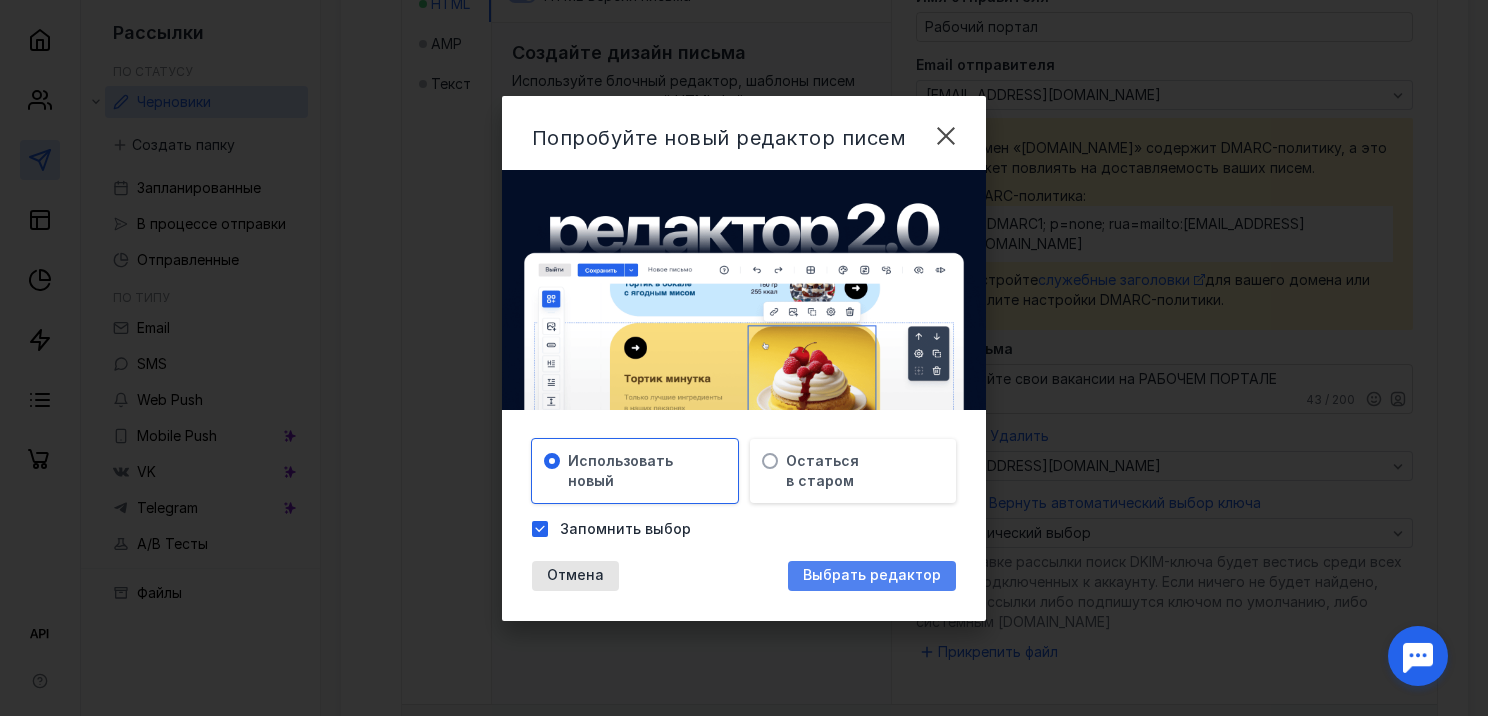 click on "Выбрать редактор" at bounding box center (872, 575) 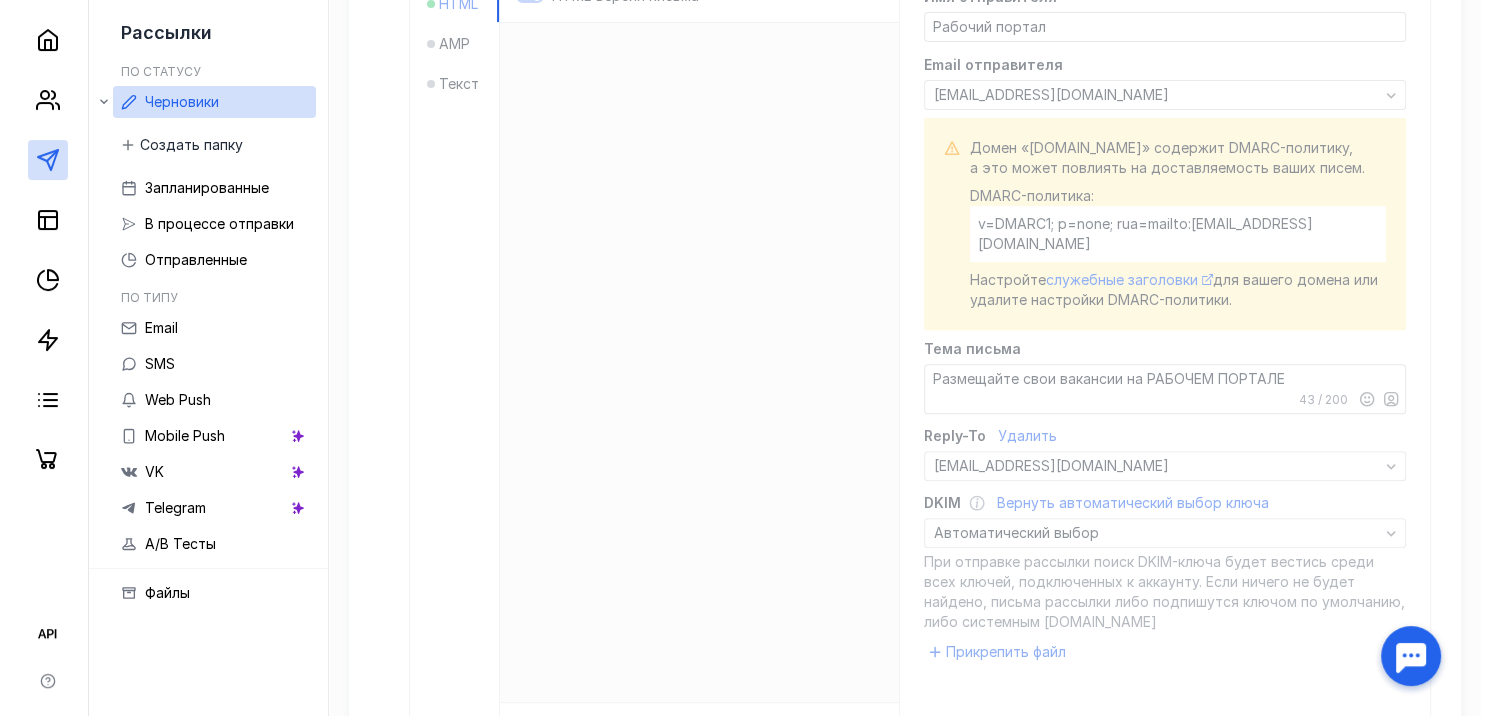 scroll, scrollTop: 0, scrollLeft: 0, axis: both 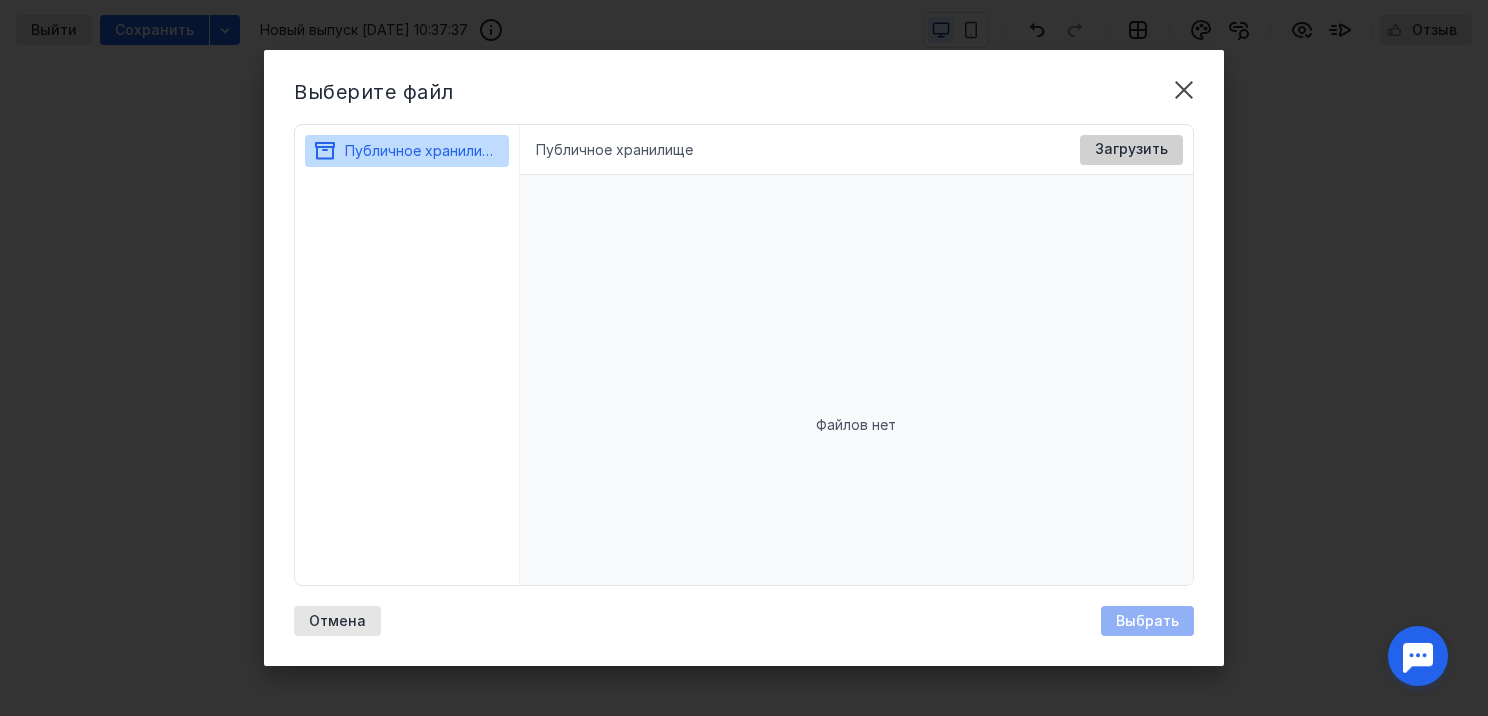 click on "Загрузить" at bounding box center (1131, 149) 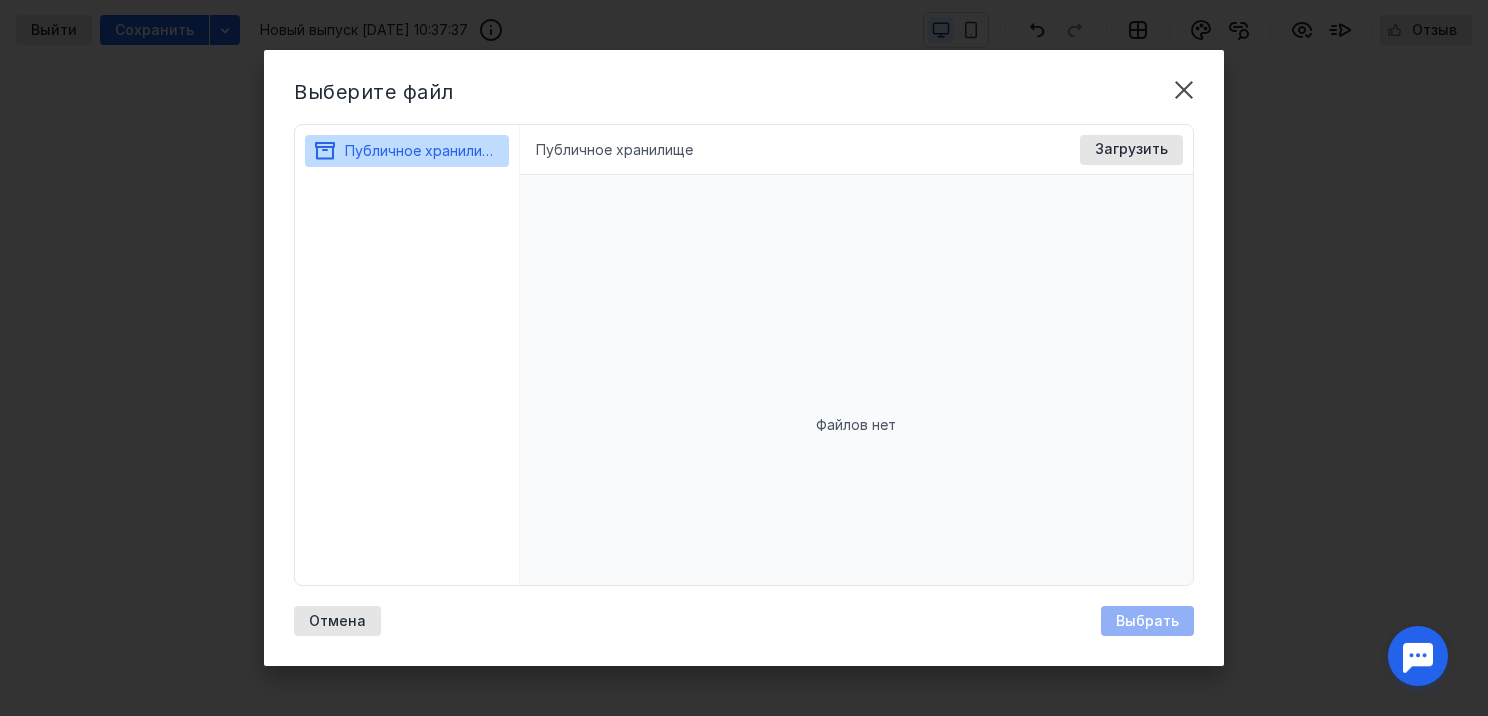 click on "Файлов нет" at bounding box center [857, 425] 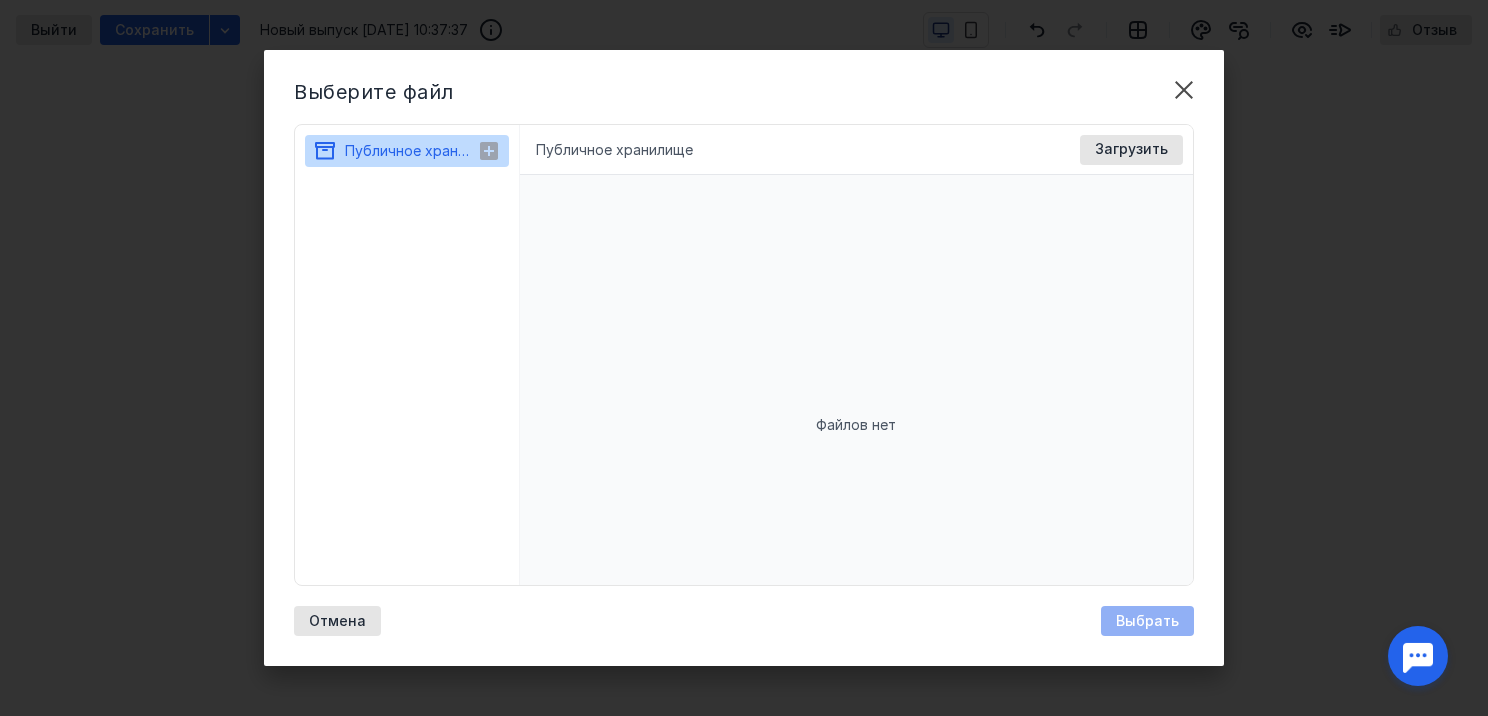 click on "Публичное хранилище" at bounding box center [423, 150] 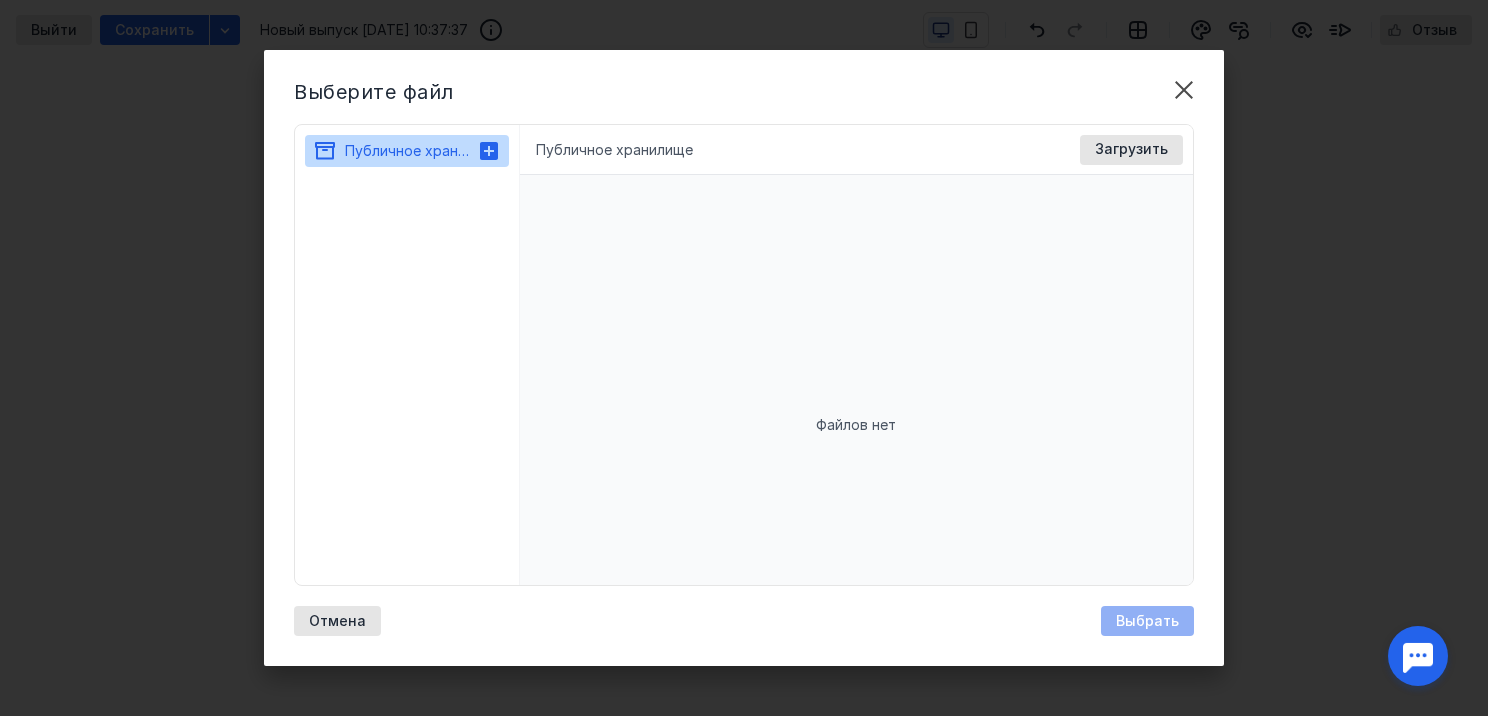 click 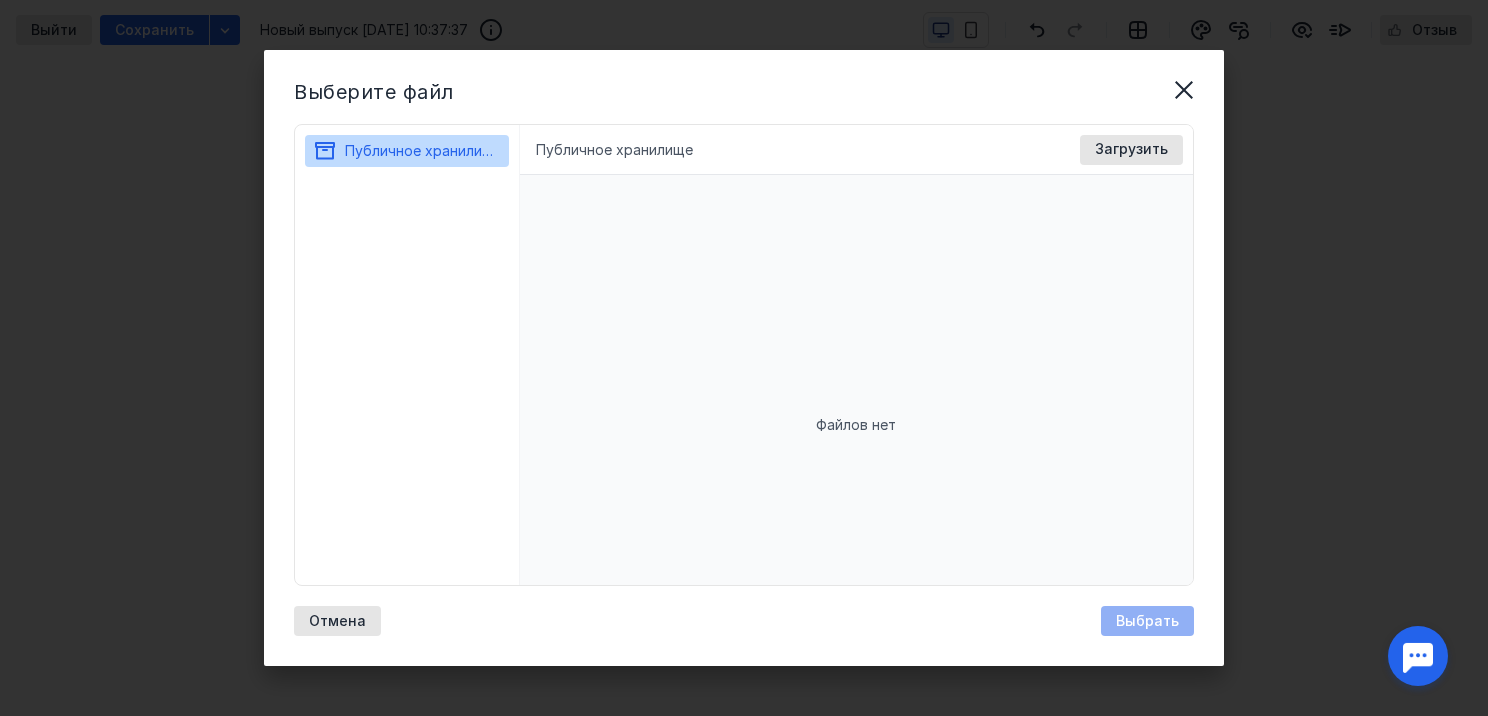 drag, startPoint x: 1195, startPoint y: 68, endPoint x: 1186, endPoint y: 84, distance: 18.35756 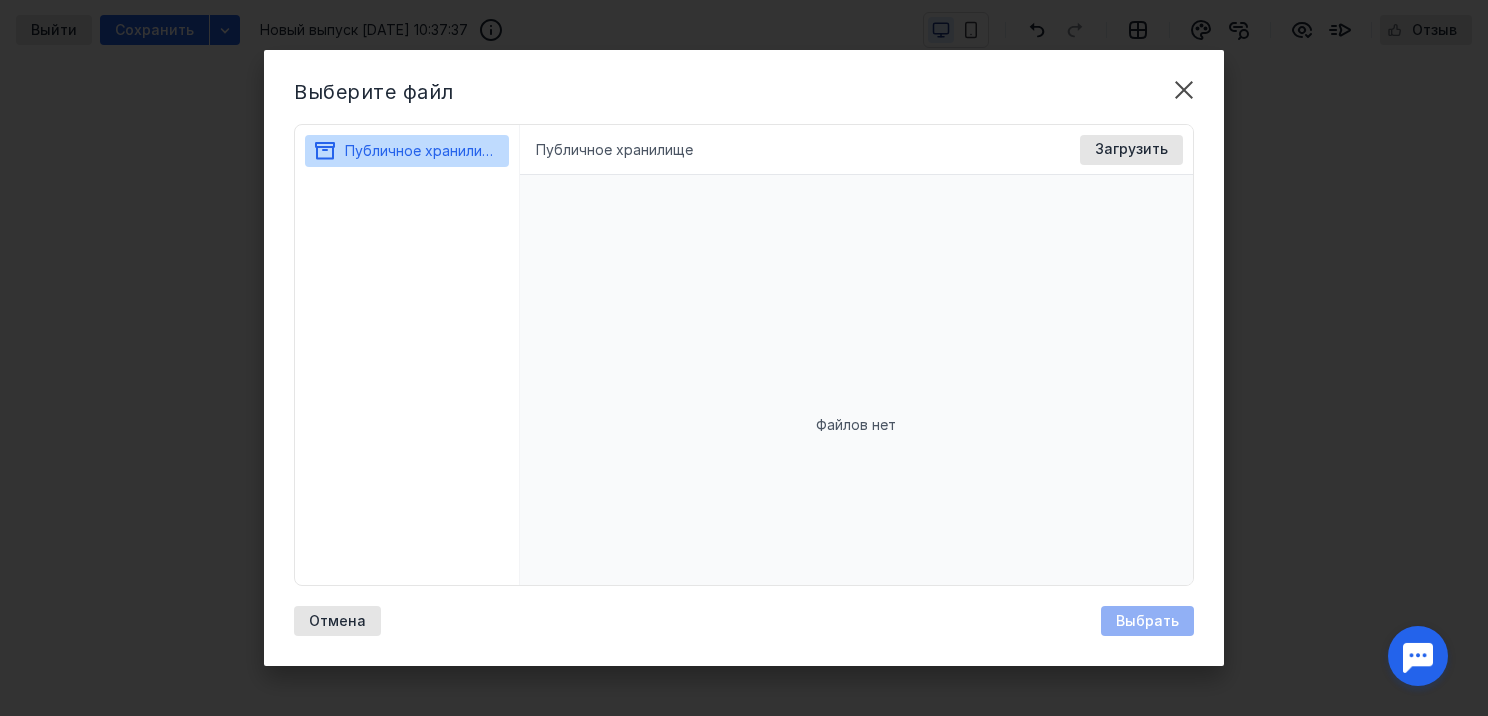 click on "Выберите файл" at bounding box center [719, 92] 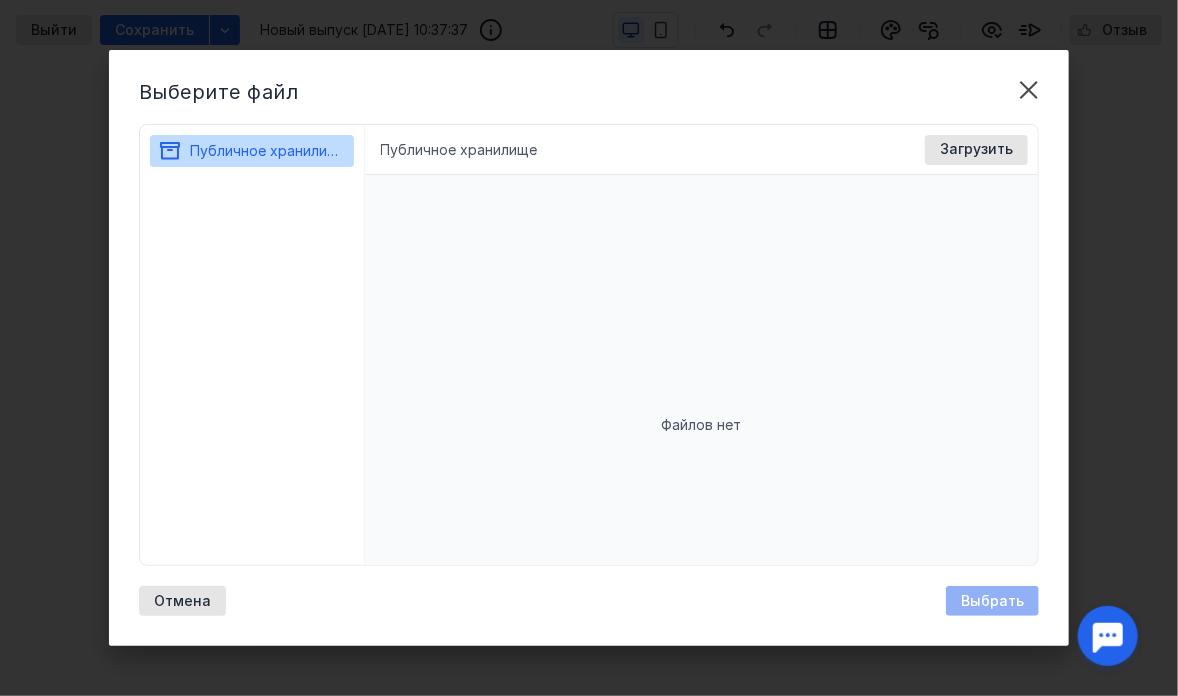 click on "Файлов нет" at bounding box center (701, 425) 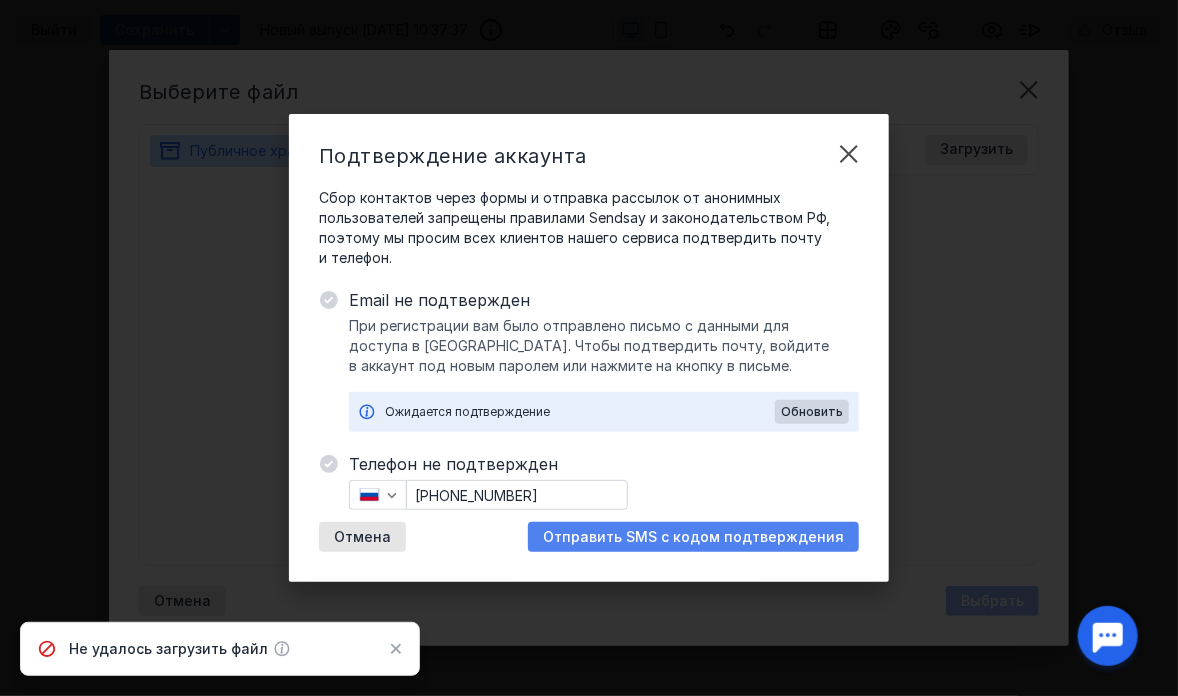 click on "Отправить SMS с кодом подтверждения" at bounding box center (693, 537) 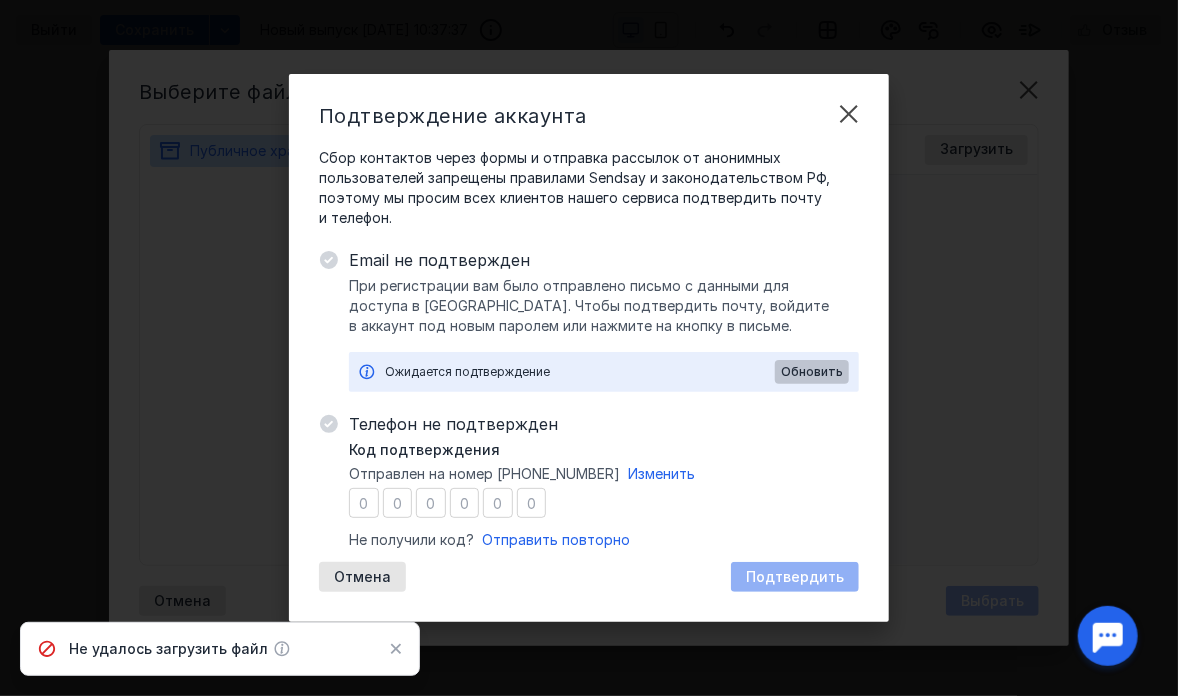 click on "Обновить" at bounding box center (812, 372) 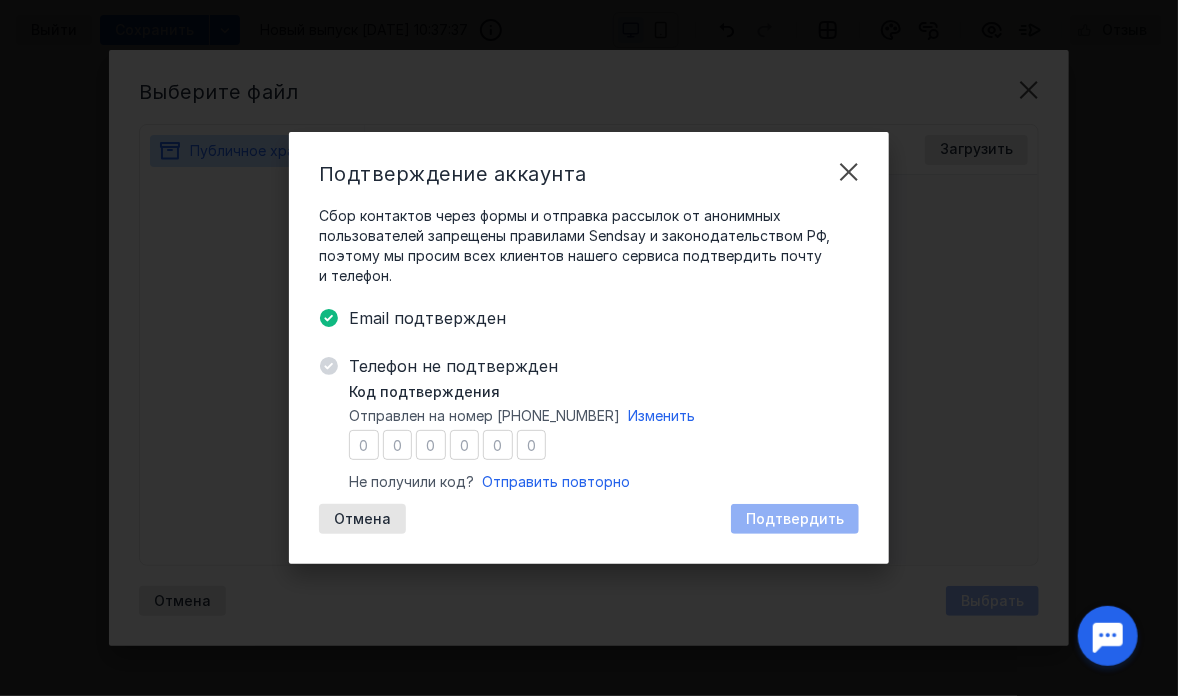 click on "Телефон не подтвержден Код подтверждения Отправлен на номер [PHONE_NUMBER] Изменить Не получили код? Отправить повторно Отмена Подтвердить" at bounding box center [589, 444] 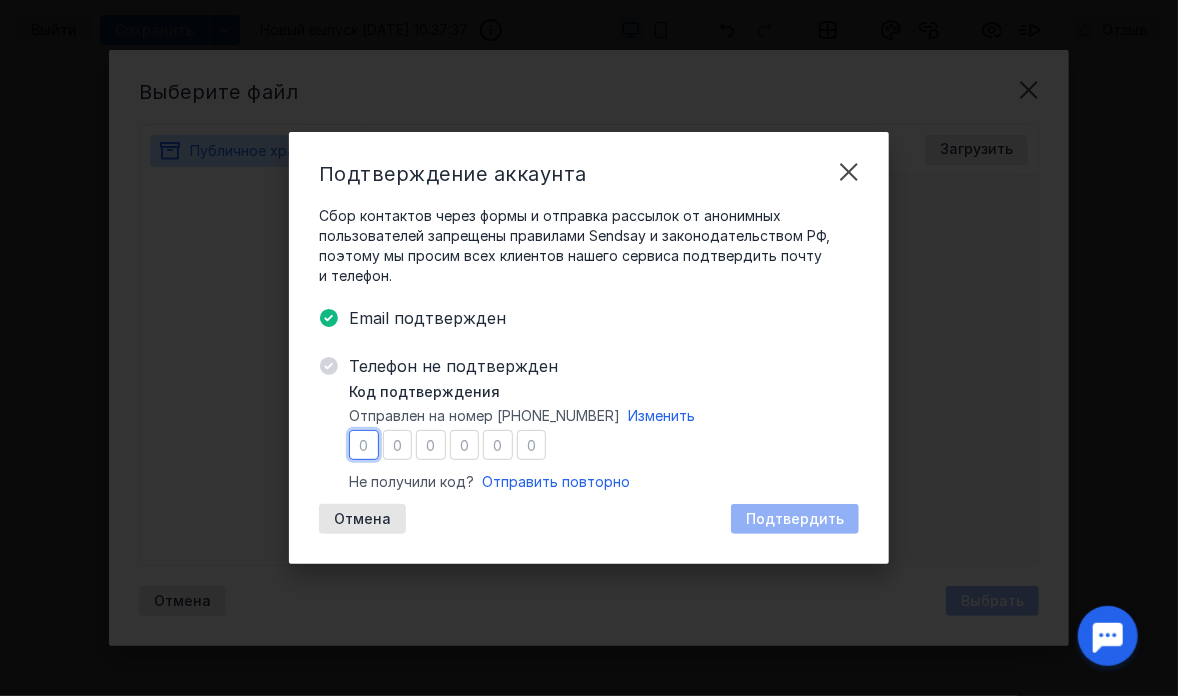 click at bounding box center (364, 445) 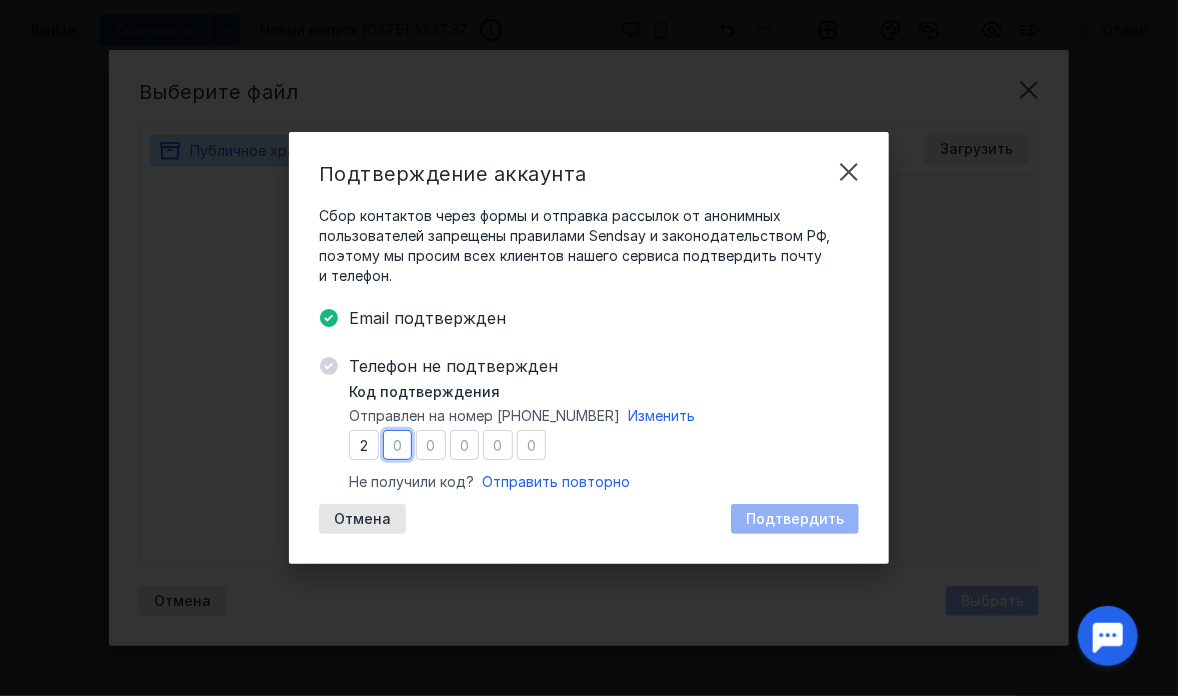 type on "8" 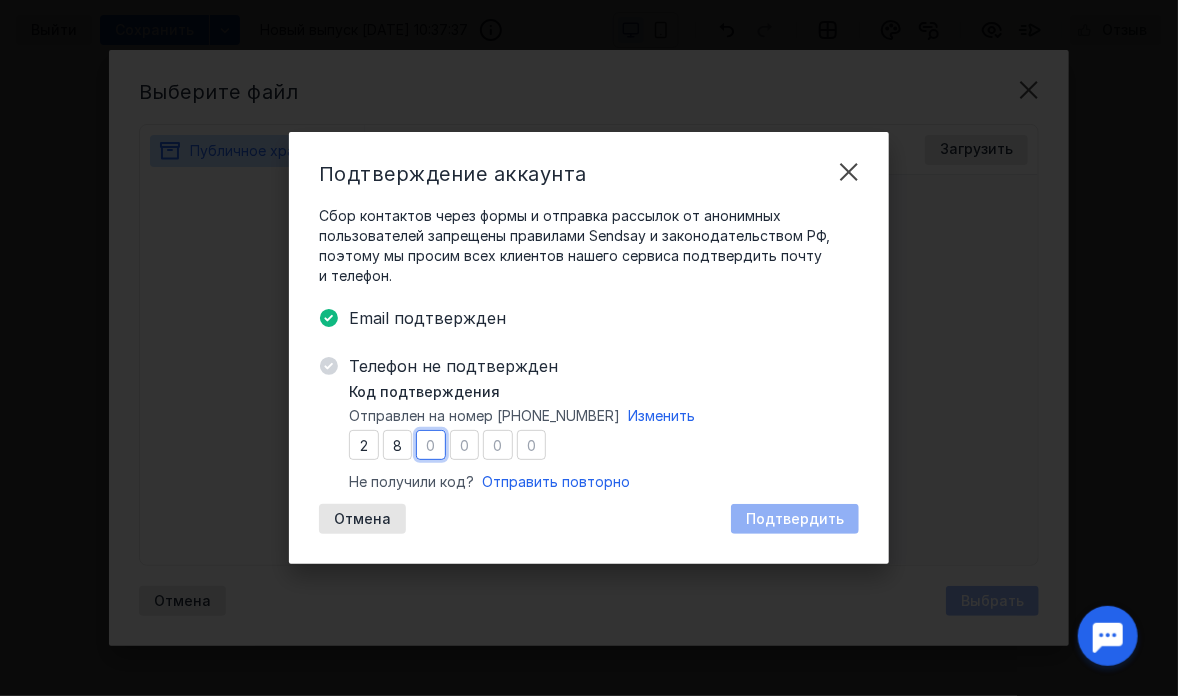 type on "0" 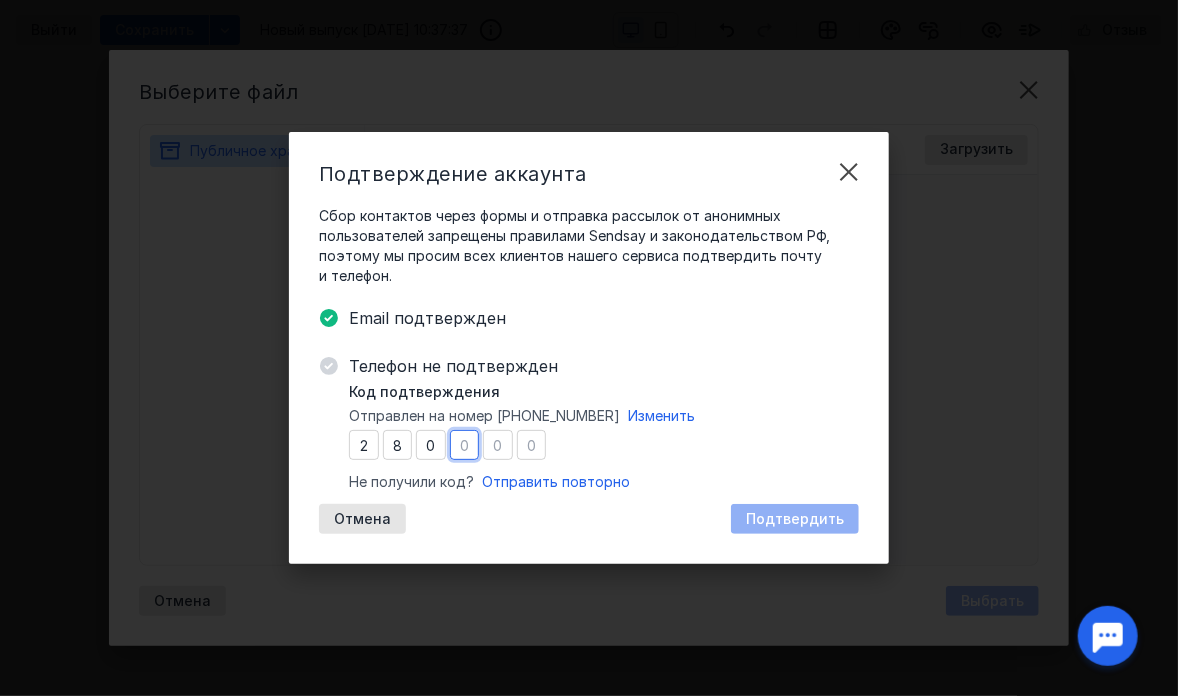 type on "8" 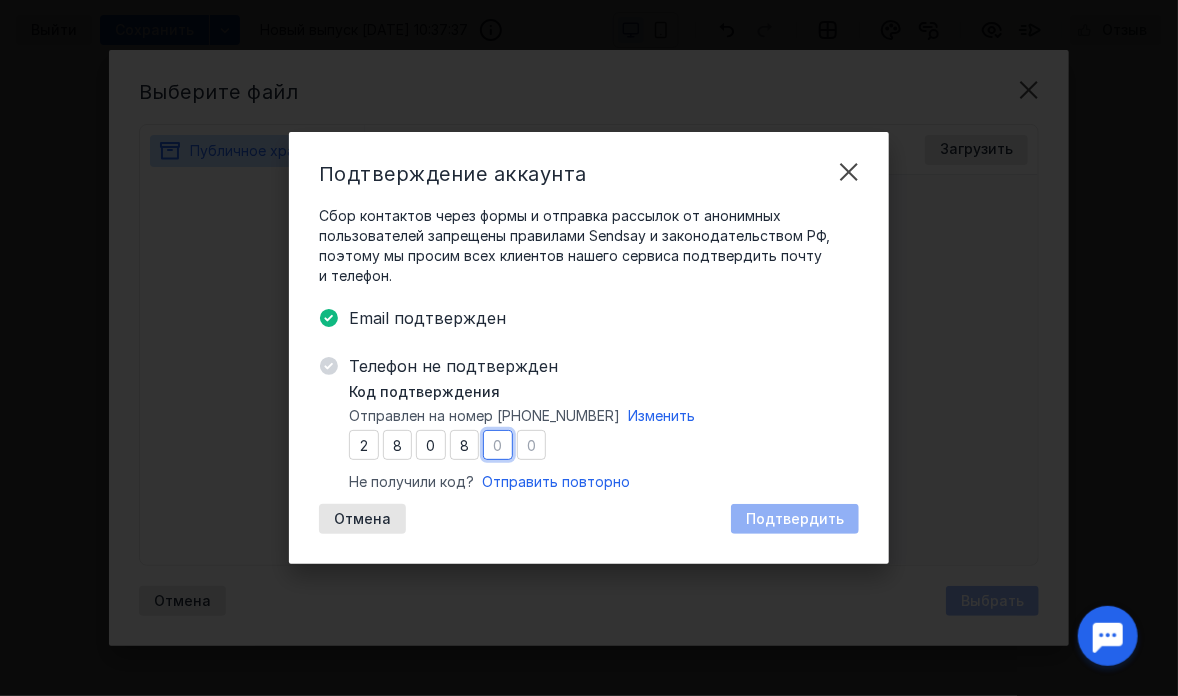 type on "0" 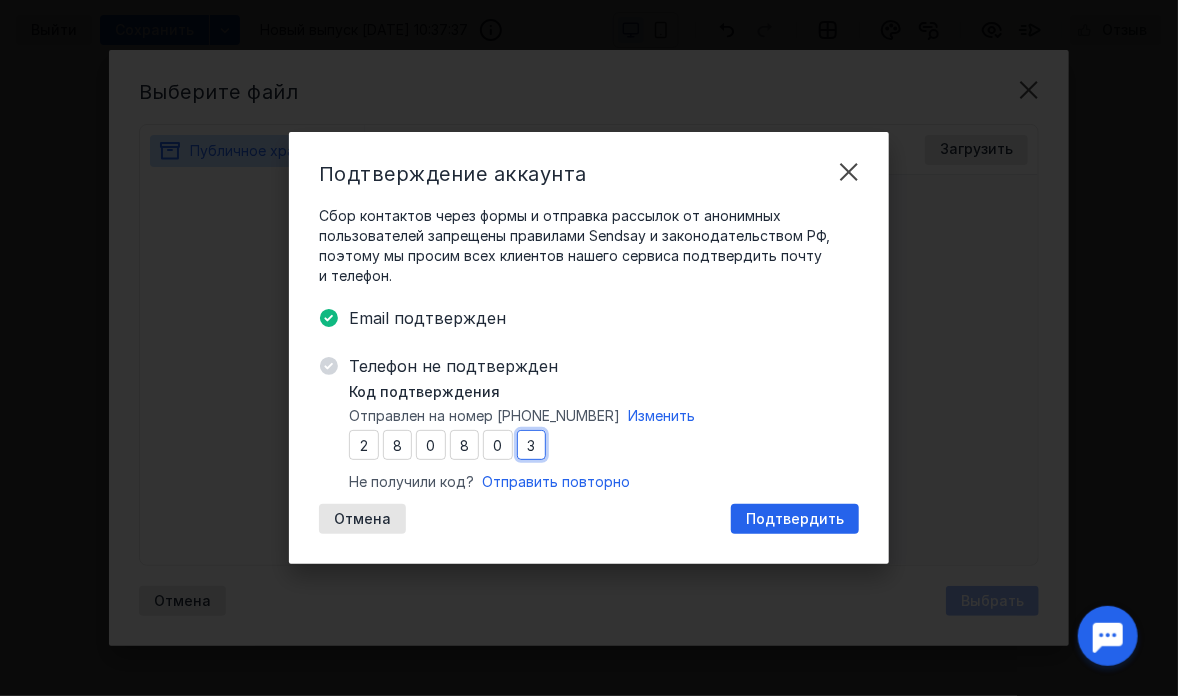 type on "3" 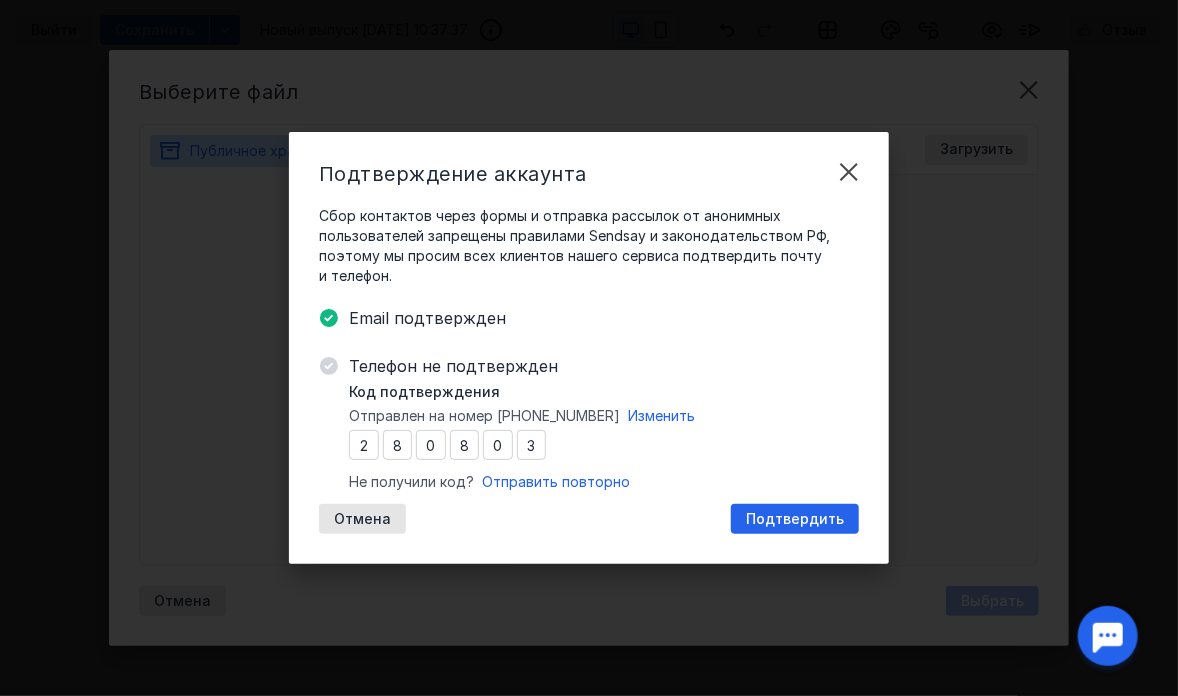 click on "Email подтвержден" at bounding box center [604, 320] 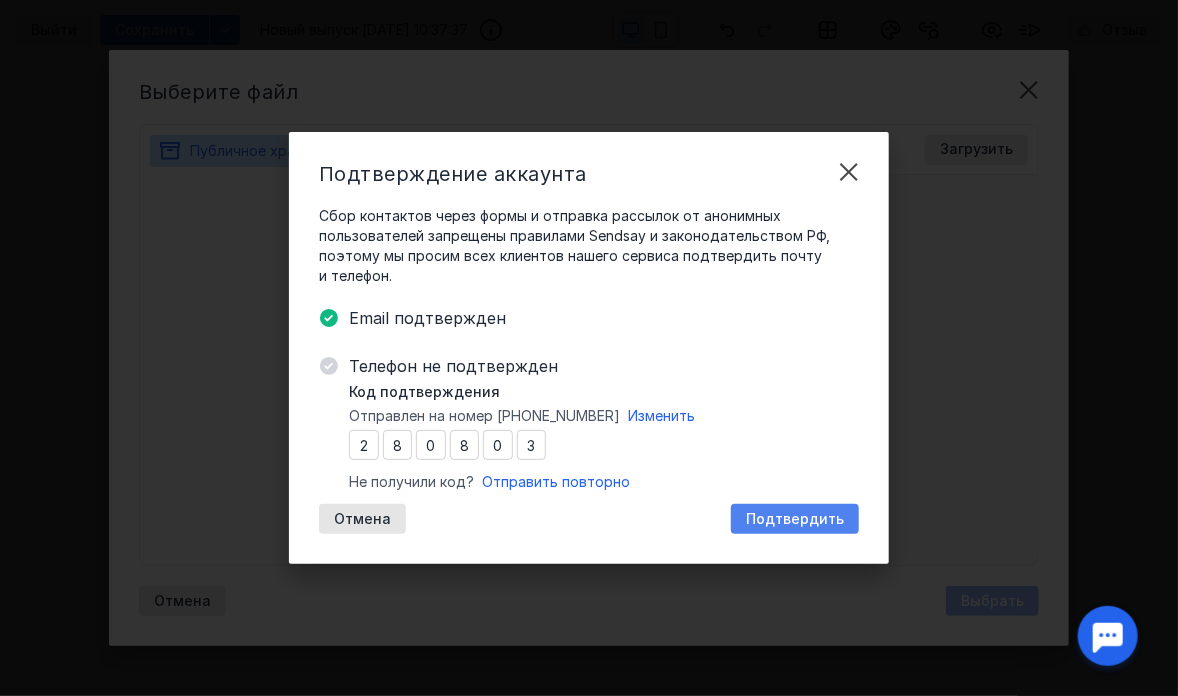 click on "Подтвердить" at bounding box center (795, 519) 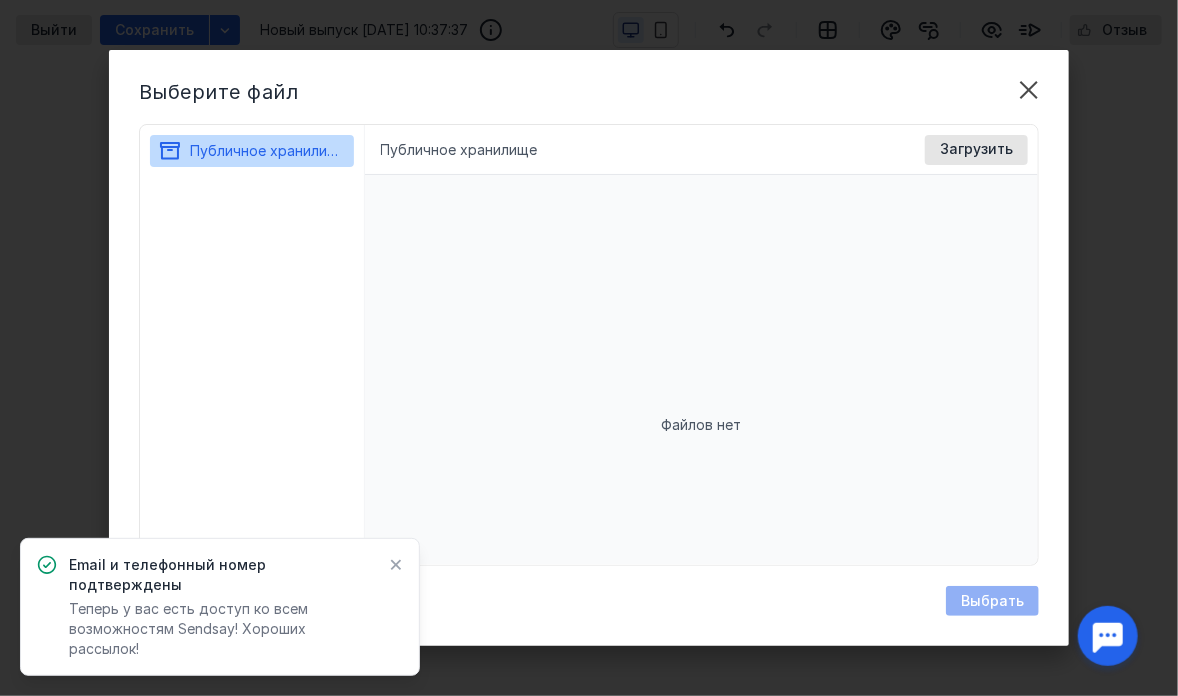 click on "Email и телефонный номер подтверждены Теперь у вас есть доступ ко всем возможностям Sendsay! Хороших рассылок!" at bounding box center [220, 607] 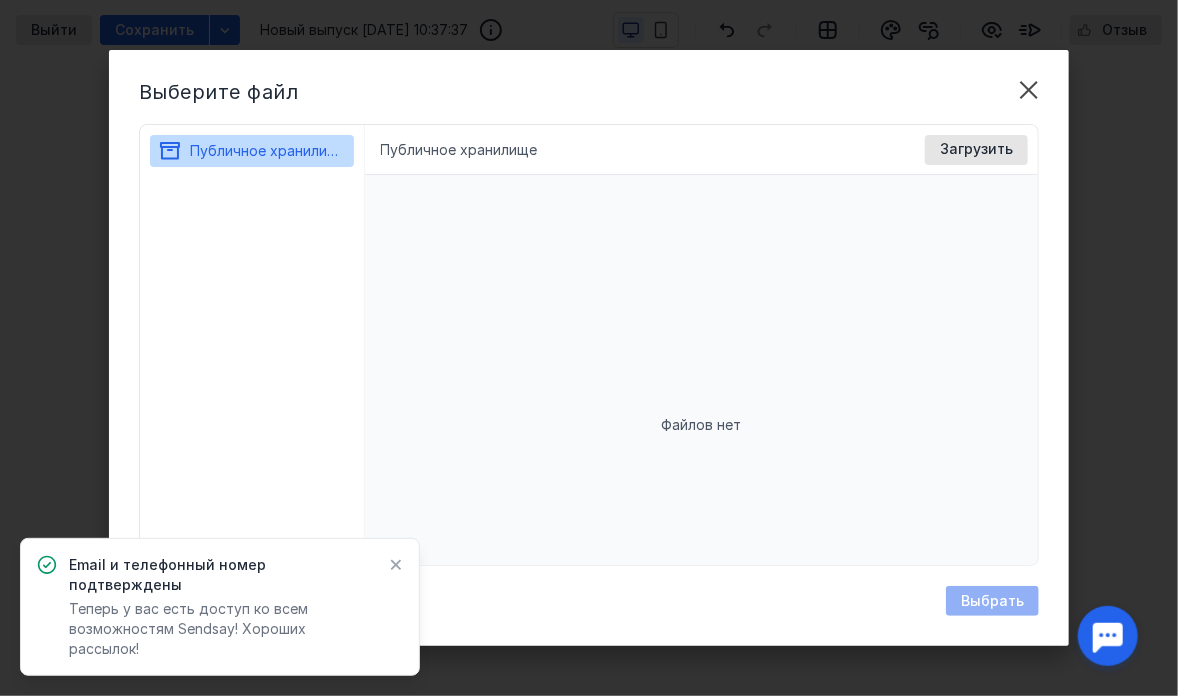 click 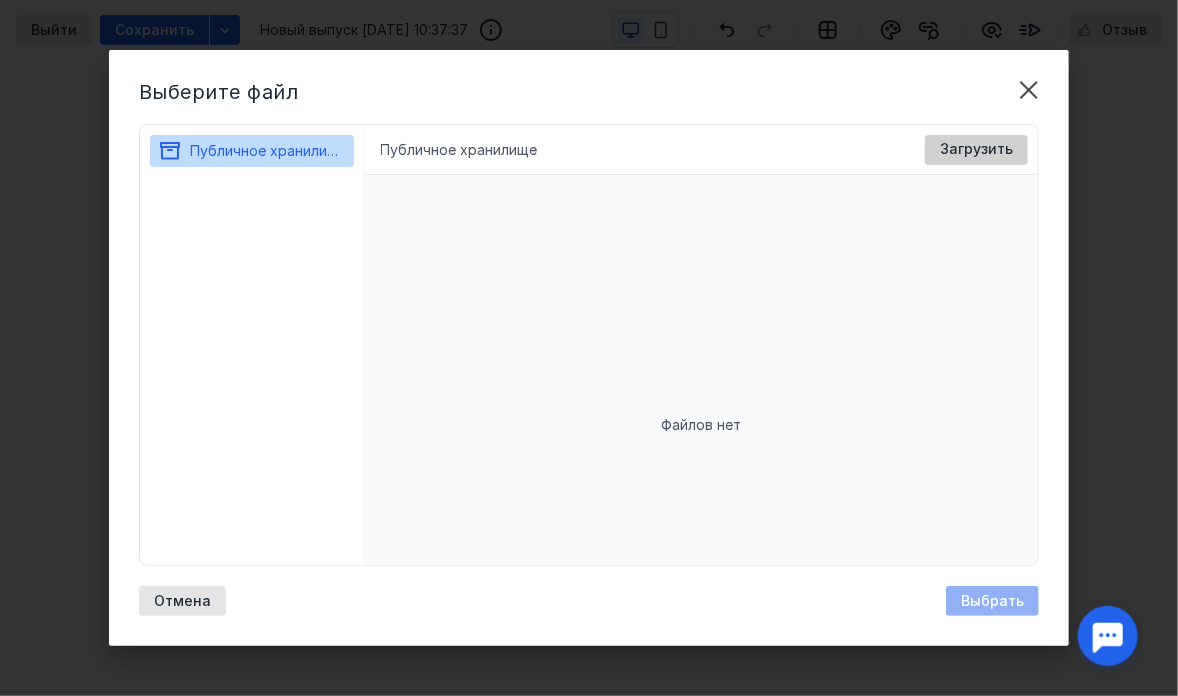 click on "Загрузить" at bounding box center [976, 150] 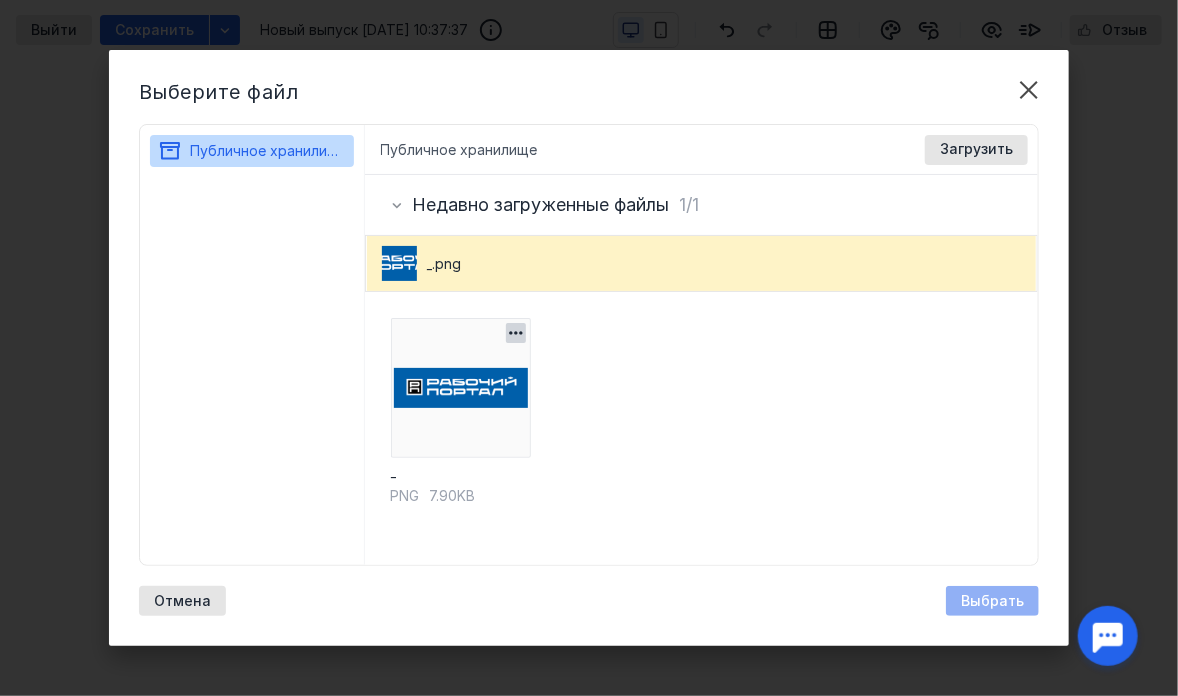 click at bounding box center [461, 388] 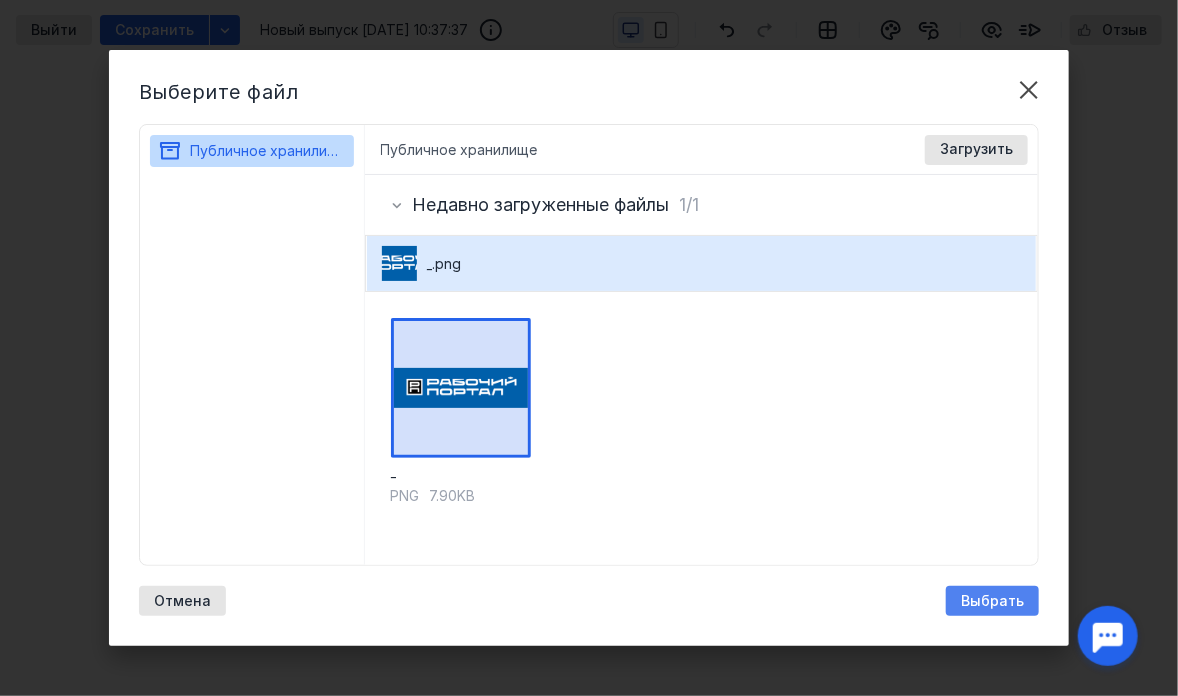 click on "Выбрать" at bounding box center (992, 601) 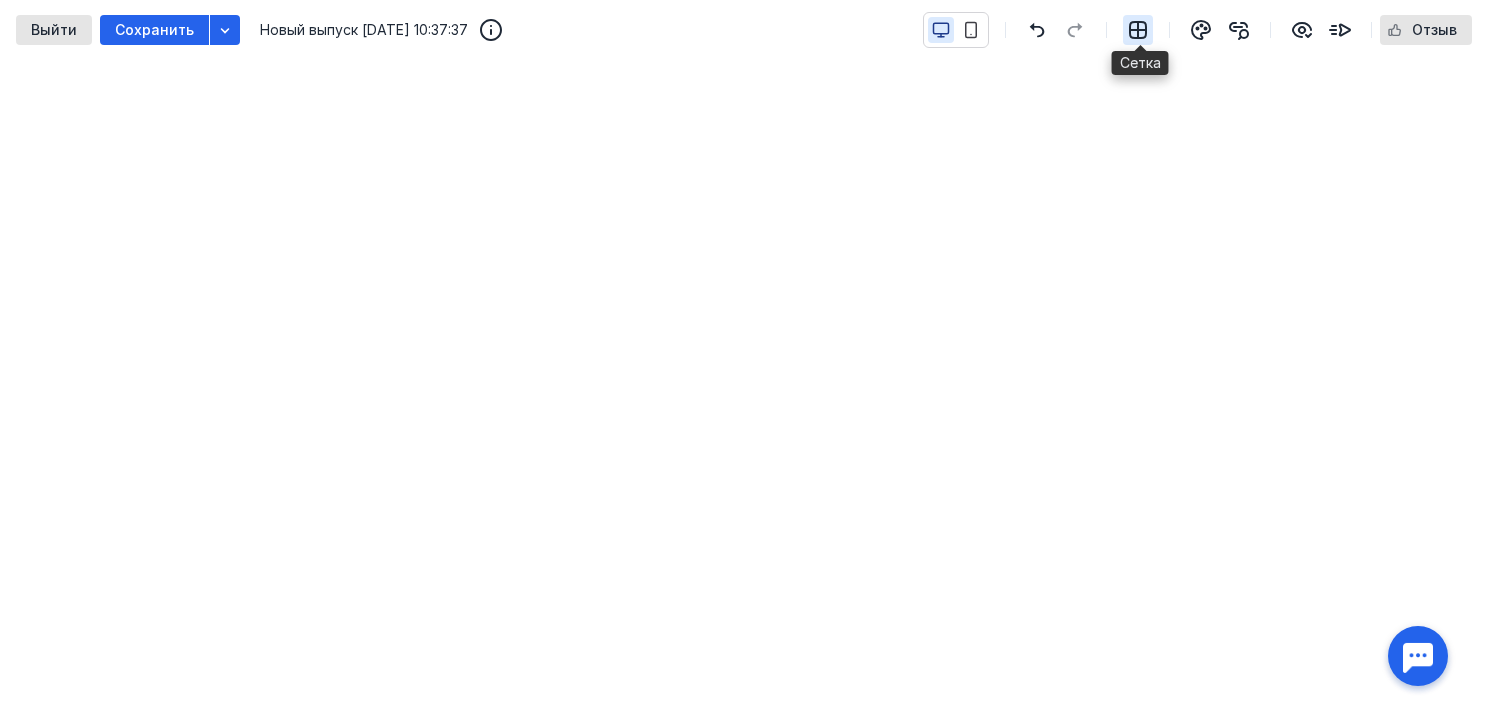 click 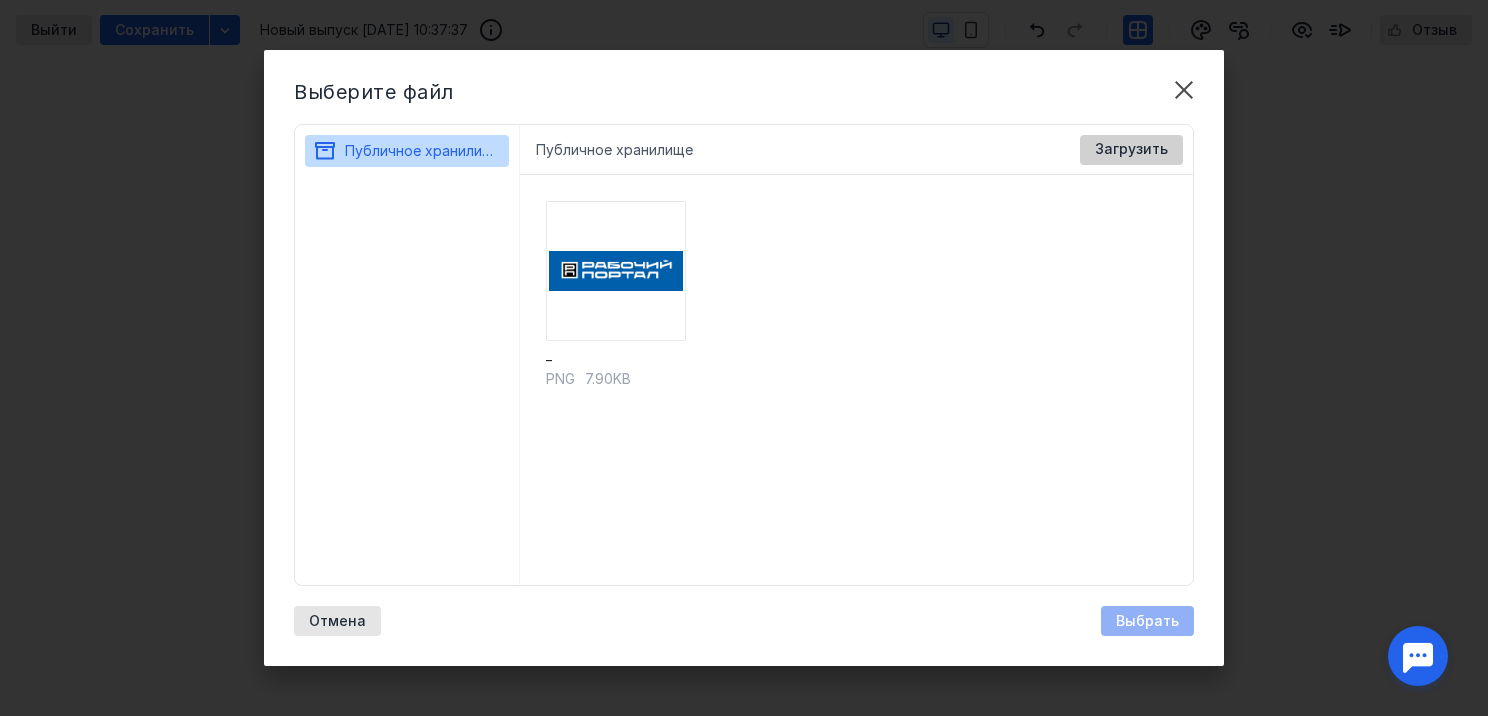 click on "Загрузить" at bounding box center (1131, 149) 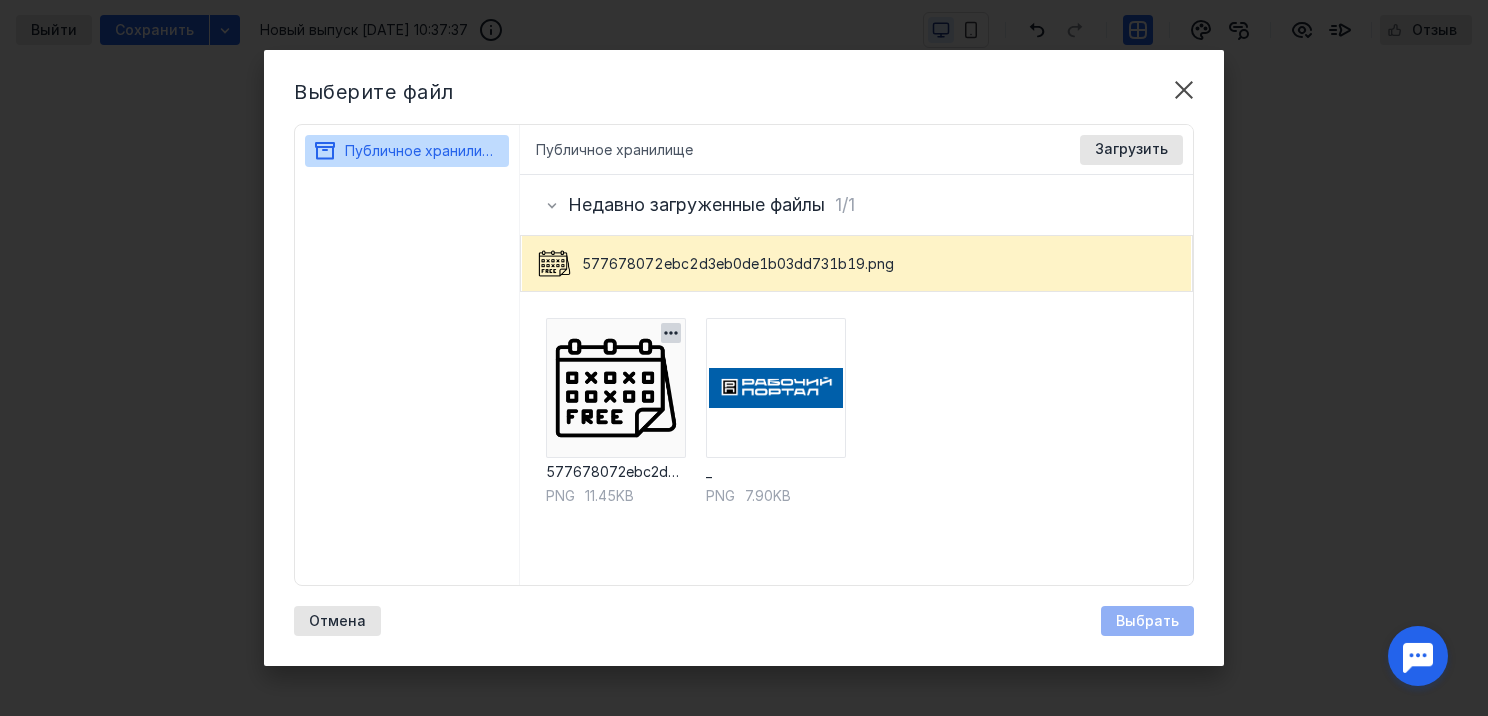 click at bounding box center [616, 388] 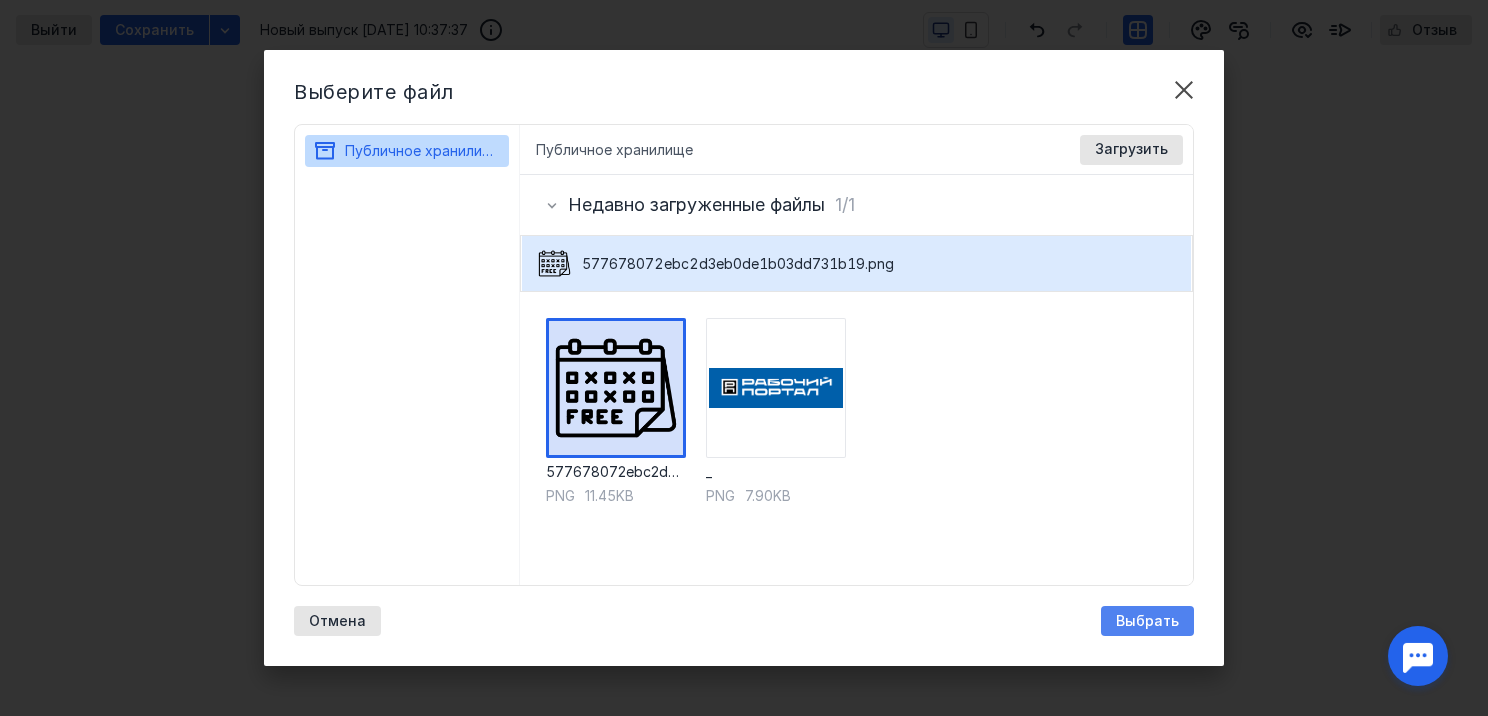 click on "Выбрать" at bounding box center [1147, 621] 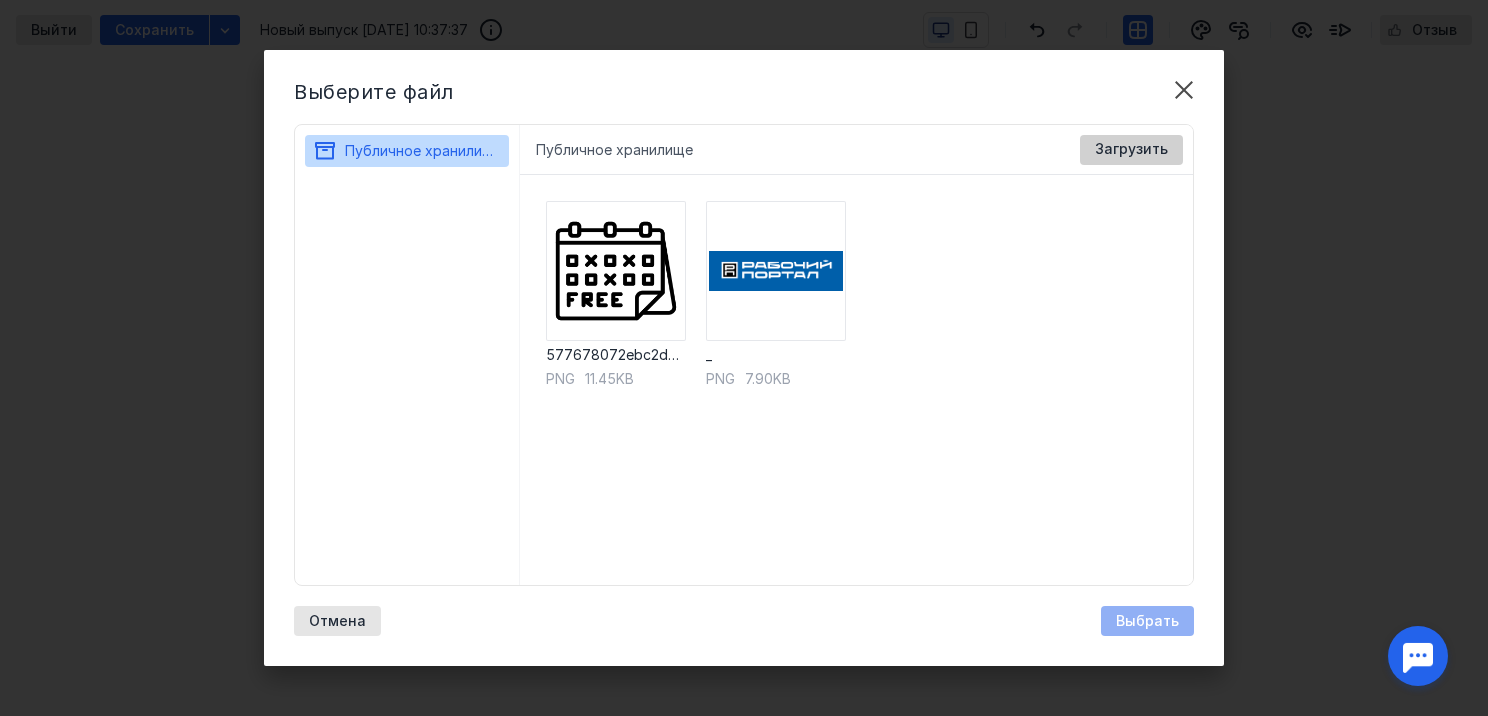 click on "Загрузить" at bounding box center [1131, 150] 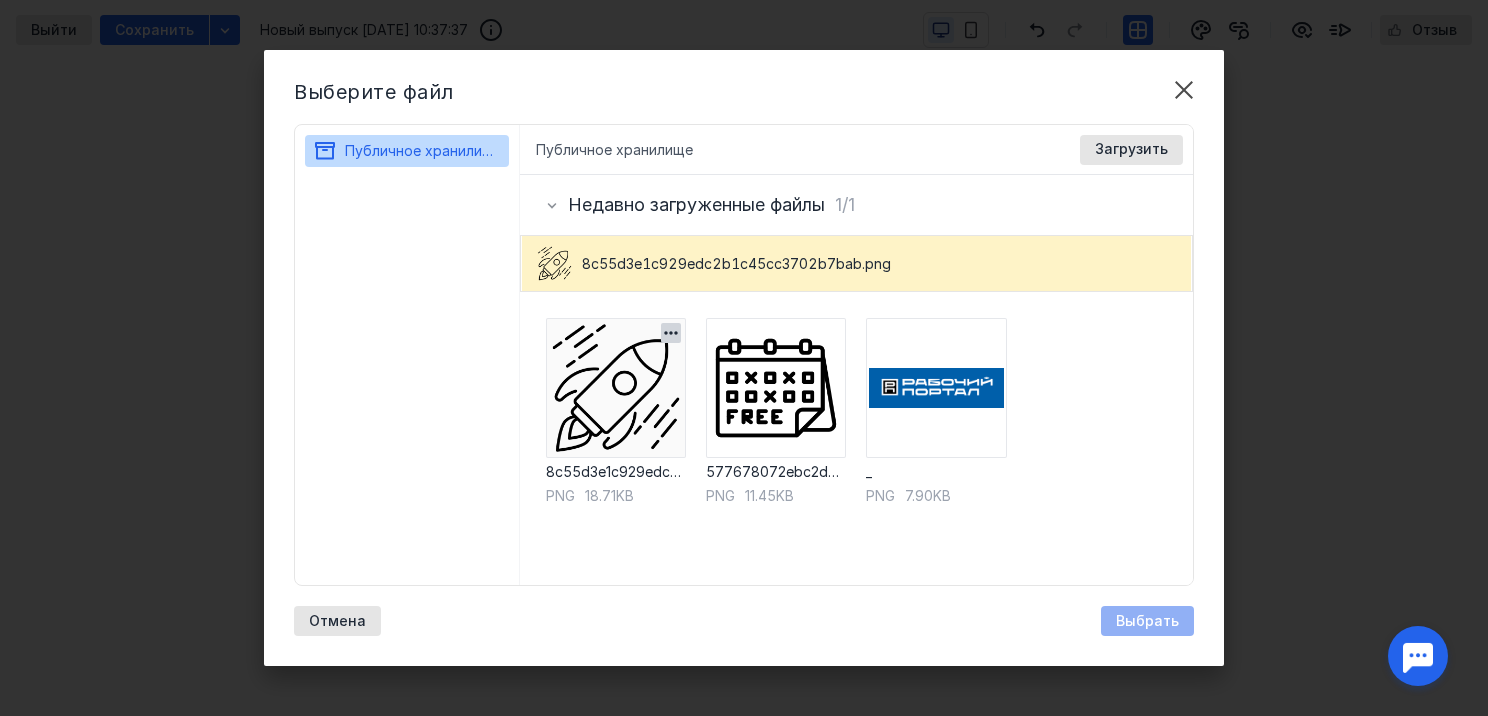 click at bounding box center (616, 388) 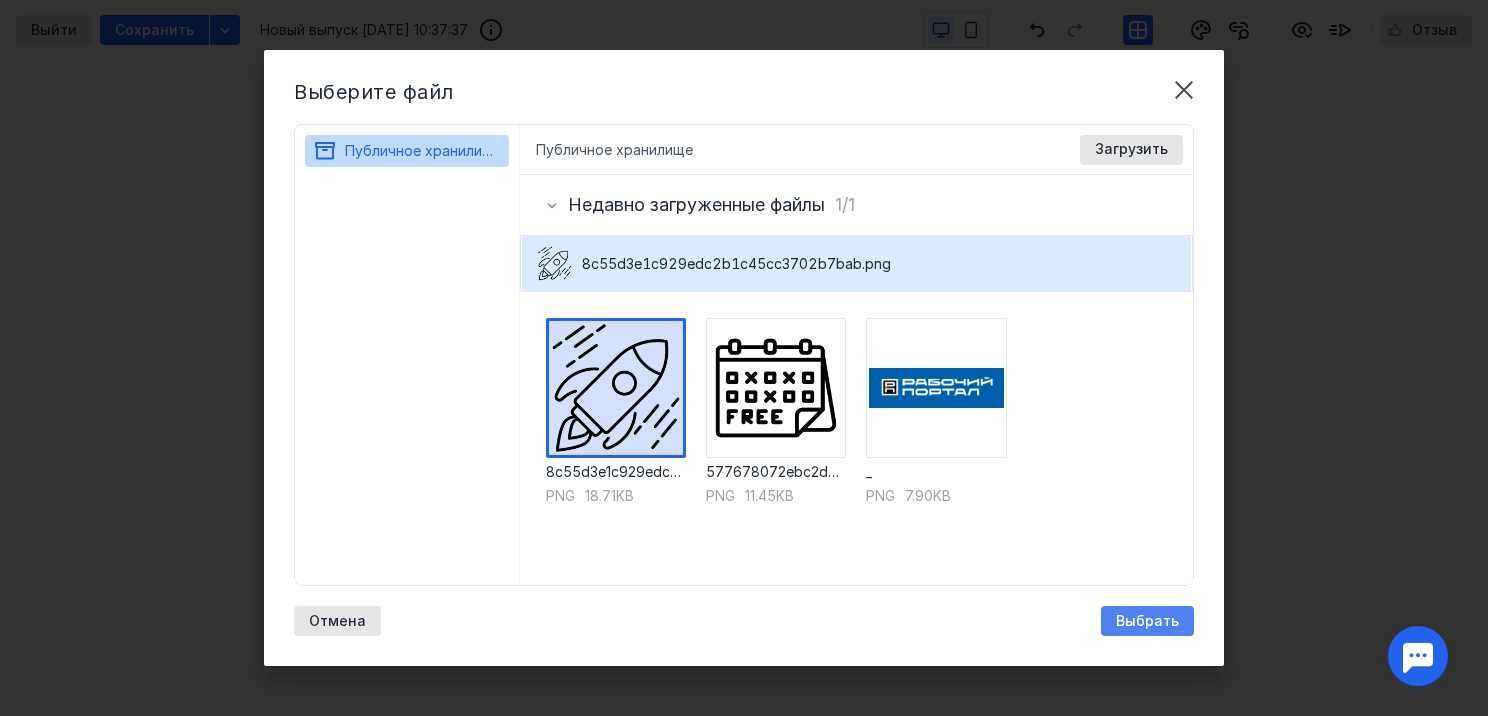 click on "Выбрать" at bounding box center (1147, 621) 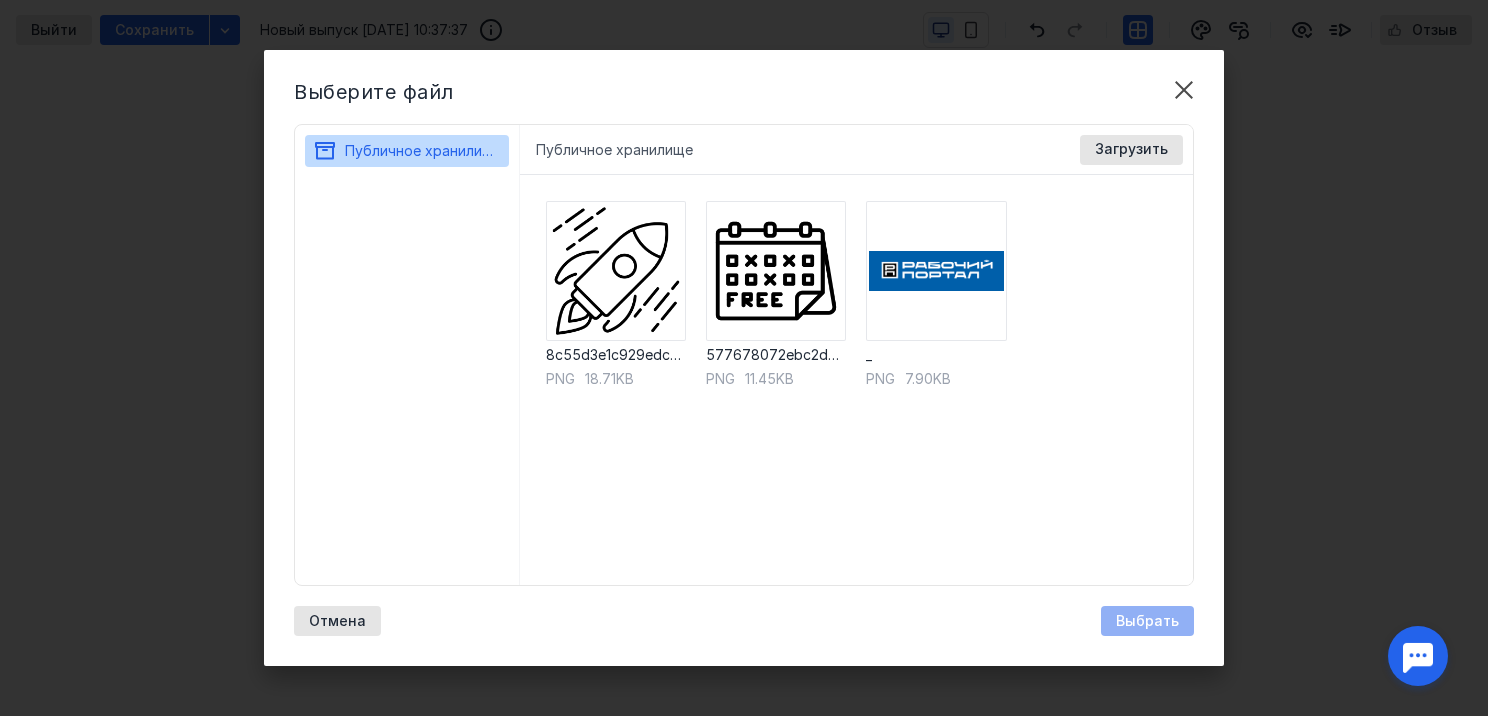 click on "Публичное хранилище Доступные форматы:  Размер файла не более 400 МБ. Выбрать Файл можно перетащить сюда Загрузить" at bounding box center (857, 150) 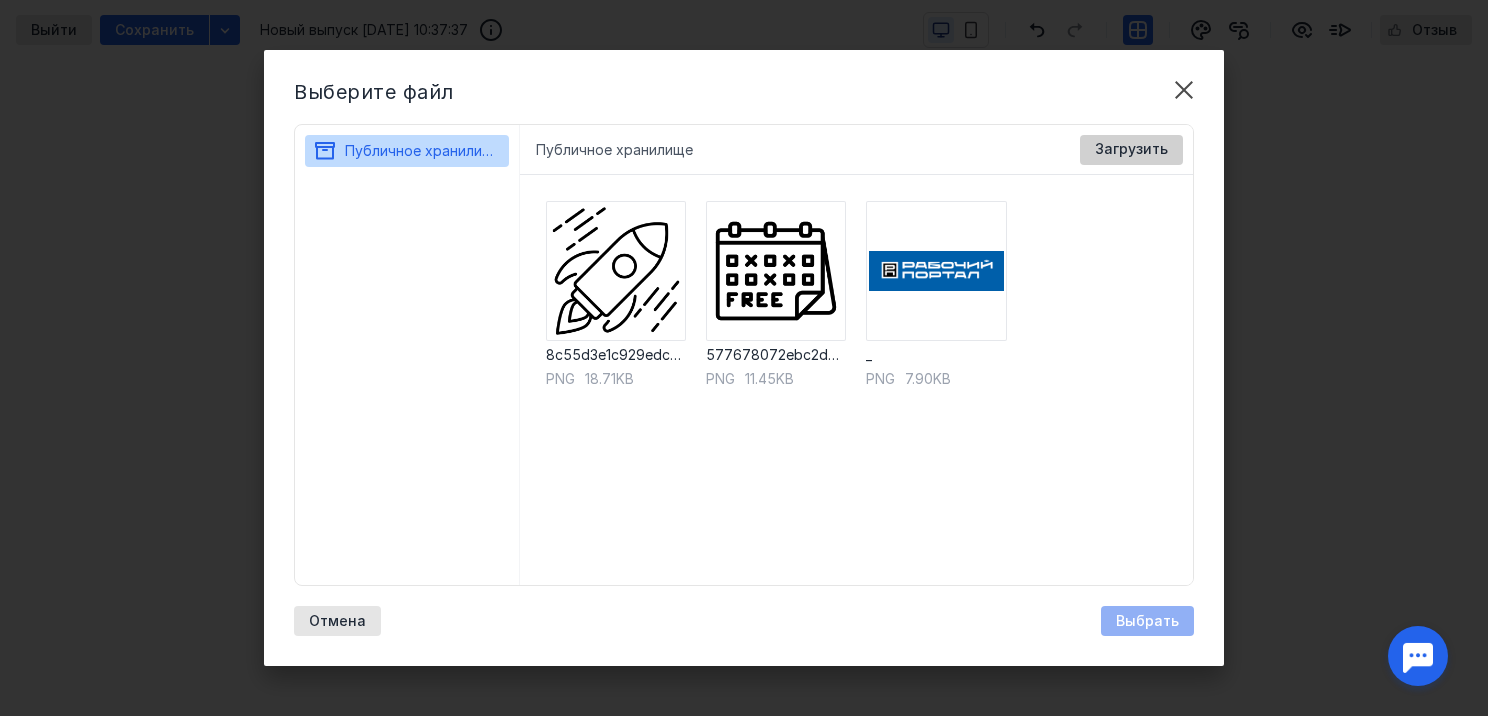 click on "Загрузить" at bounding box center (1131, 149) 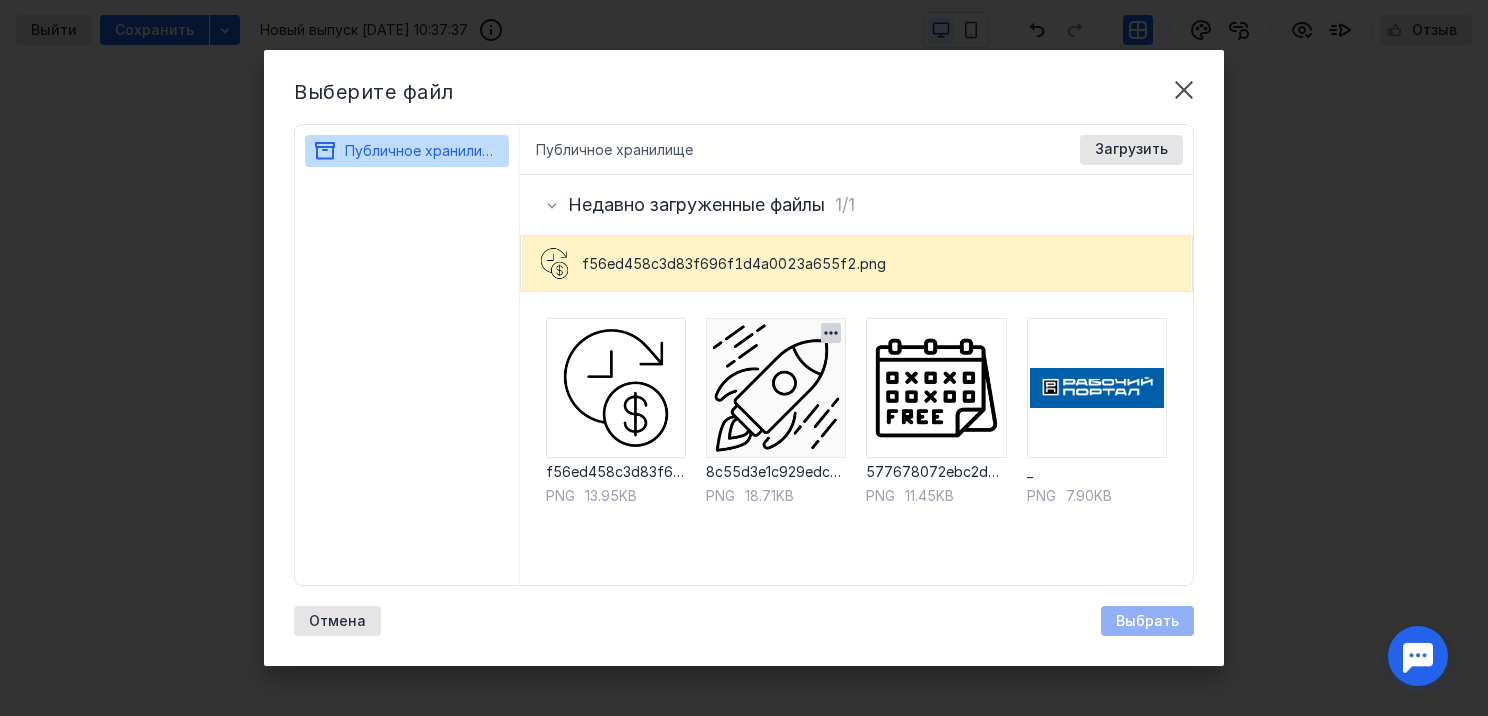 click at bounding box center (776, 388) 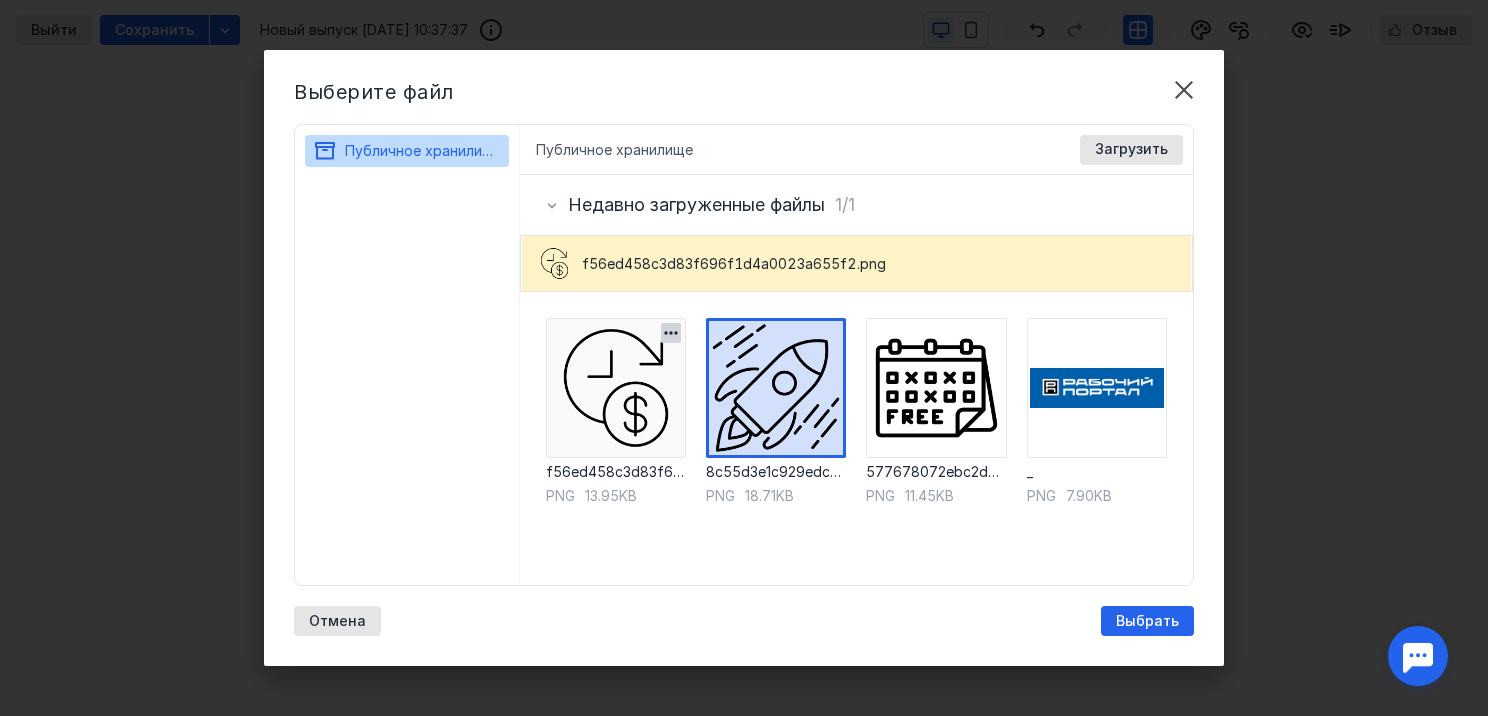 click at bounding box center (616, 388) 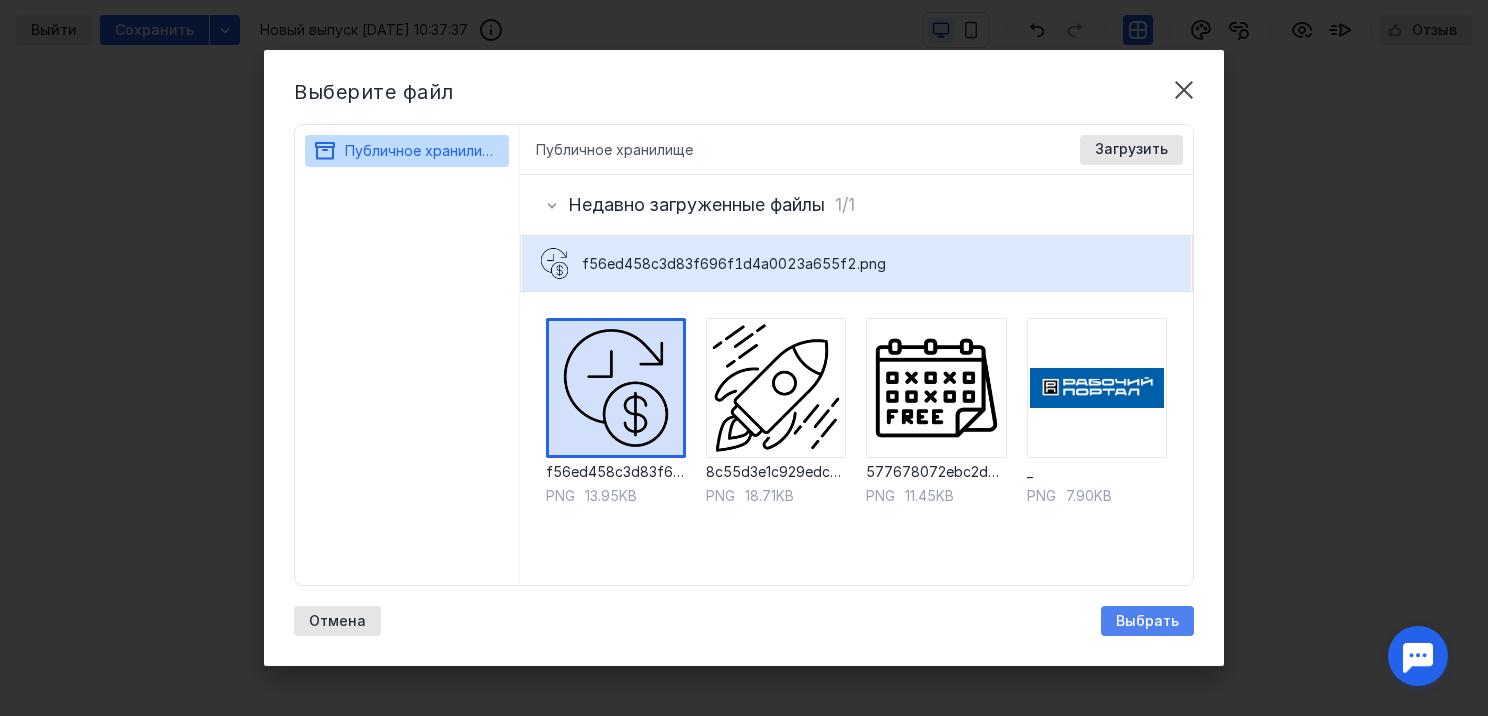 click on "Выбрать" at bounding box center (1147, 621) 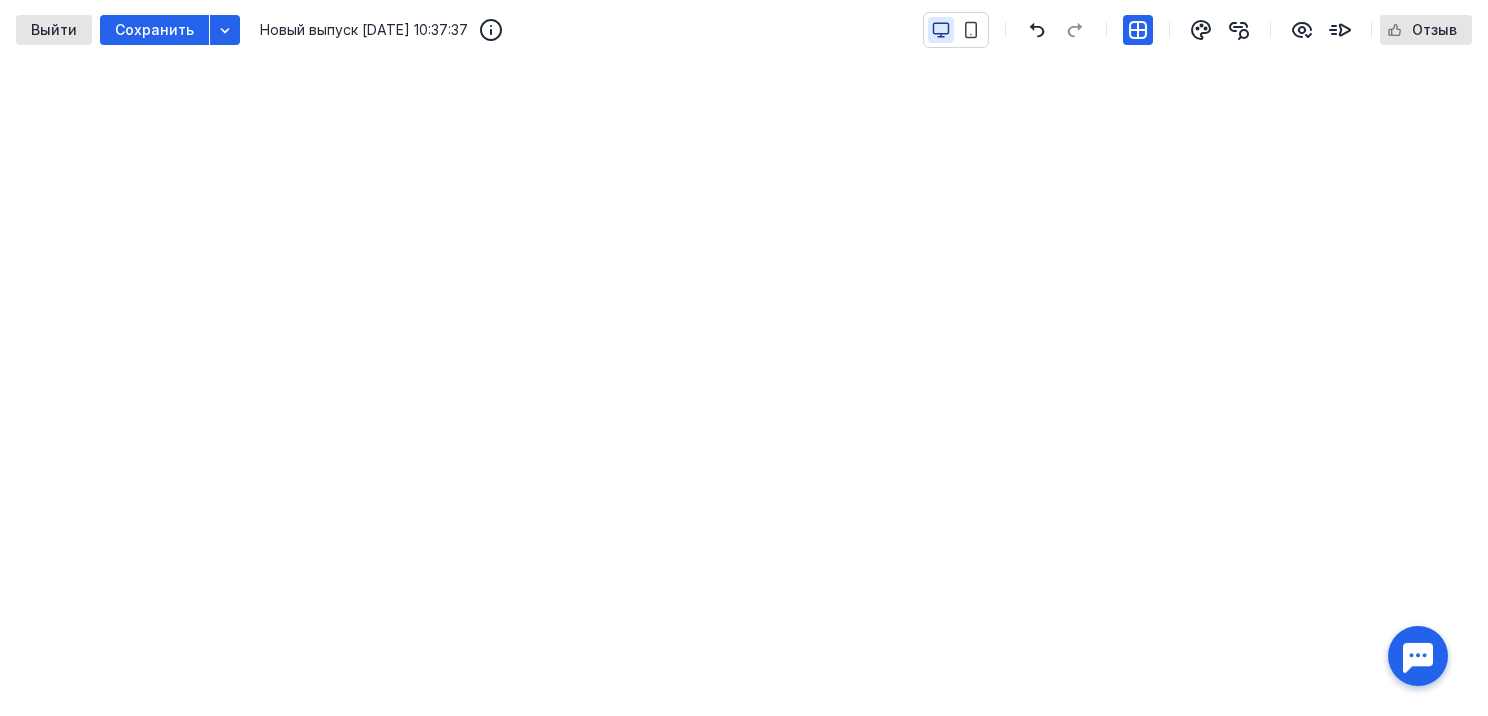 click 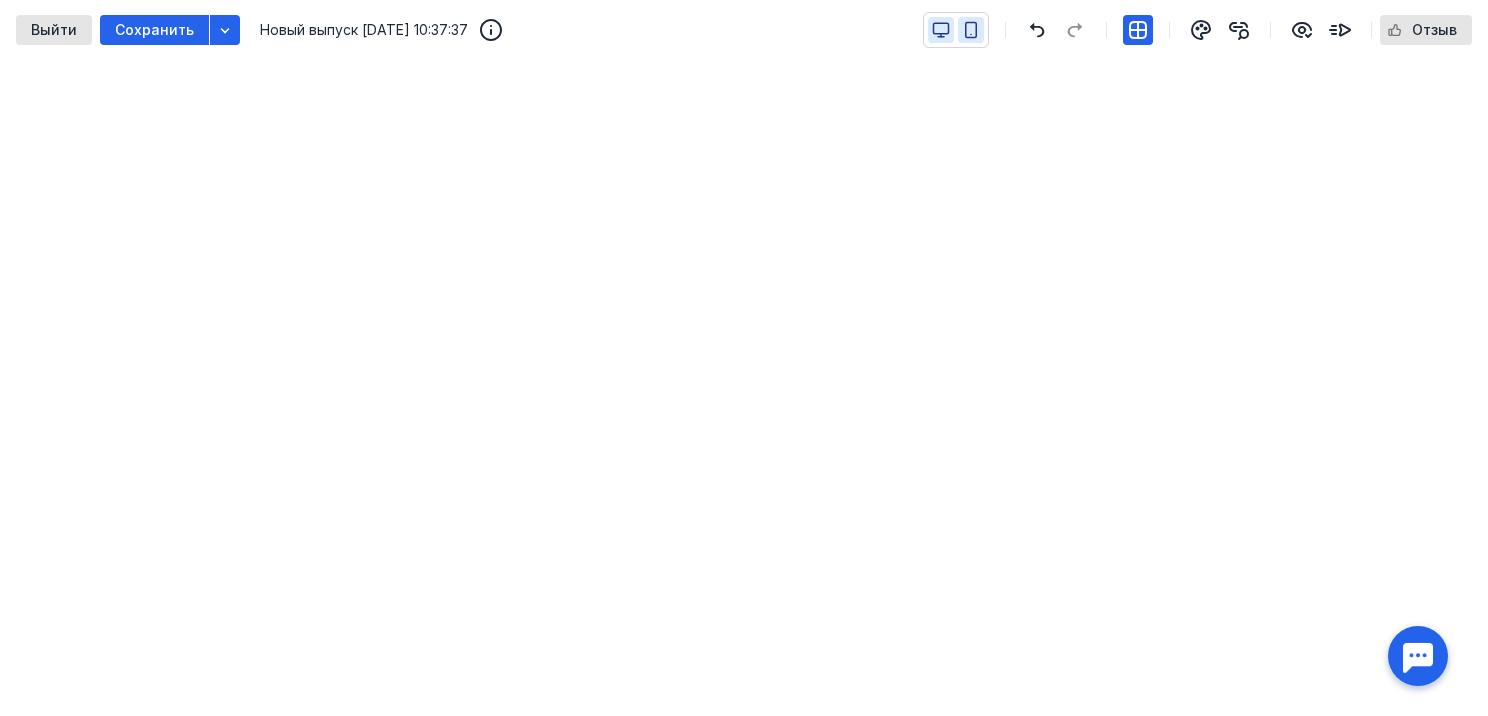 click 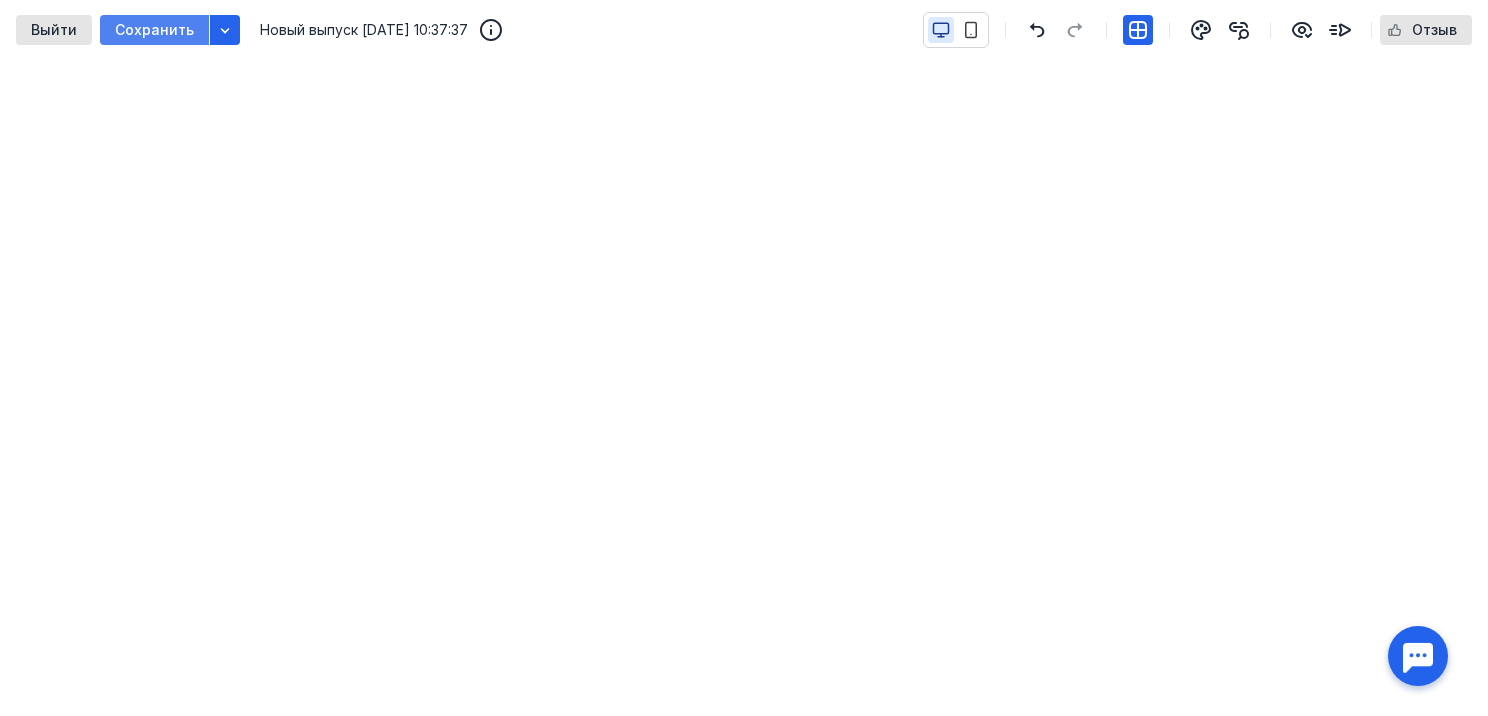 click on "Сохранить" at bounding box center (154, 30) 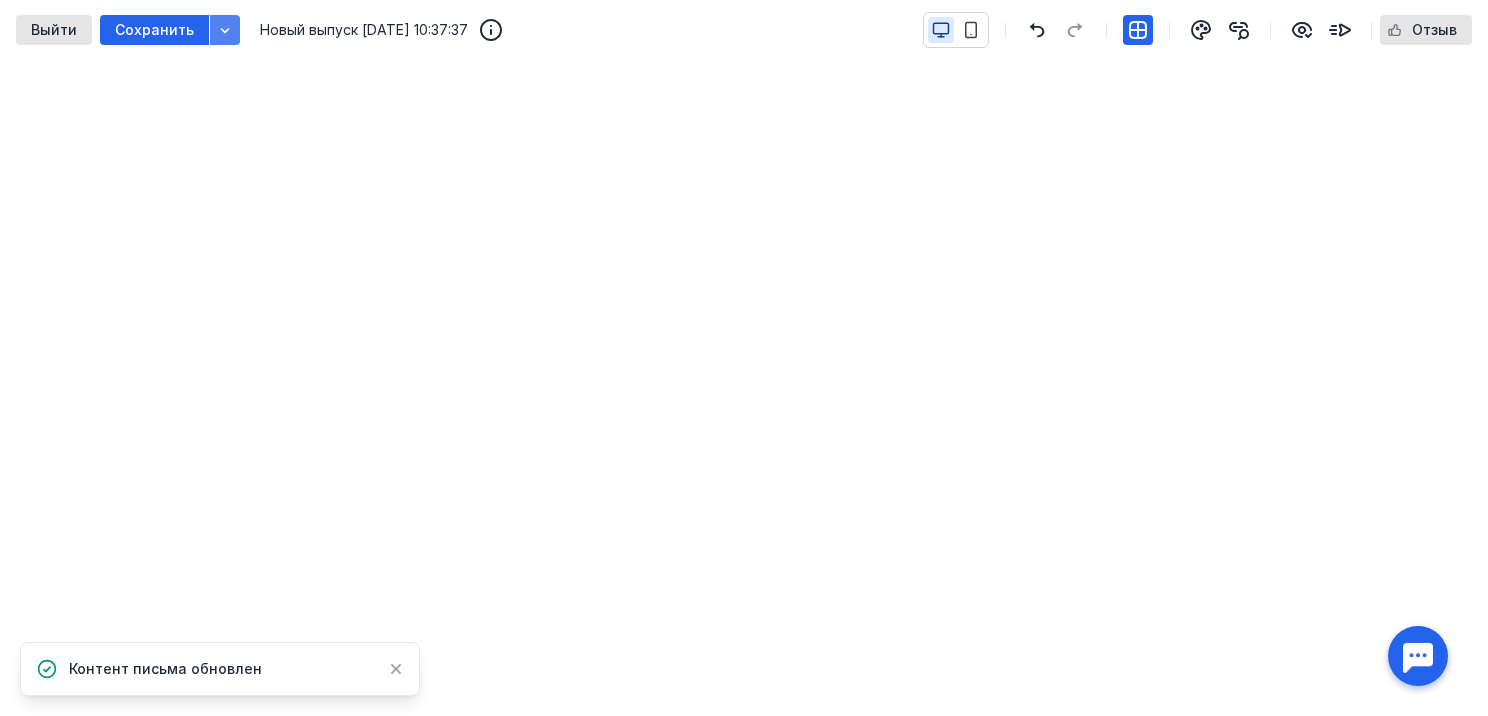 click at bounding box center (225, 30) 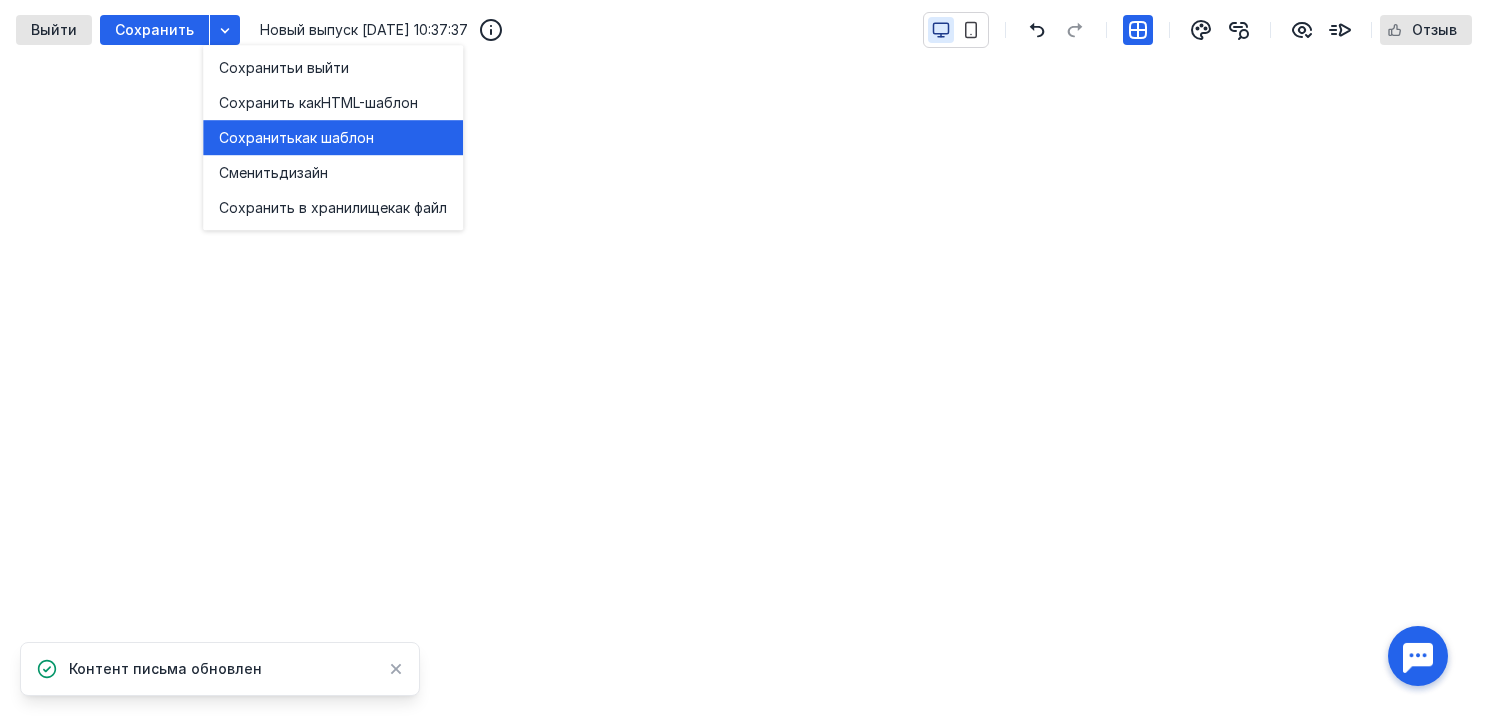 click on "Сохранить" at bounding box center (257, 138) 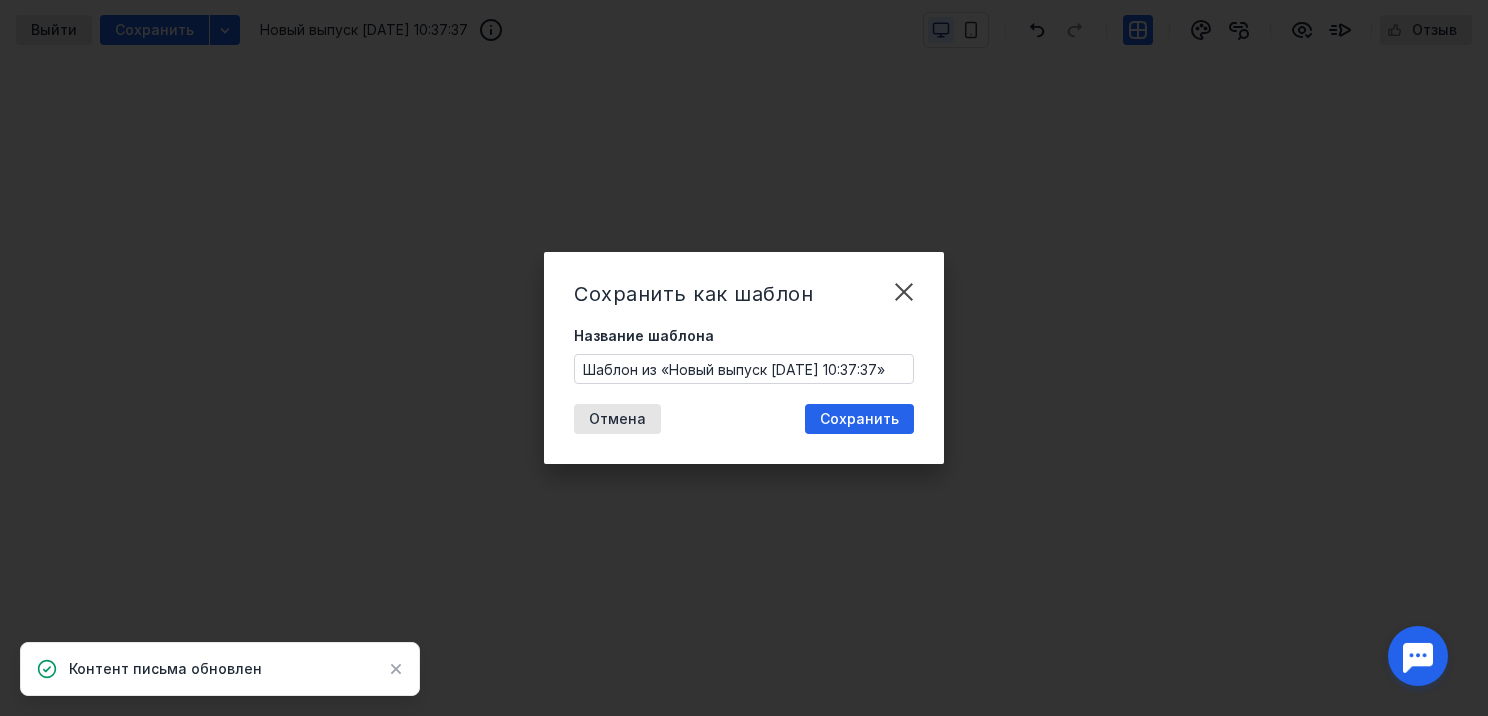 click on "Шаблон из «Новый выпуск [DATE] 10:37:37»" at bounding box center (744, 369) 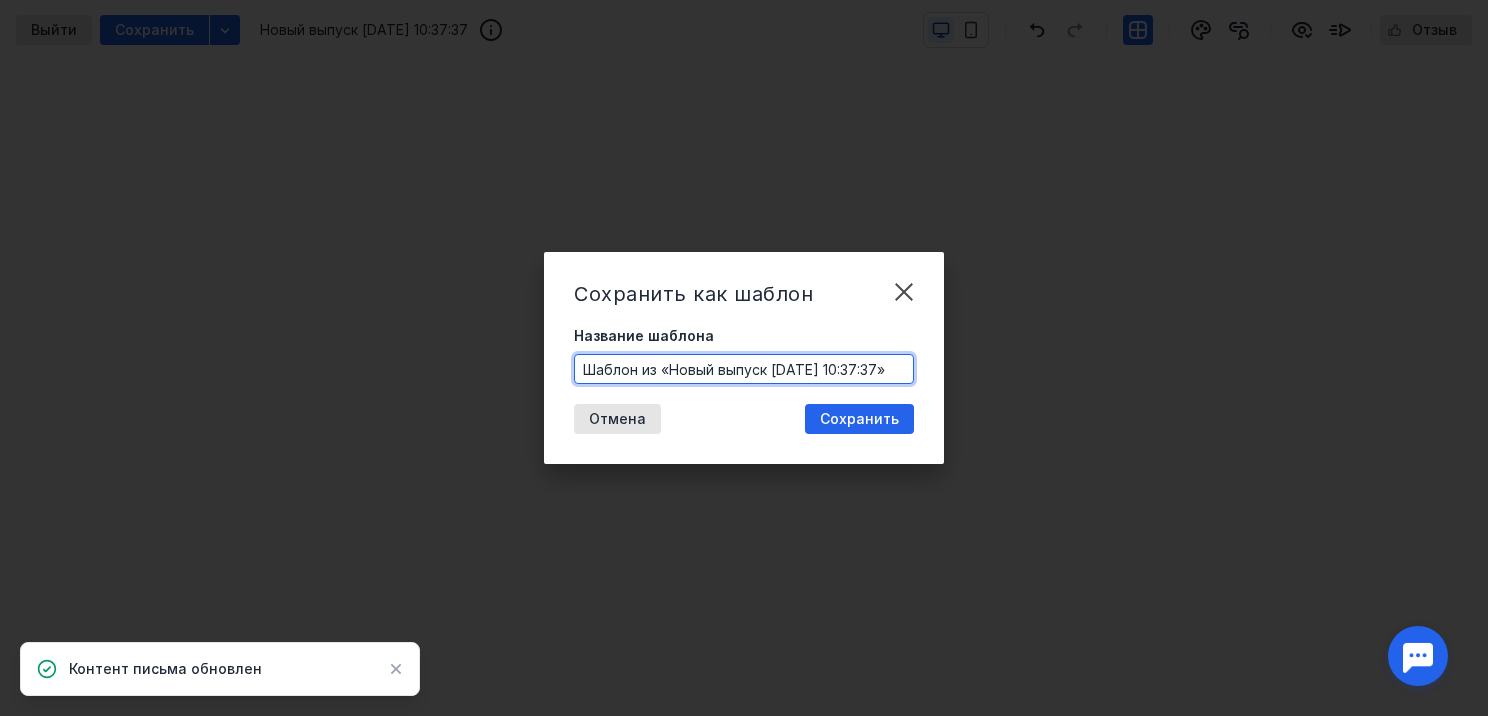 scroll, scrollTop: 0, scrollLeft: 10, axis: horizontal 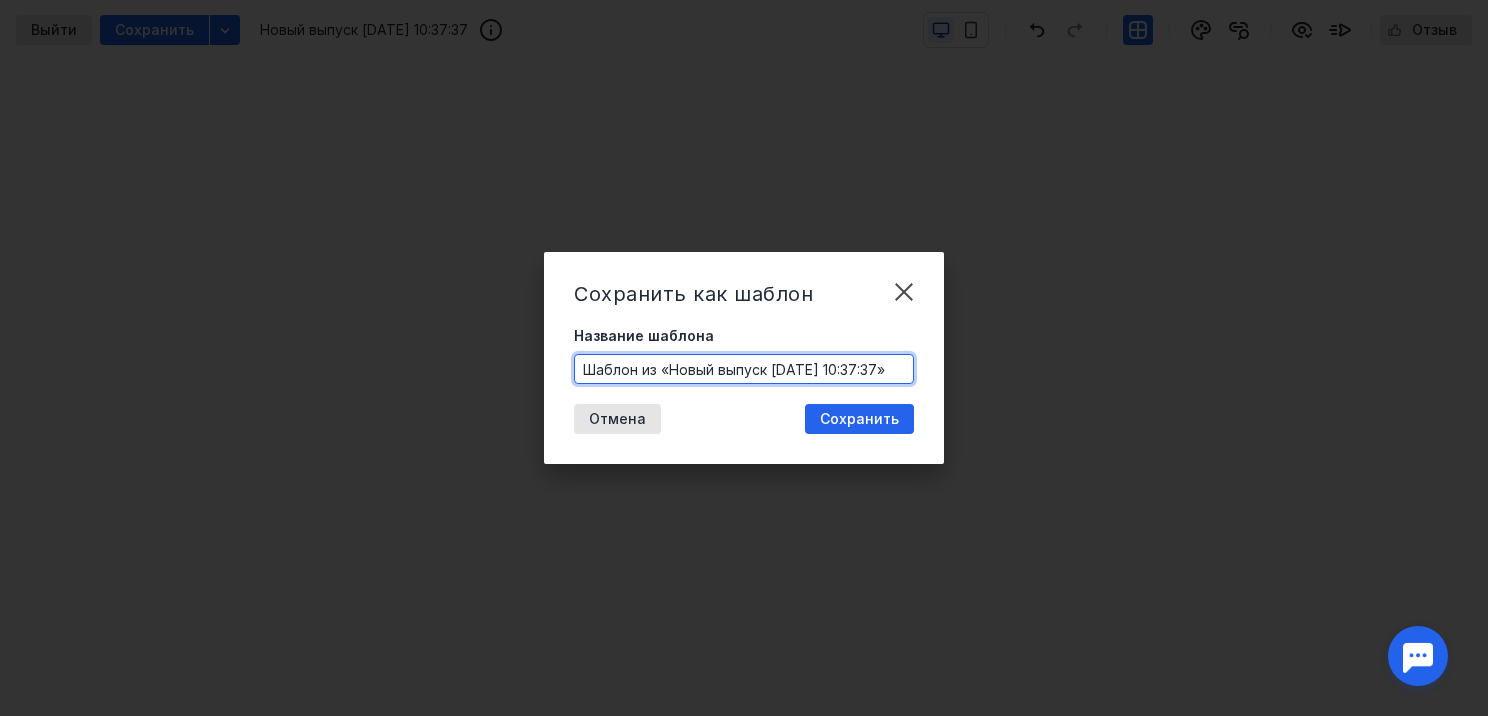 drag, startPoint x: 755, startPoint y: 368, endPoint x: 964, endPoint y: 387, distance: 209.86186 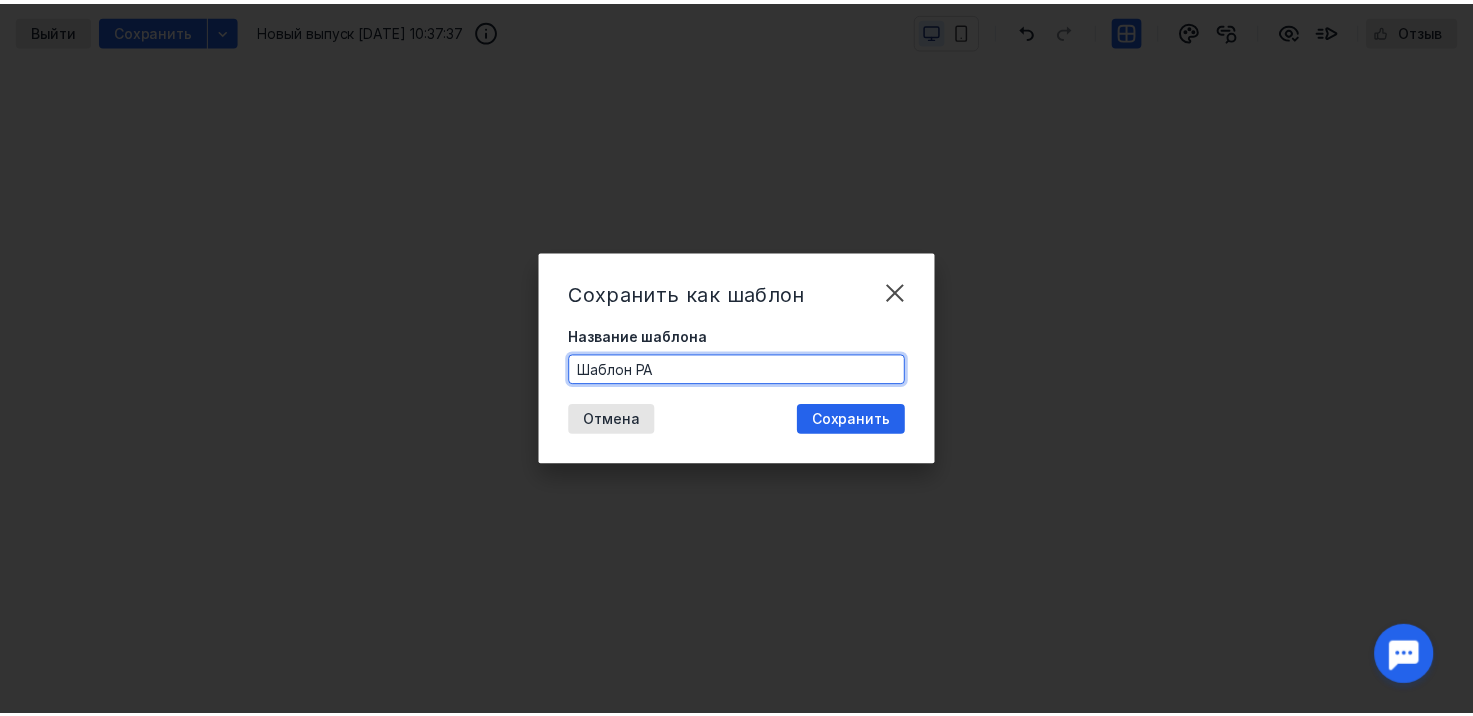 scroll, scrollTop: 0, scrollLeft: 0, axis: both 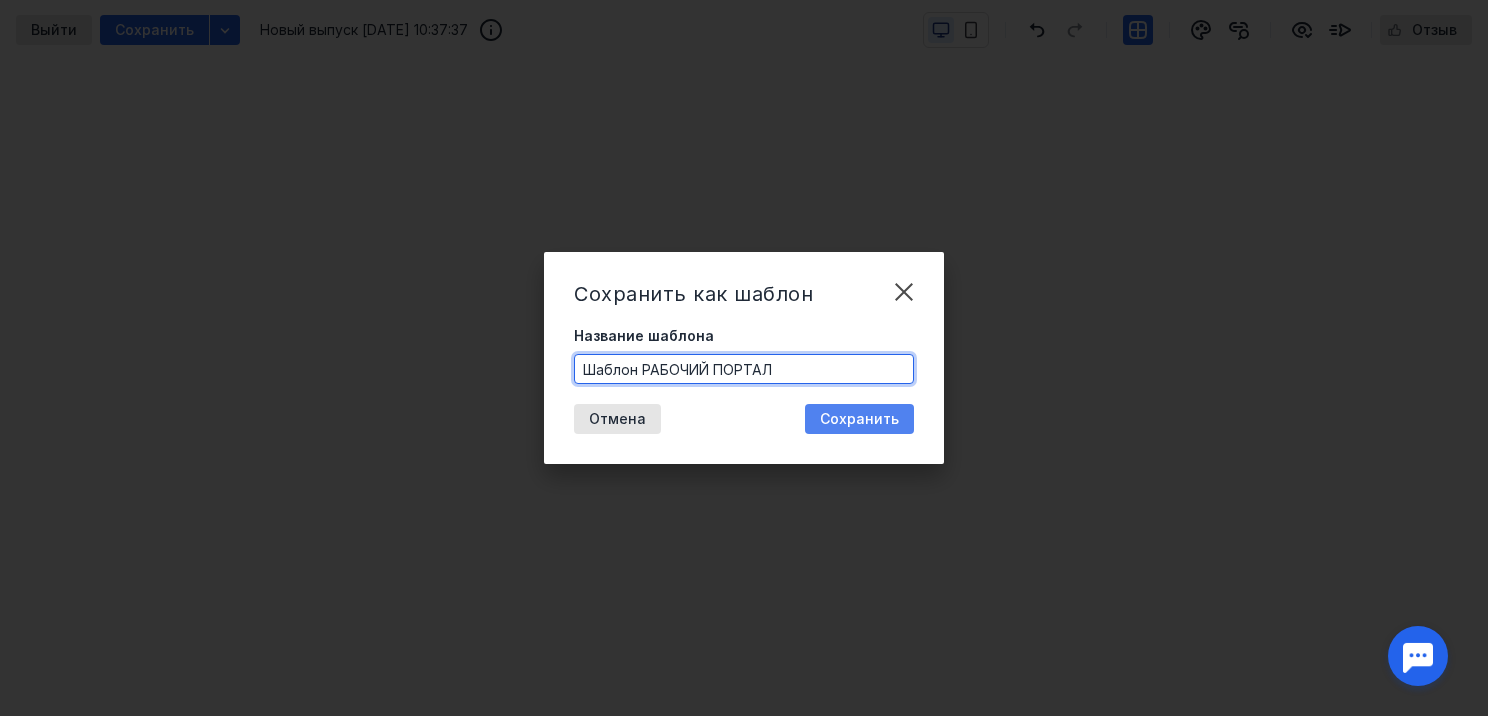type on "Шаблон РАБОЧИЙ ПОРТАЛ" 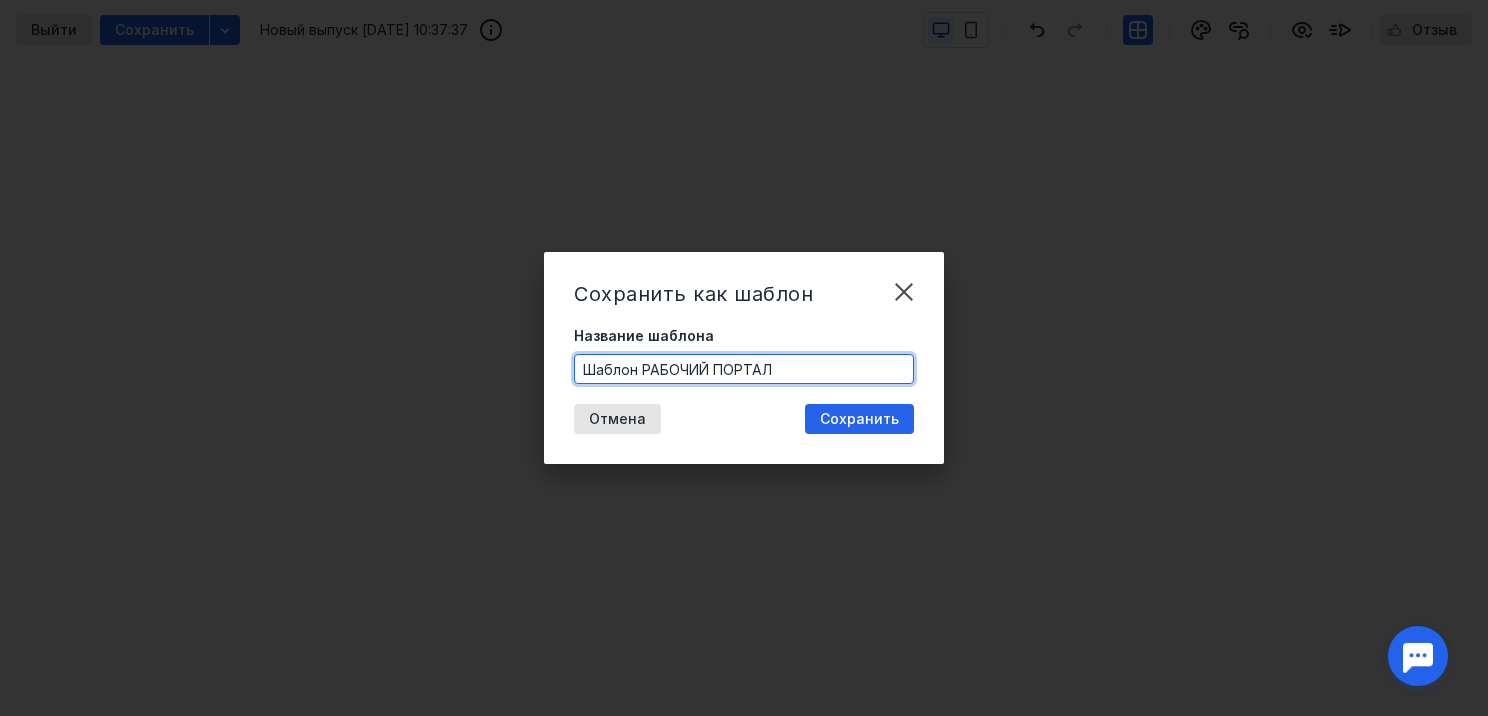 click on "Сохранить" at bounding box center [859, 419] 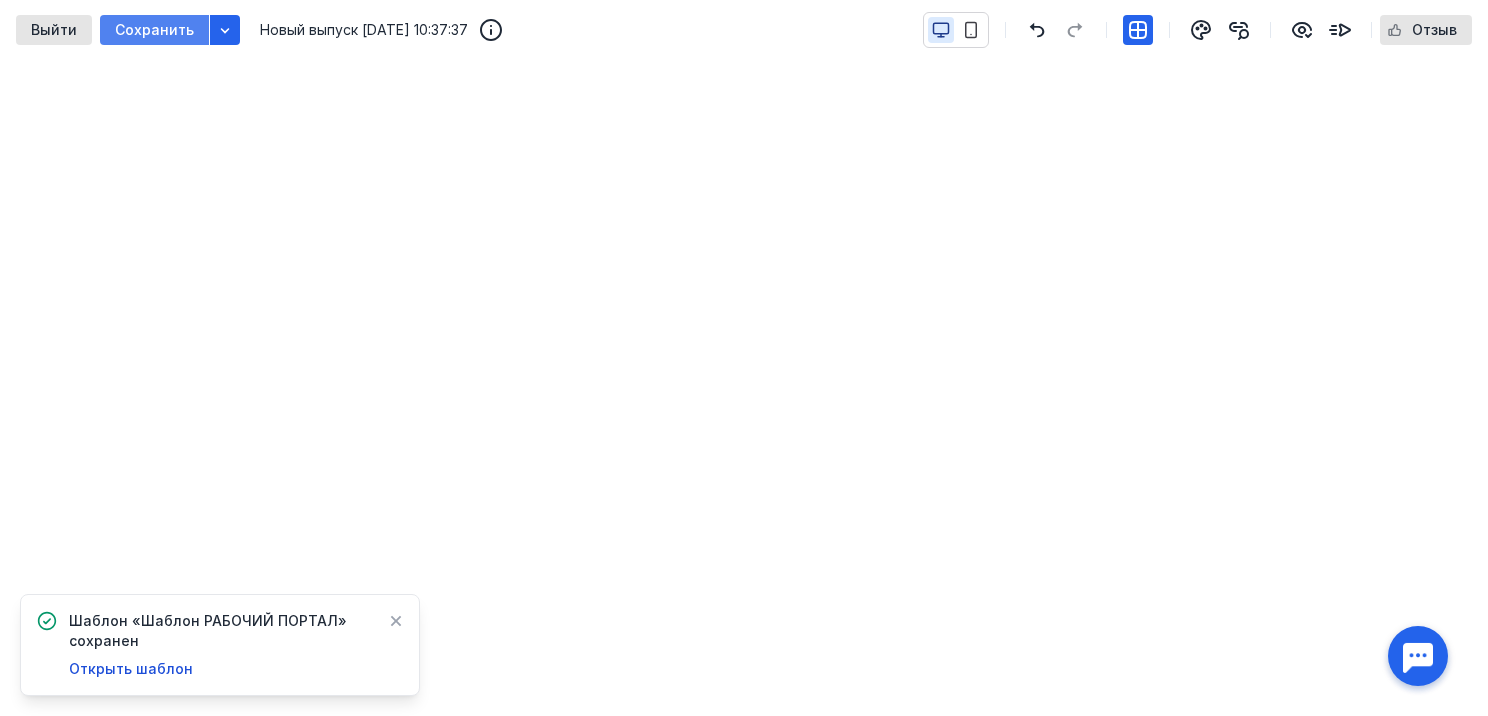 click on "Сохранить" at bounding box center [154, 30] 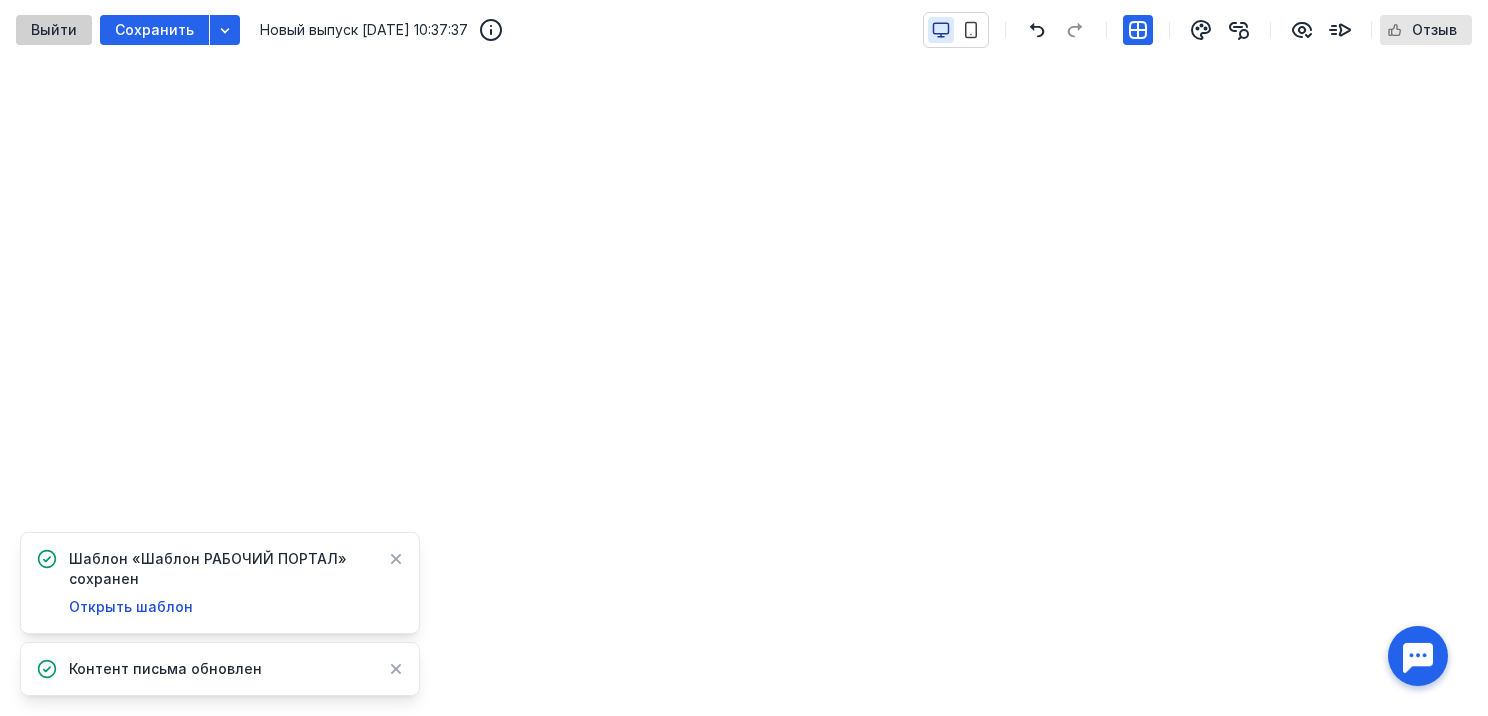 click on "Выйти" at bounding box center [54, 30] 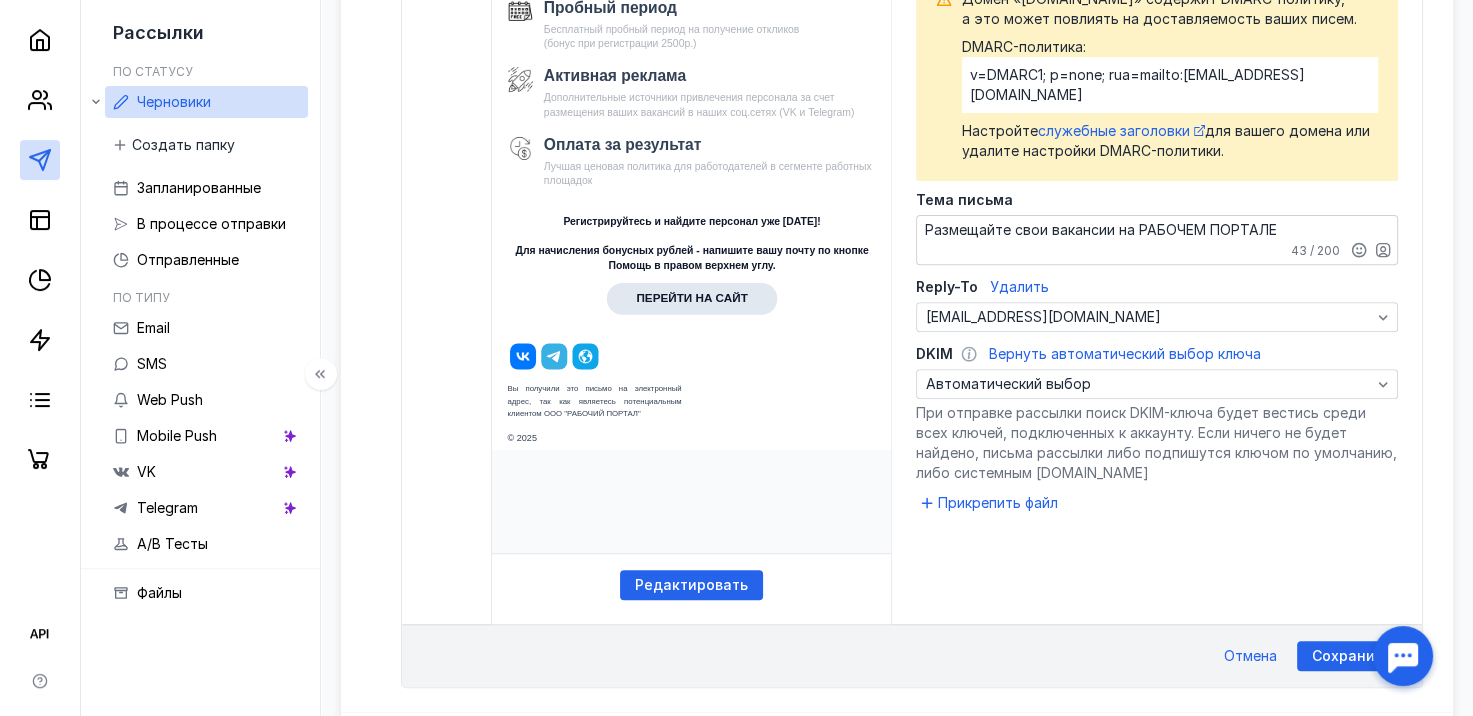 scroll, scrollTop: 898, scrollLeft: 0, axis: vertical 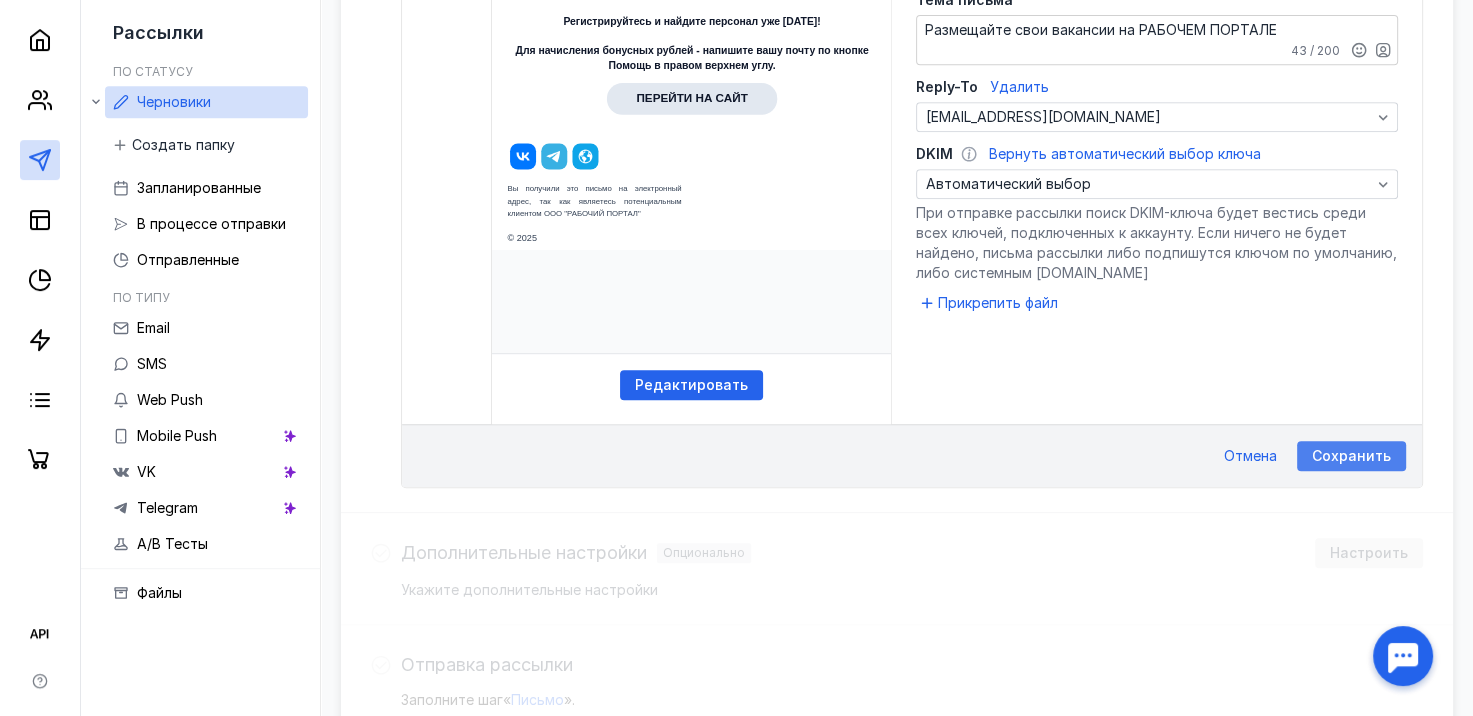 click on "Сохранить" at bounding box center (1351, 456) 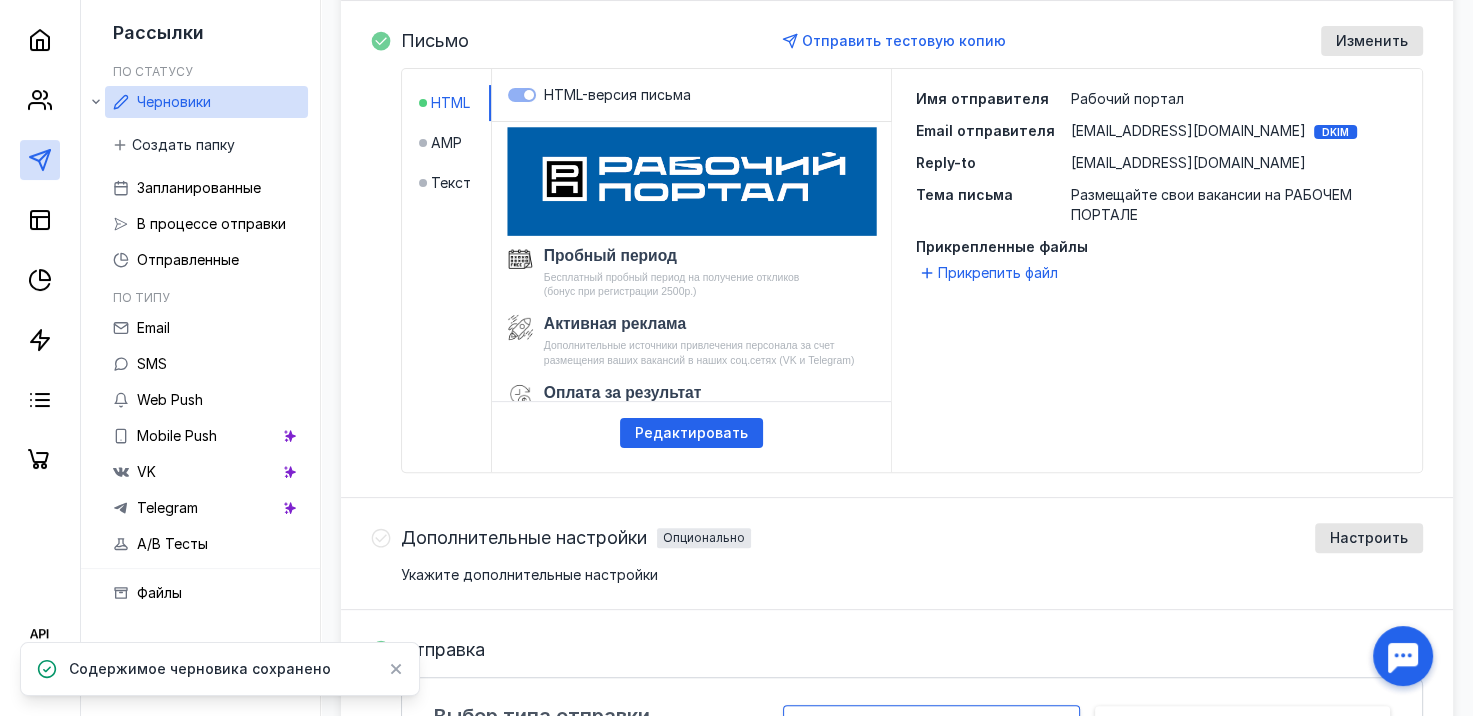 scroll, scrollTop: 449, scrollLeft: 0, axis: vertical 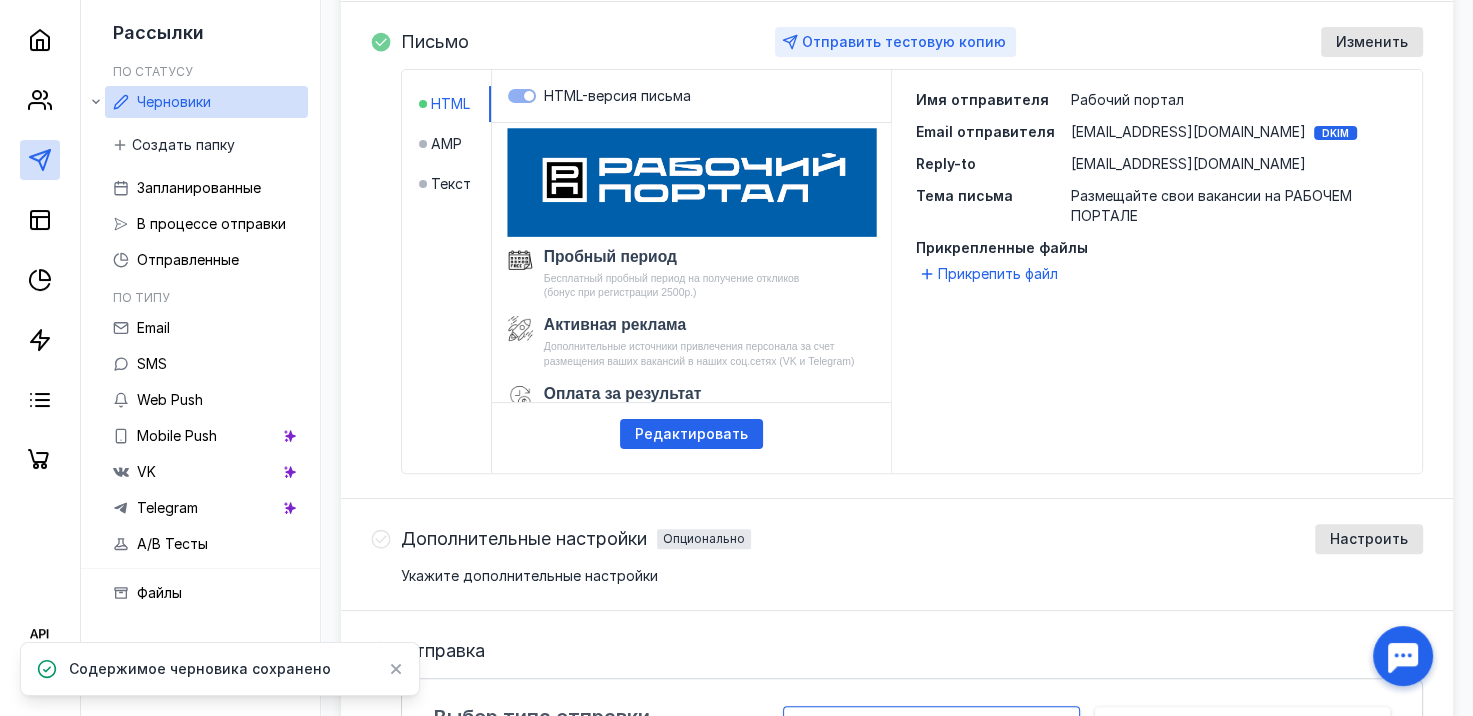 click on "Отправить тестовую копию" at bounding box center (904, 41) 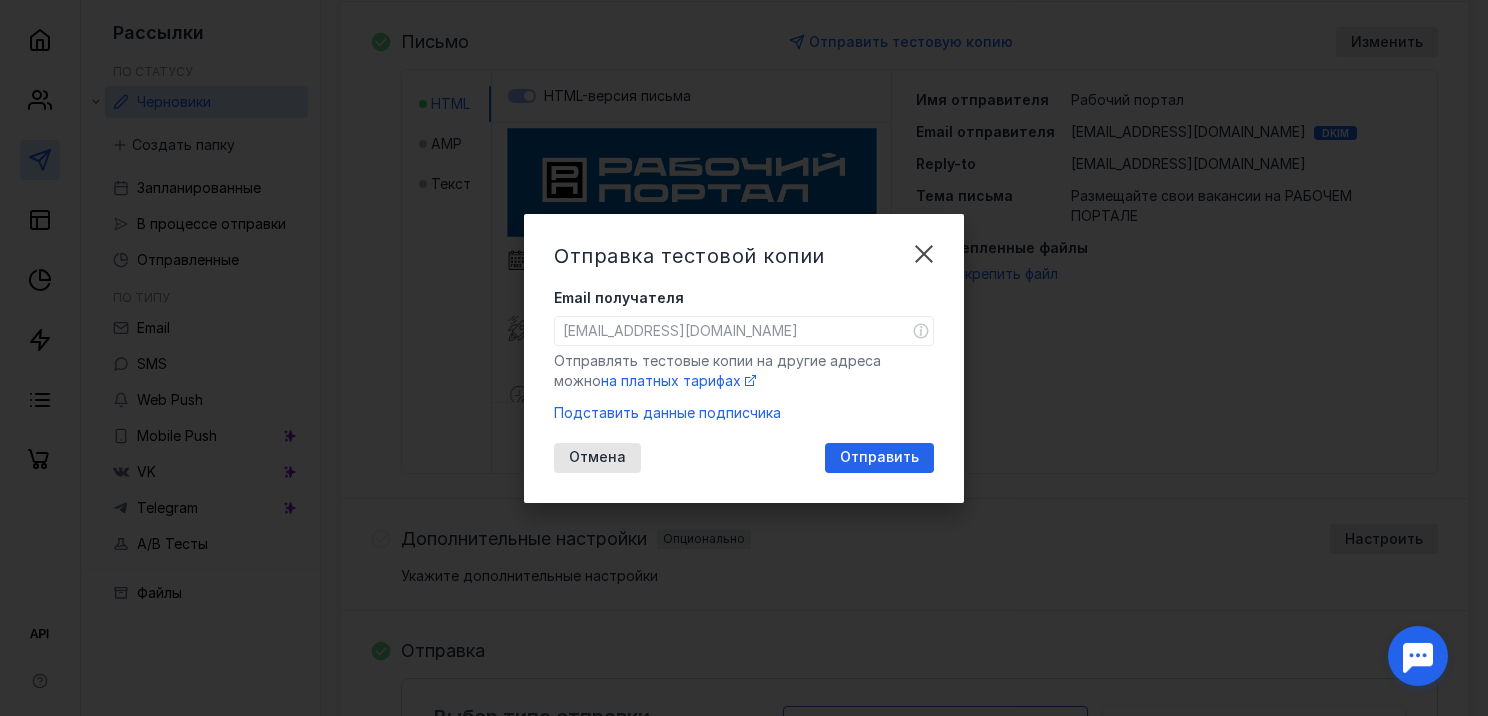 click on "Отправить" at bounding box center (879, 457) 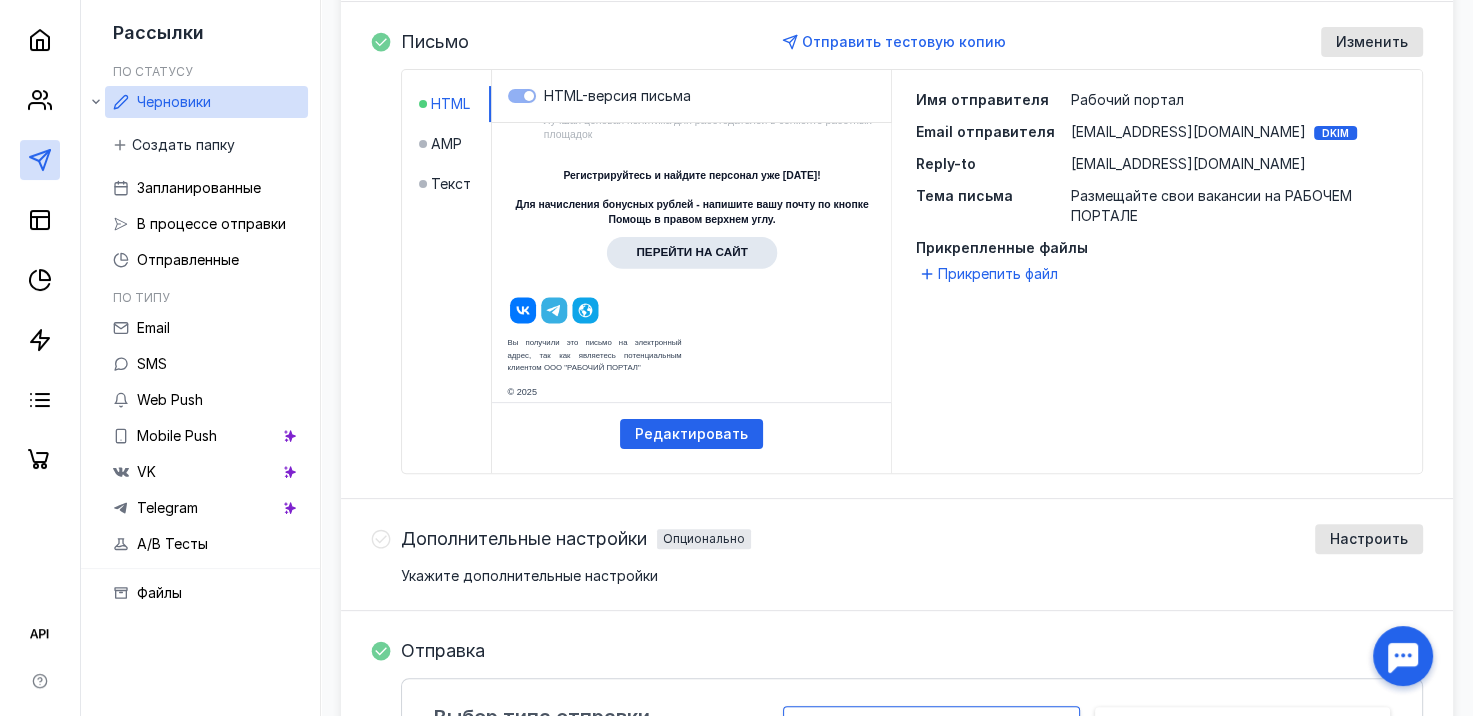 scroll, scrollTop: 296, scrollLeft: 0, axis: vertical 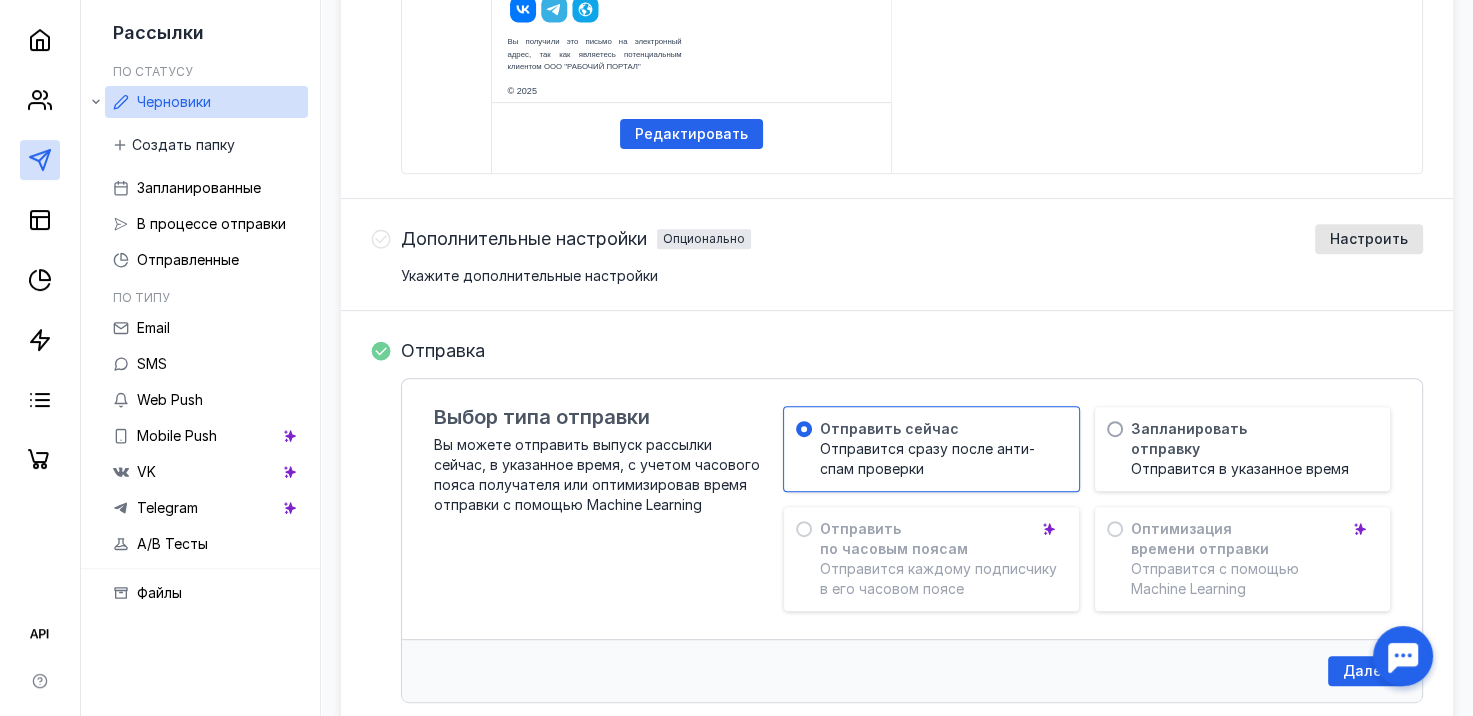 click 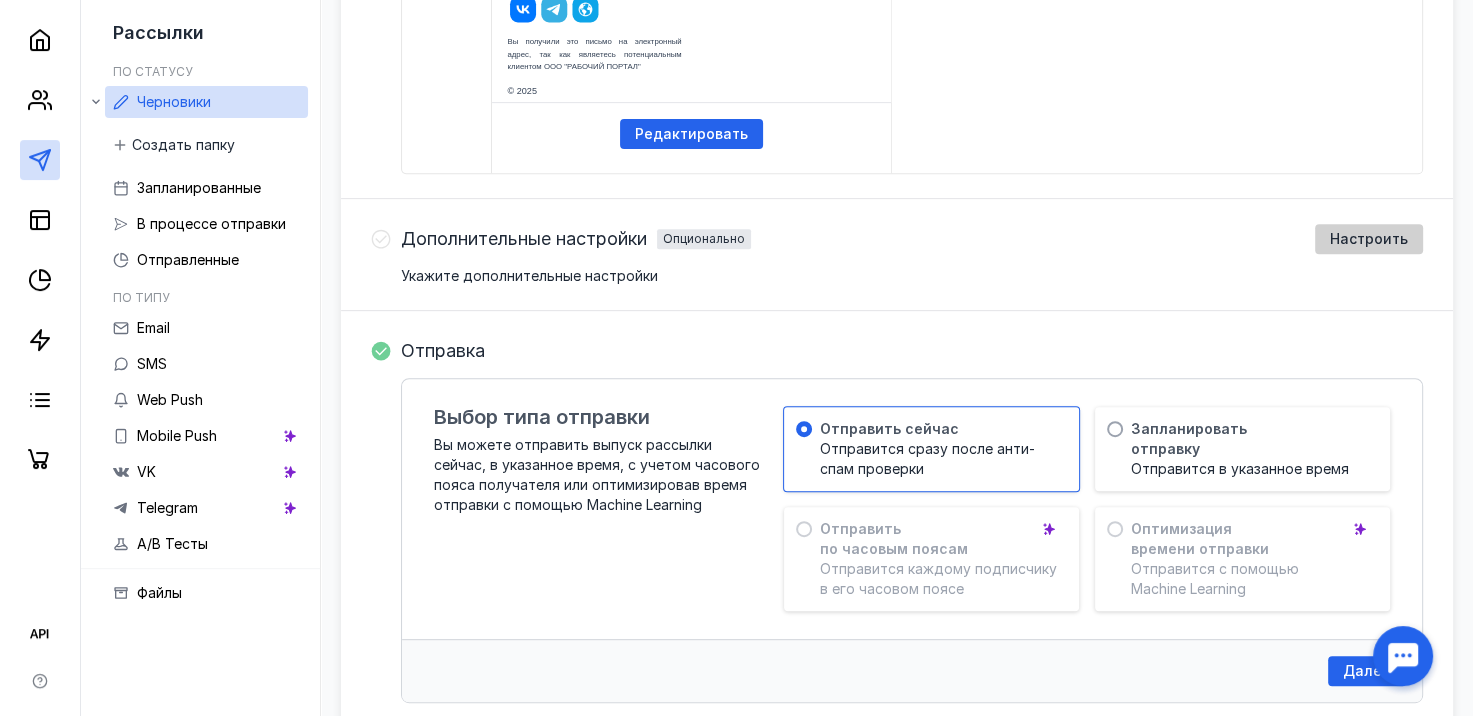 click on "Настроить" at bounding box center (1369, 239) 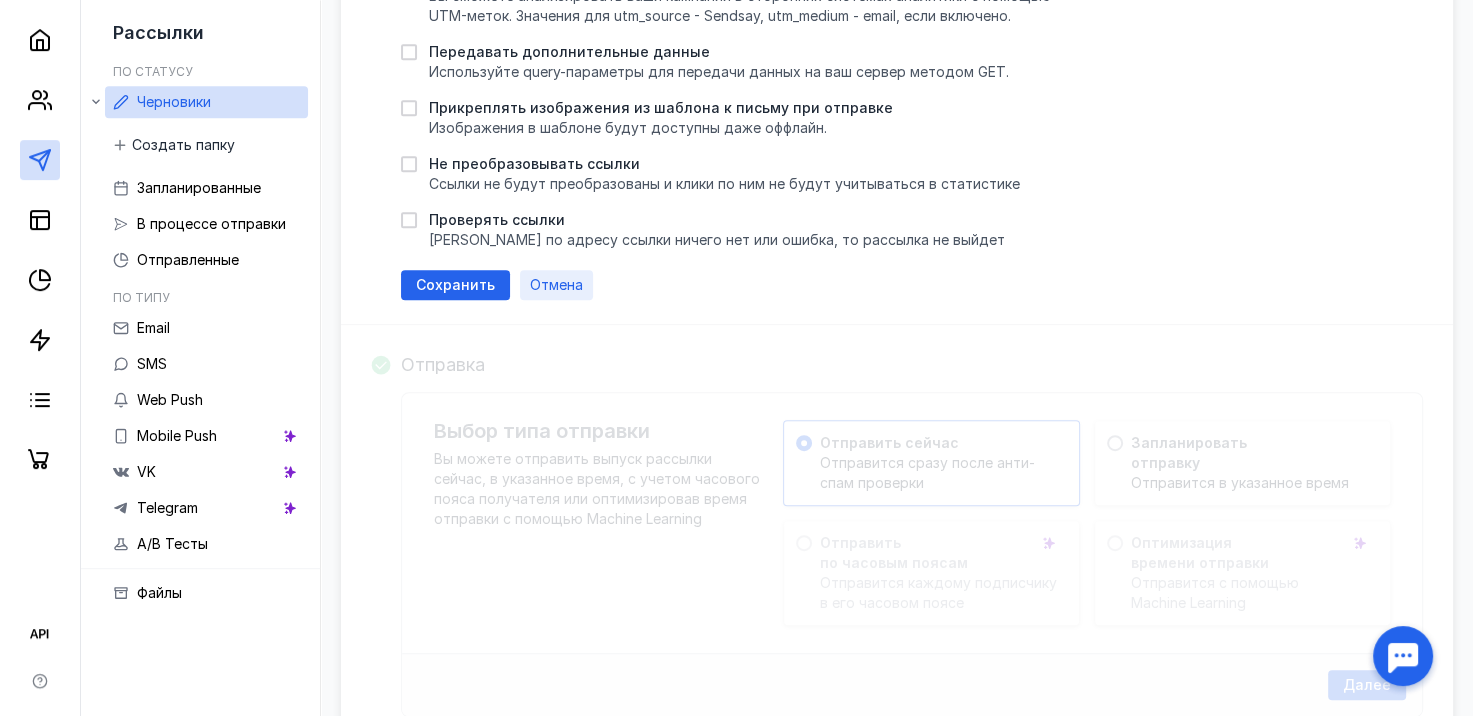 click on "Отмена" at bounding box center (556, 285) 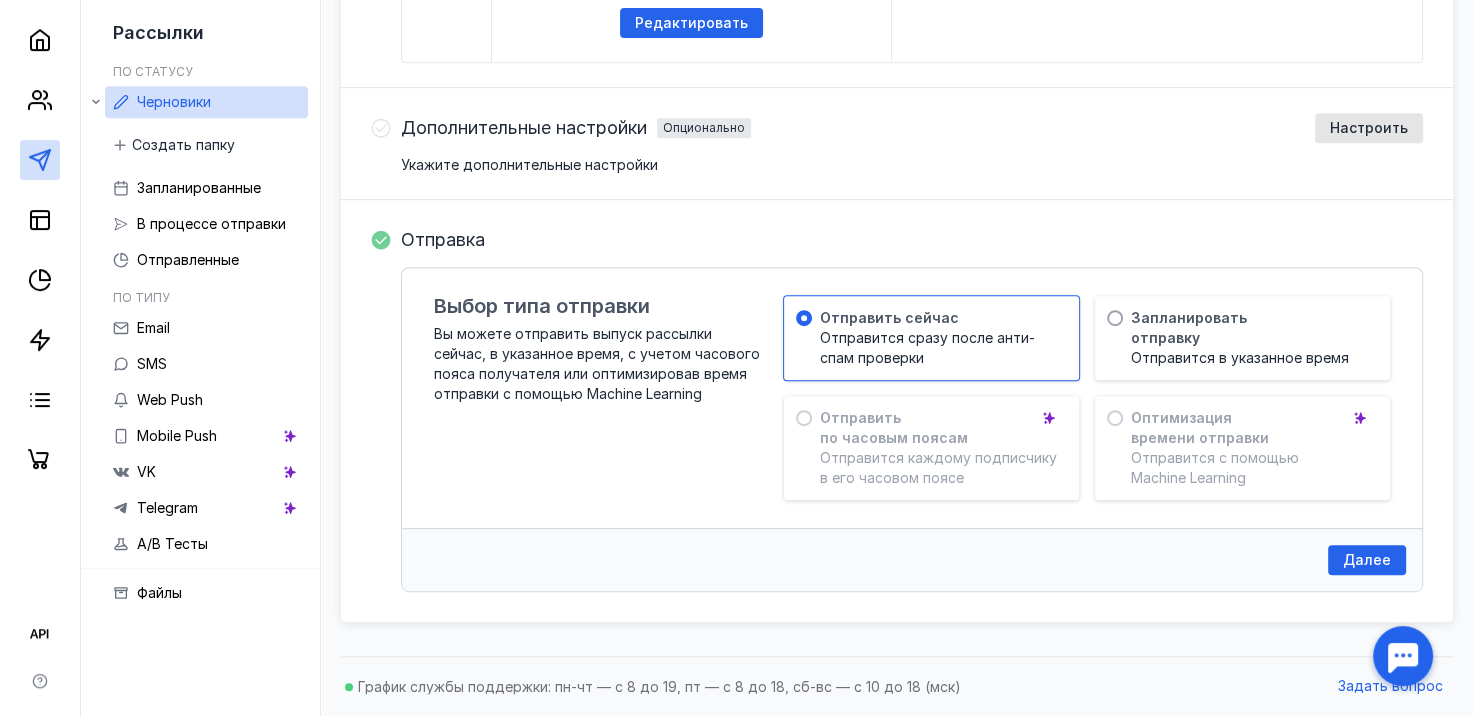 scroll, scrollTop: 857, scrollLeft: 0, axis: vertical 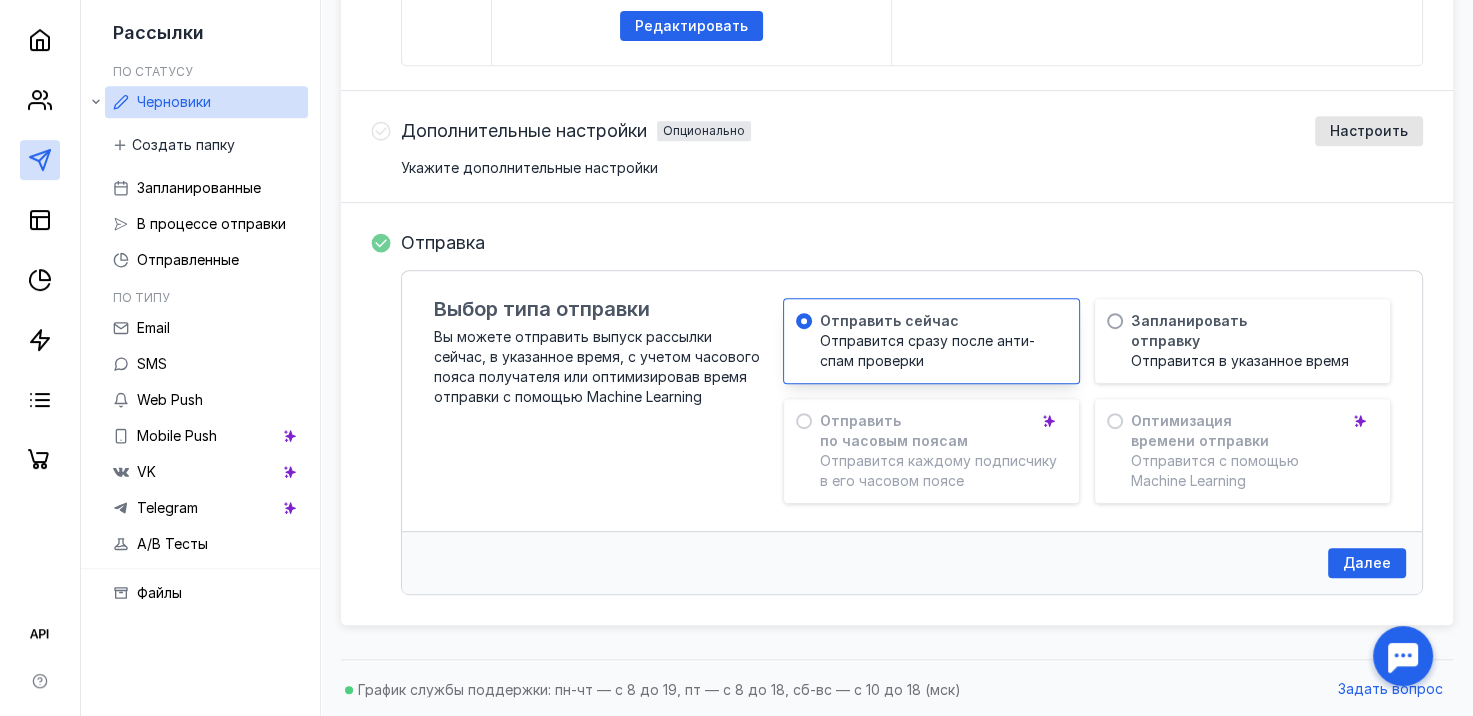 click on "Отправить сейчас Отправится сразу после анти-спам проверки" at bounding box center [931, 341] 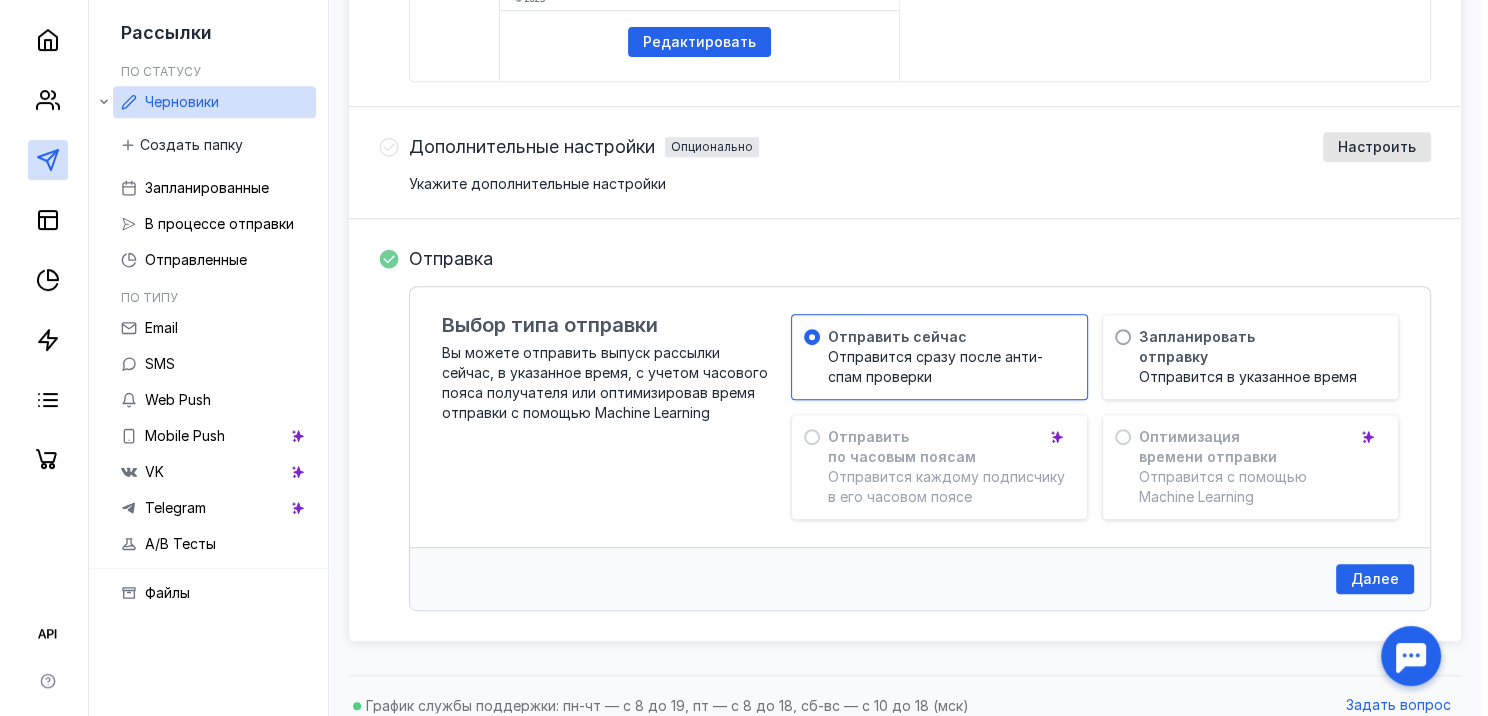 scroll, scrollTop: 857, scrollLeft: 0, axis: vertical 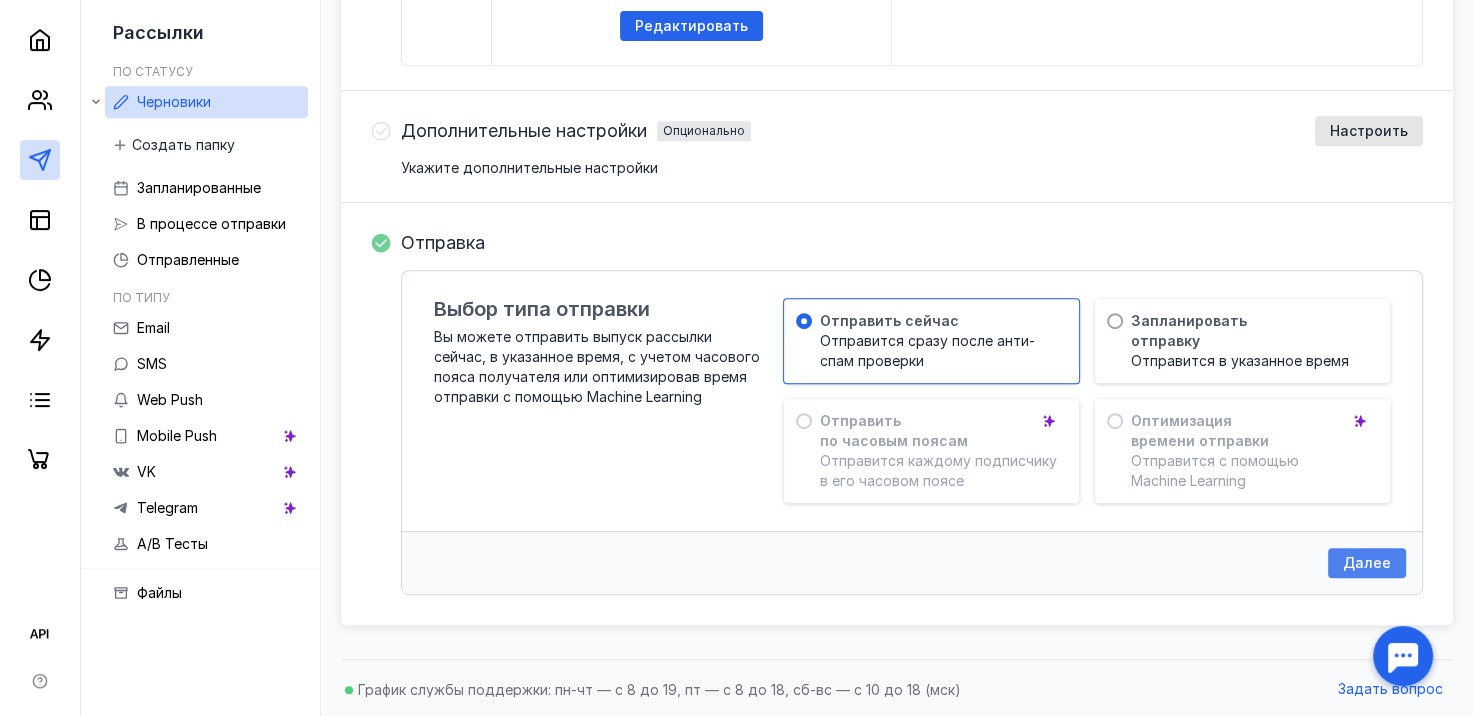 click on "Далее" at bounding box center [1367, 563] 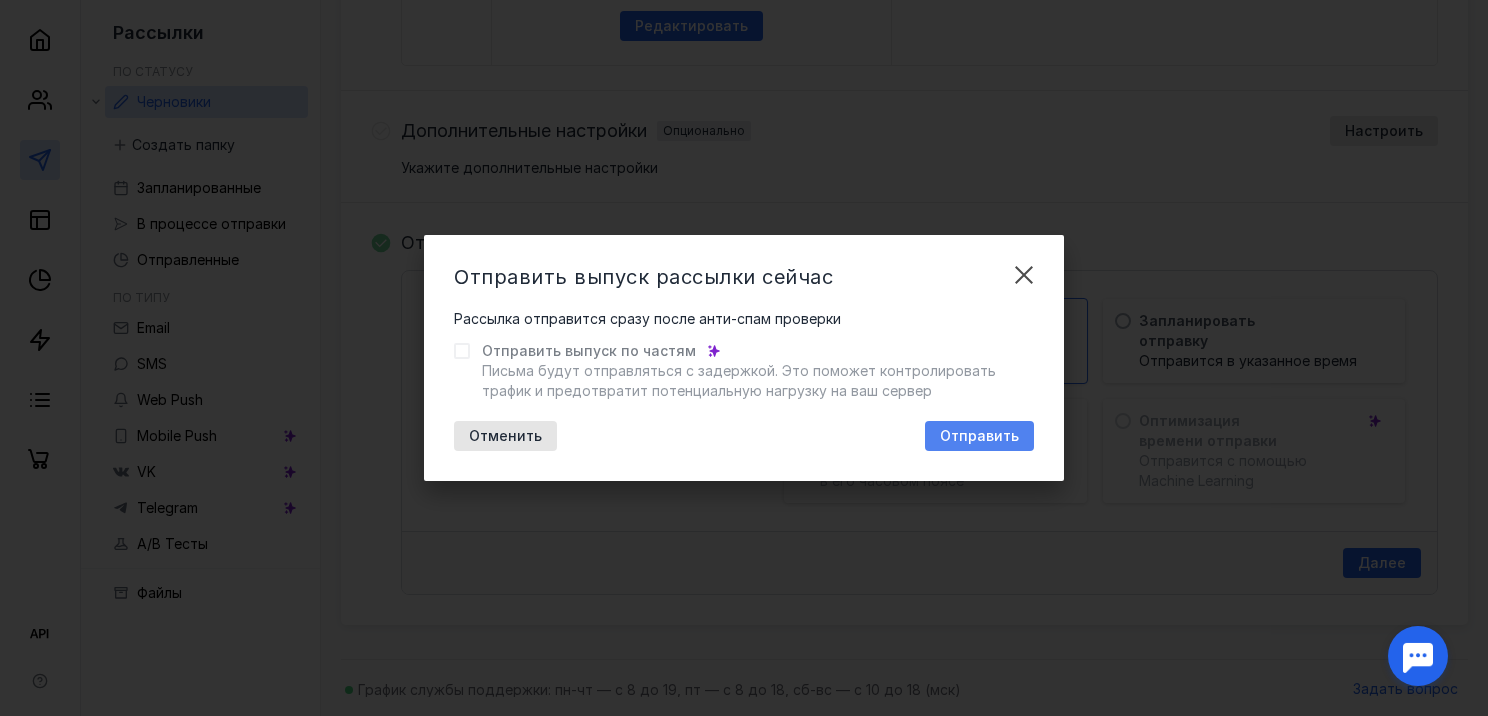 click on "Отправить" at bounding box center [979, 436] 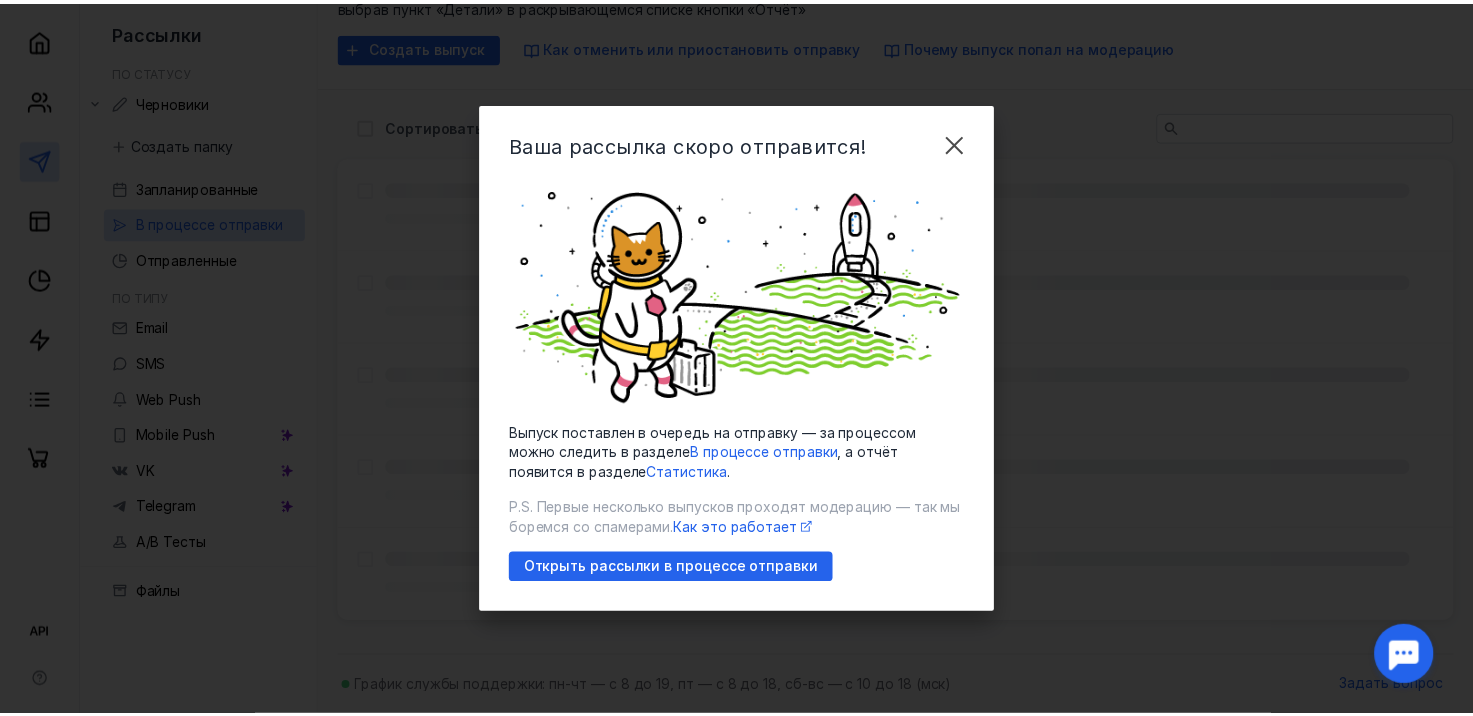 scroll, scrollTop: 6, scrollLeft: 0, axis: vertical 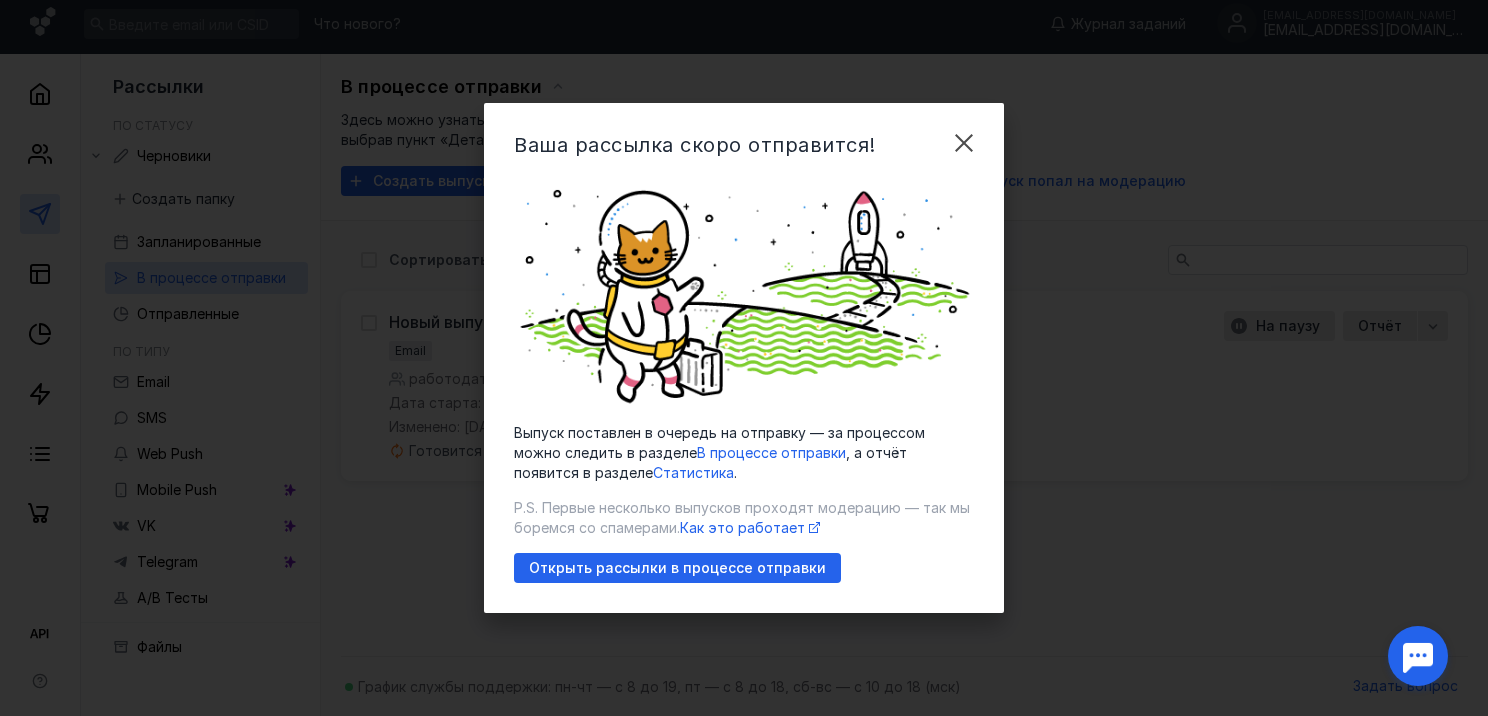 click on "В процессе отправки" at bounding box center [771, 452] 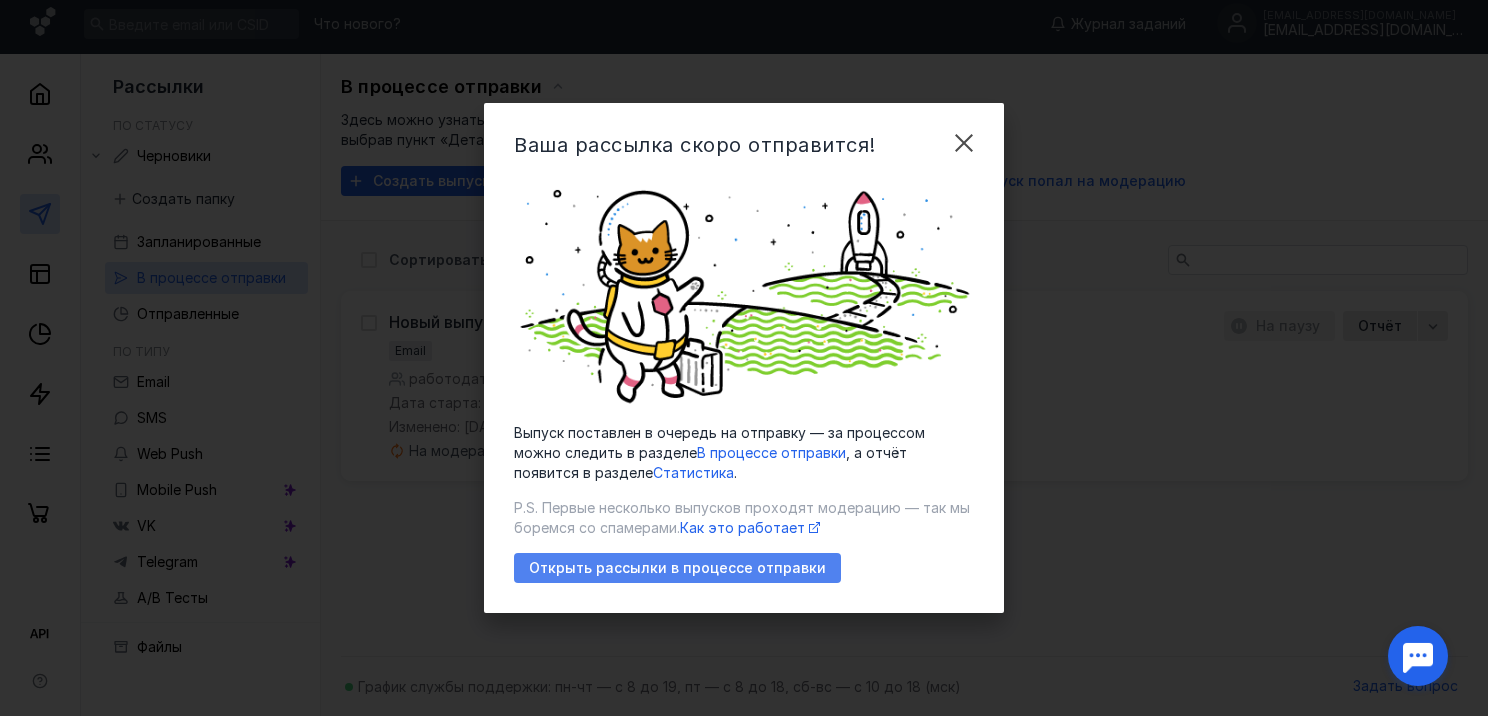 click on "Открыть рассылки в процессе отправки" at bounding box center (677, 568) 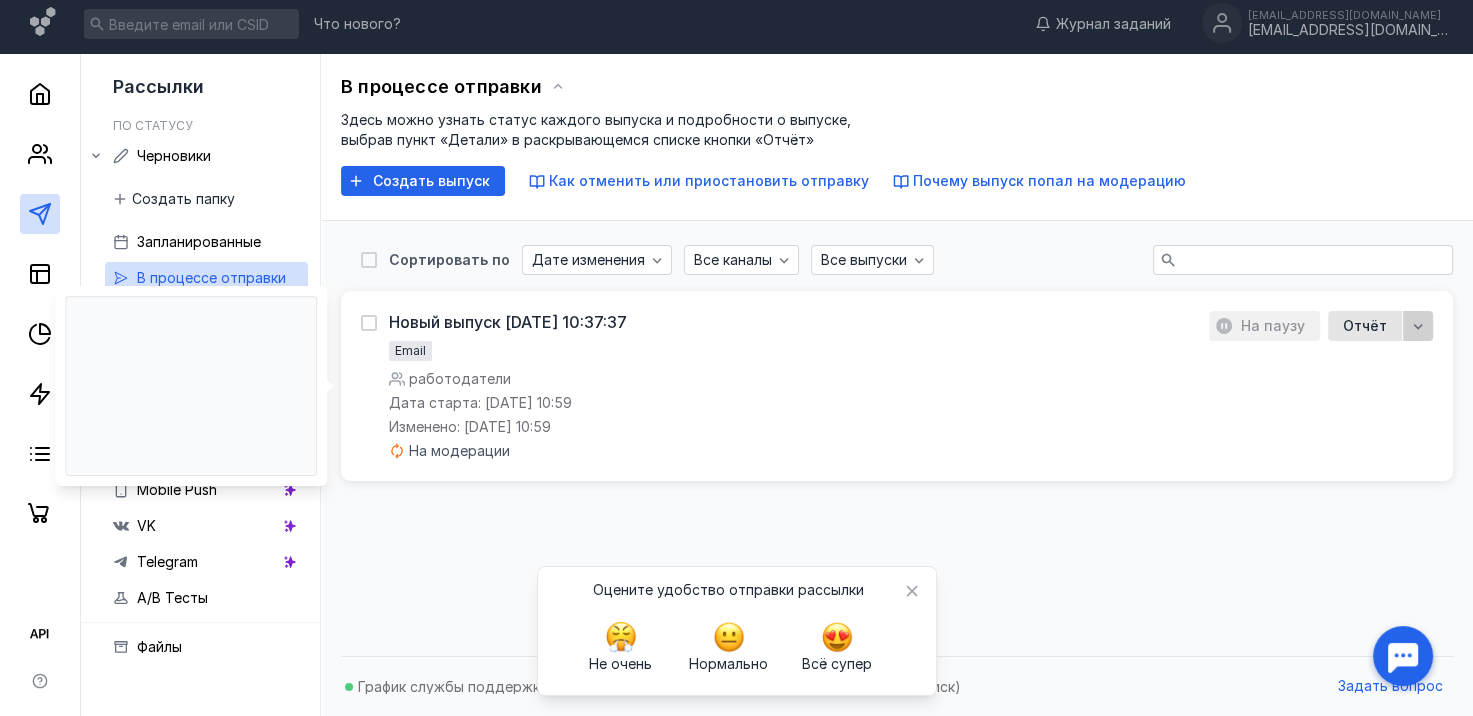 click 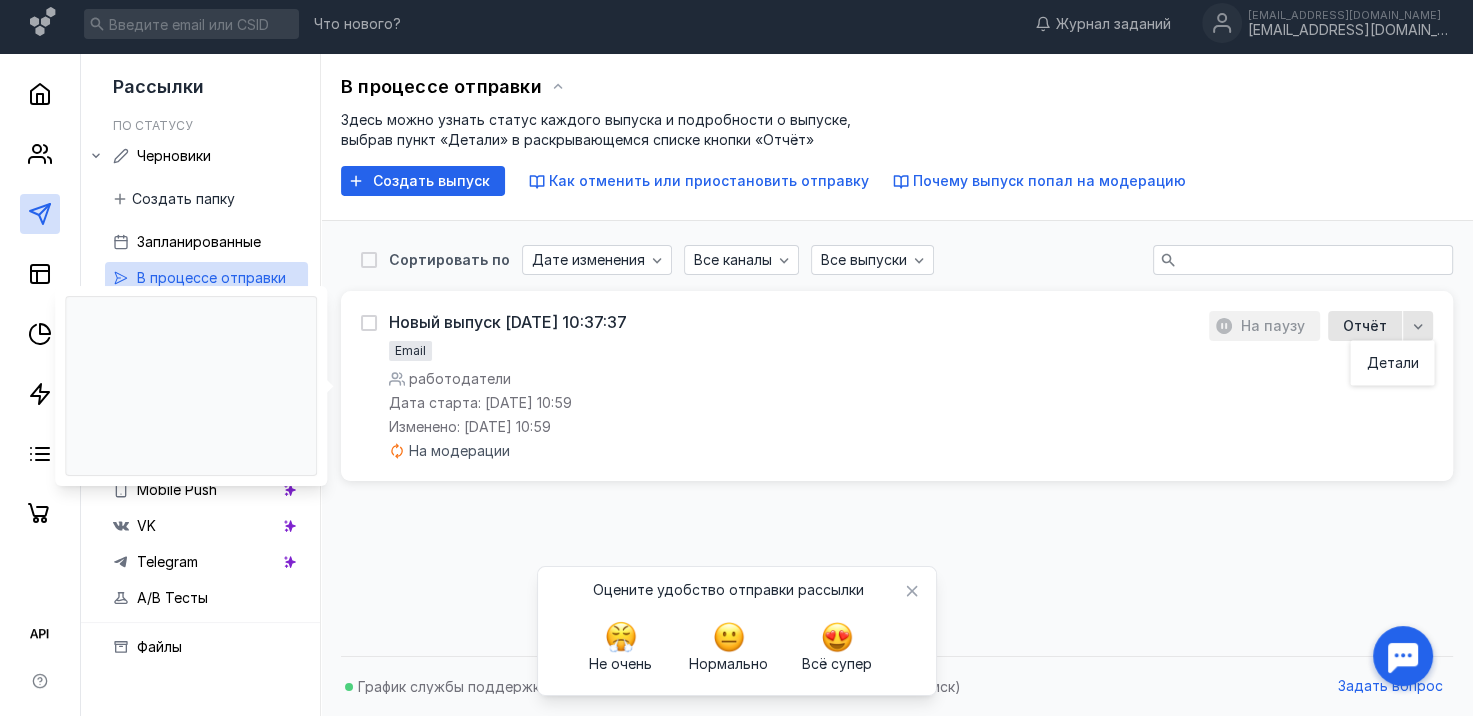 click on "Новый выпуск [DATE] 10:37:37 Email работодатели Дата старта: [DATE] 10:59 Изменено: [DATE] 10:59 На модерации" at bounding box center [773, 386] 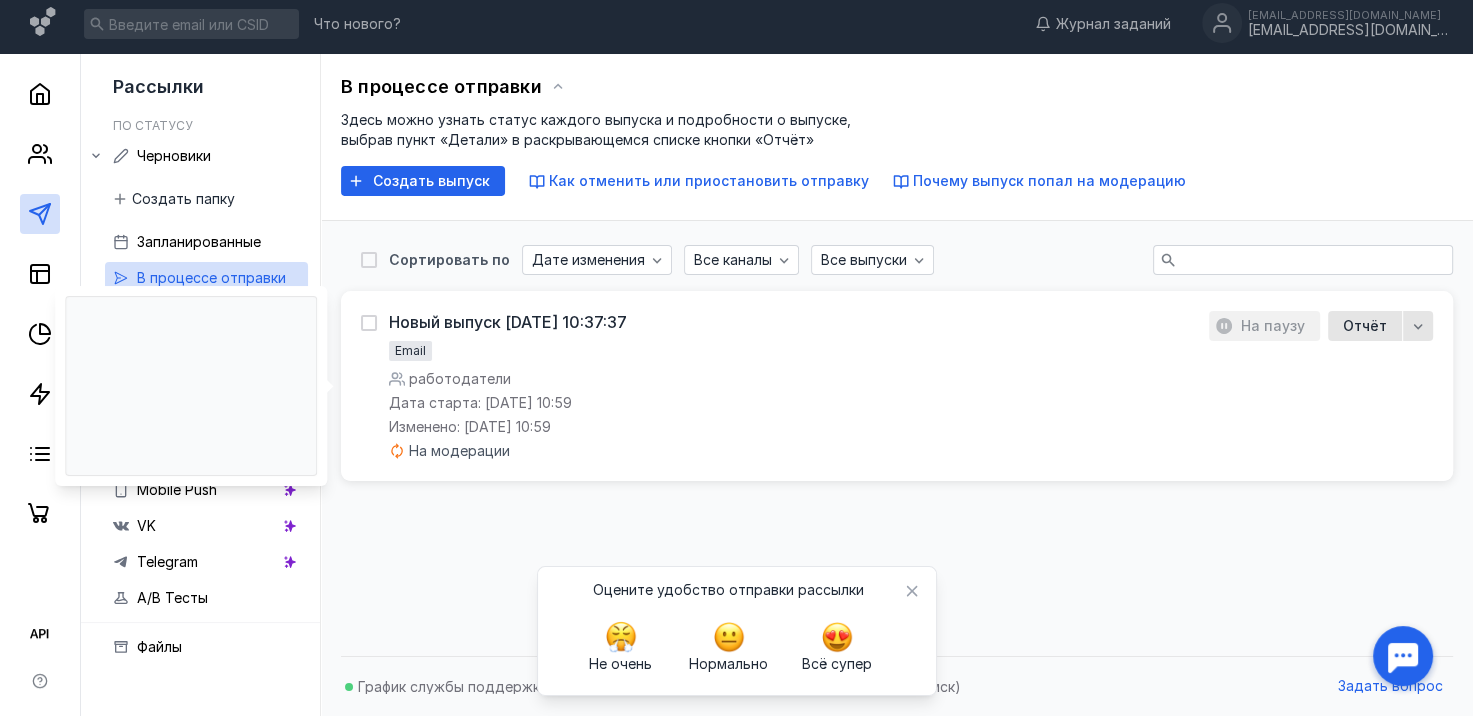 click on "Новый выпуск [DATE] 10:37:37 Email работодатели Дата старта: [DATE] 10:59 Изменено: [DATE] 10:59 На модерации На паузу Отчёт" at bounding box center [897, 386] 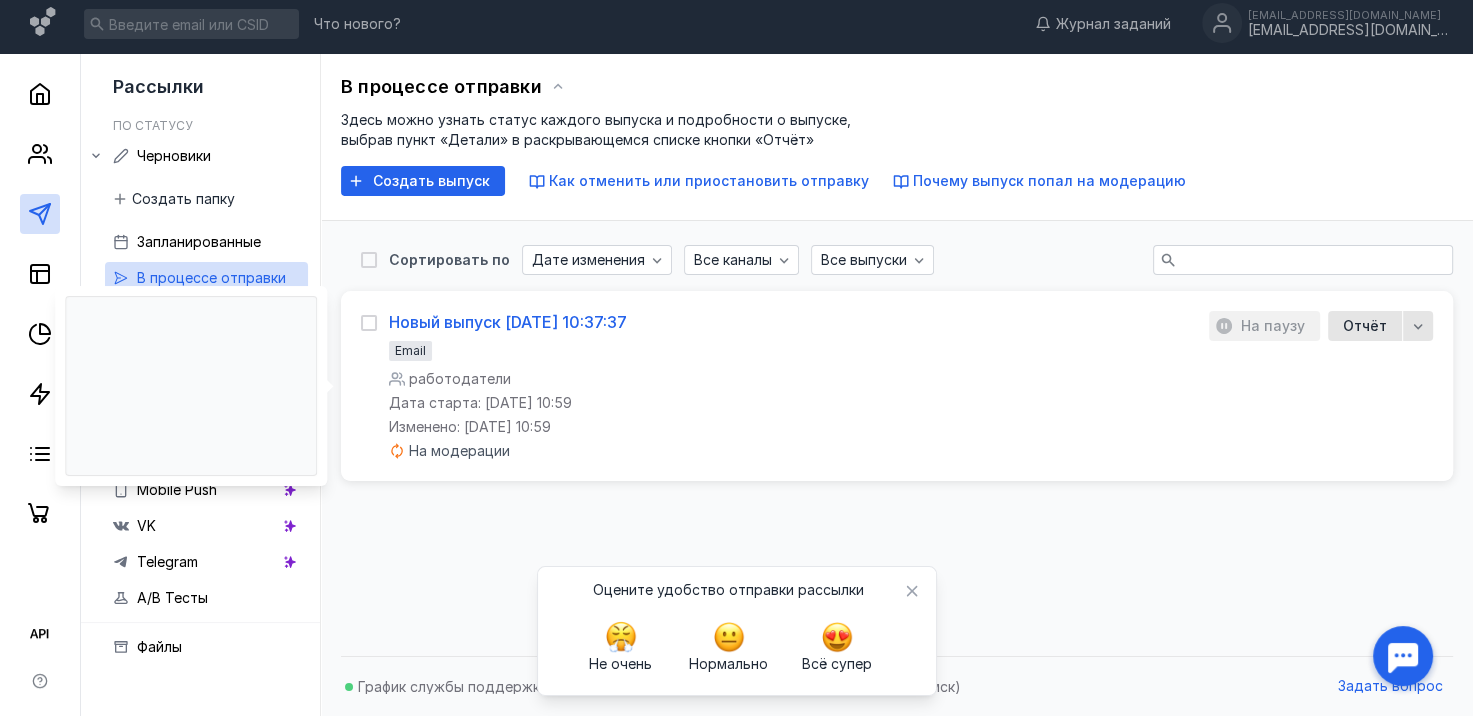 click on "Новый выпуск [DATE] 10:37:37" at bounding box center (508, 322) 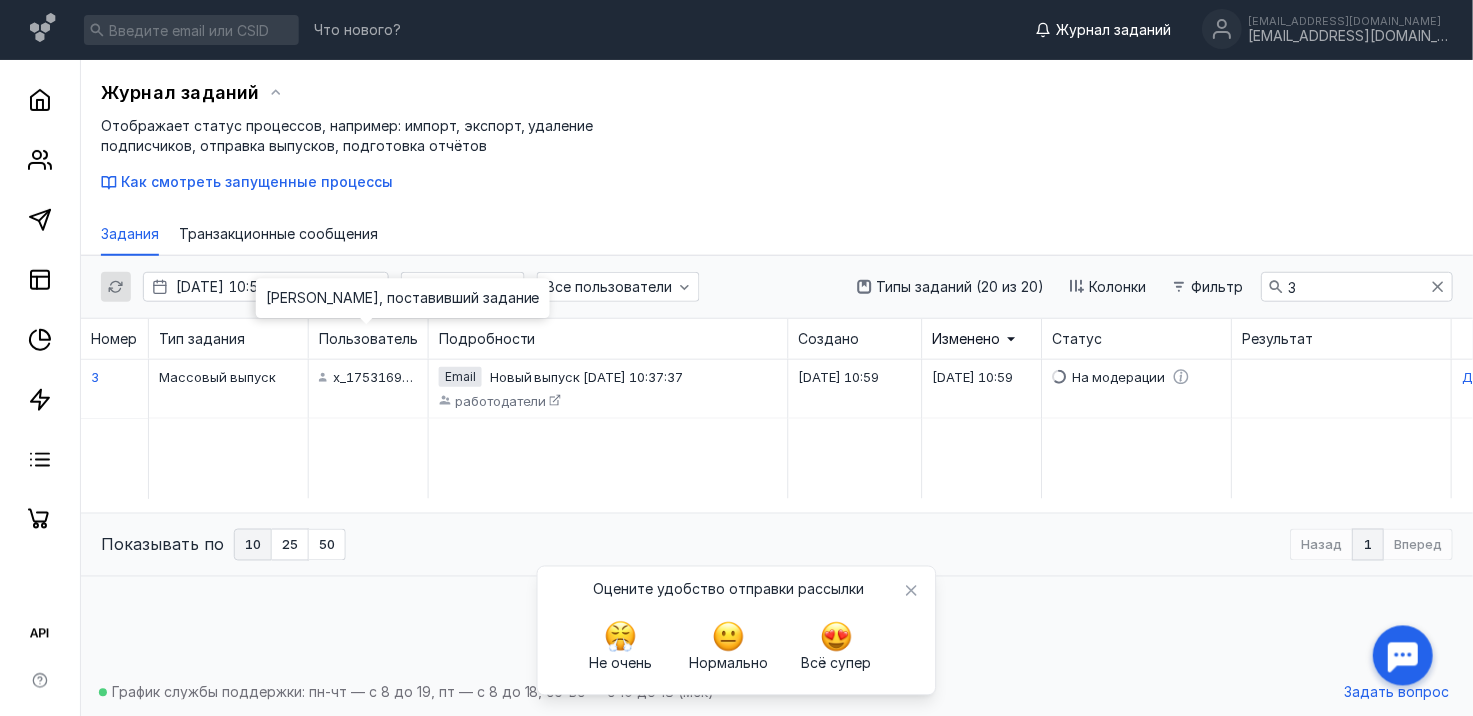 scroll, scrollTop: 0, scrollLeft: 0, axis: both 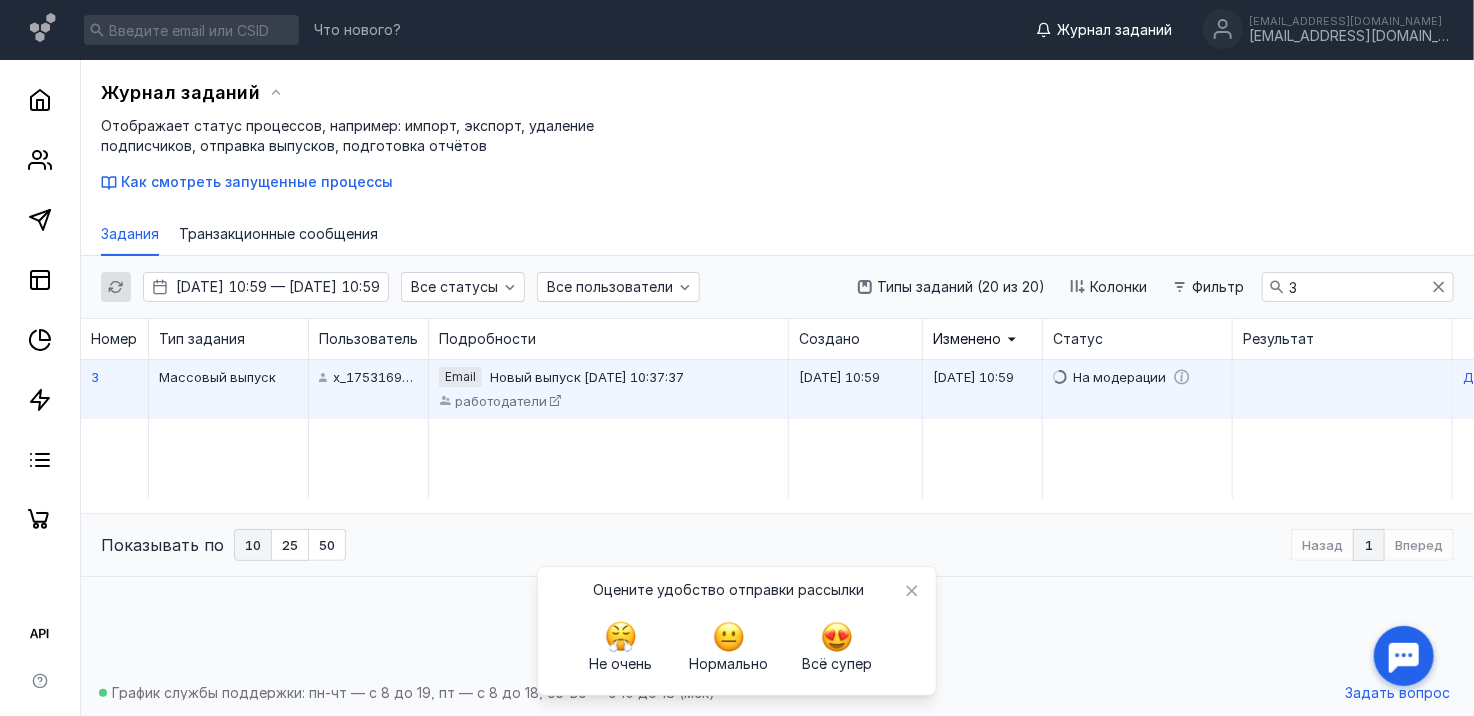 click on "Массовый выпуск" at bounding box center (217, 377) 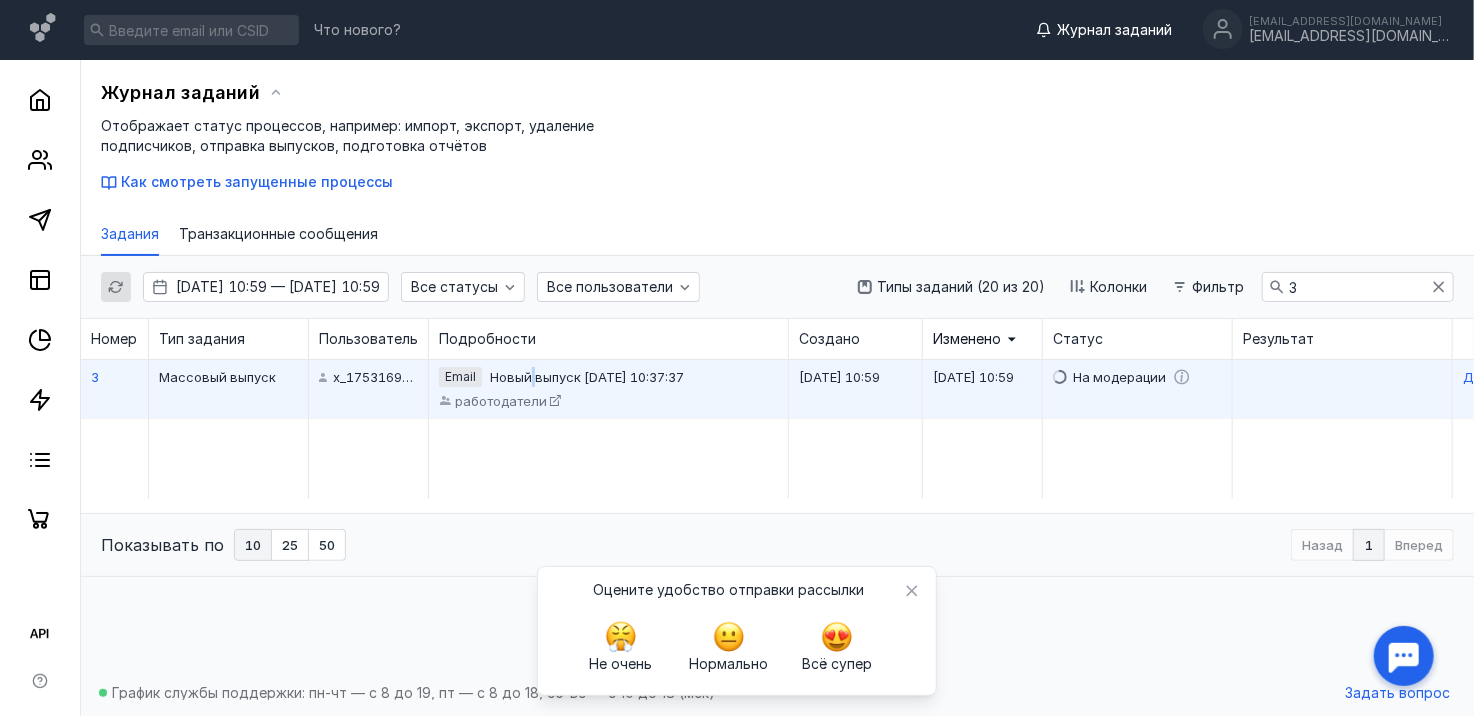 click on "Новый выпуск [DATE] 10:37:37" at bounding box center (587, 377) 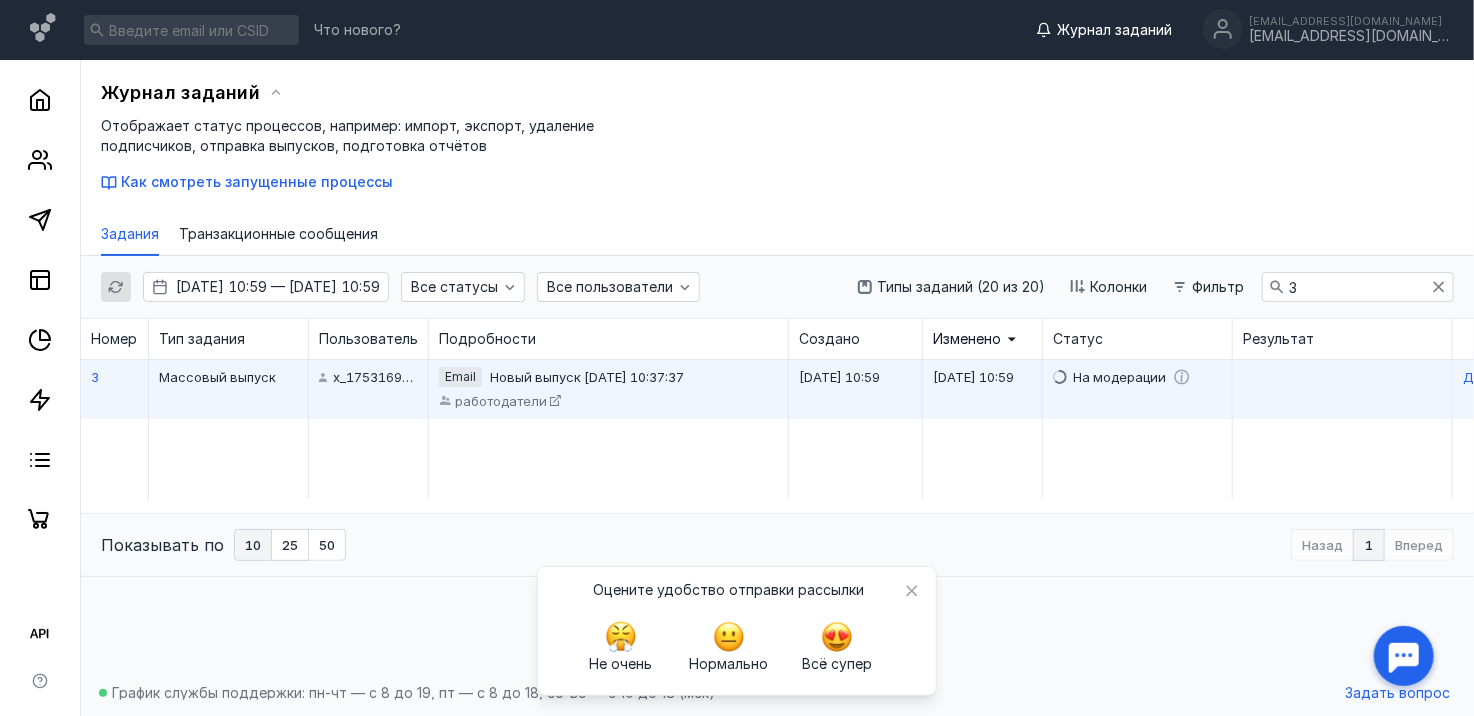 click on "[DATE] 10:59" at bounding box center (983, 389) 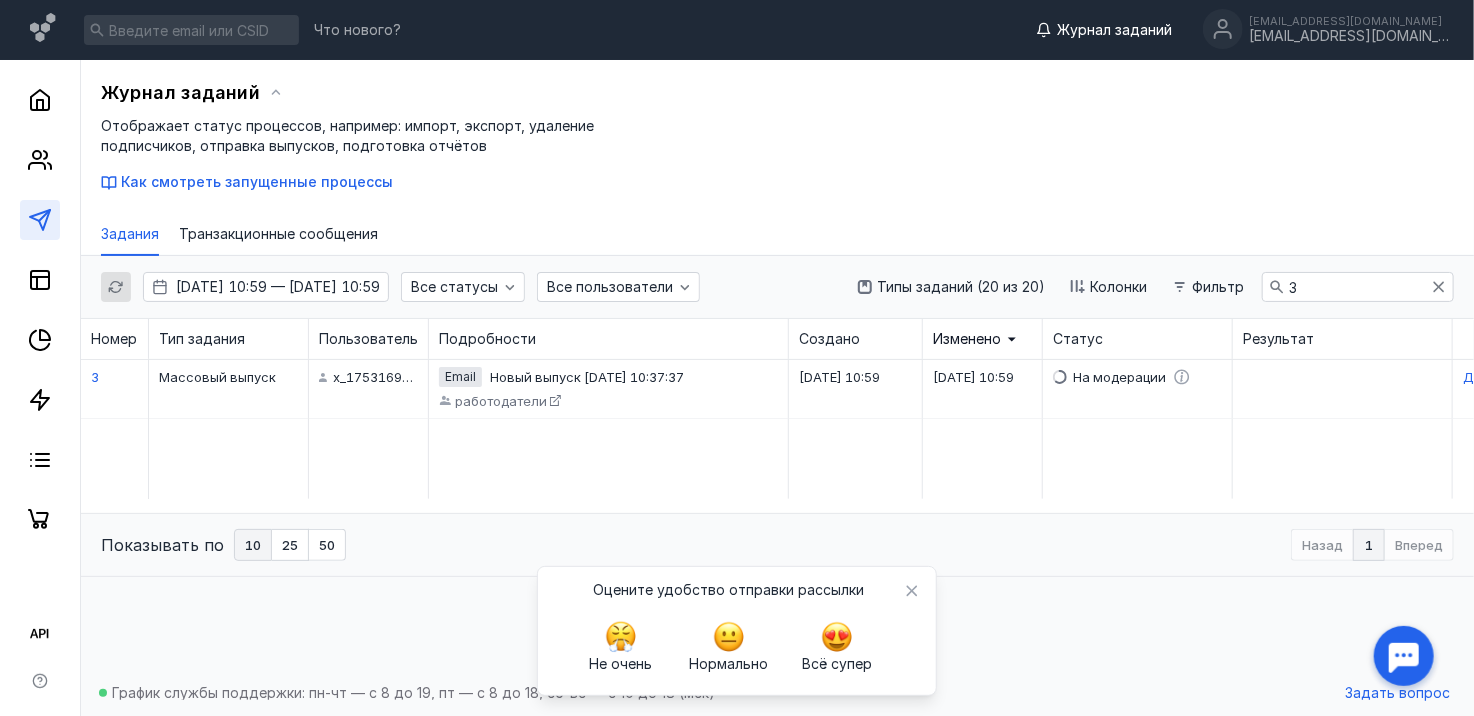click 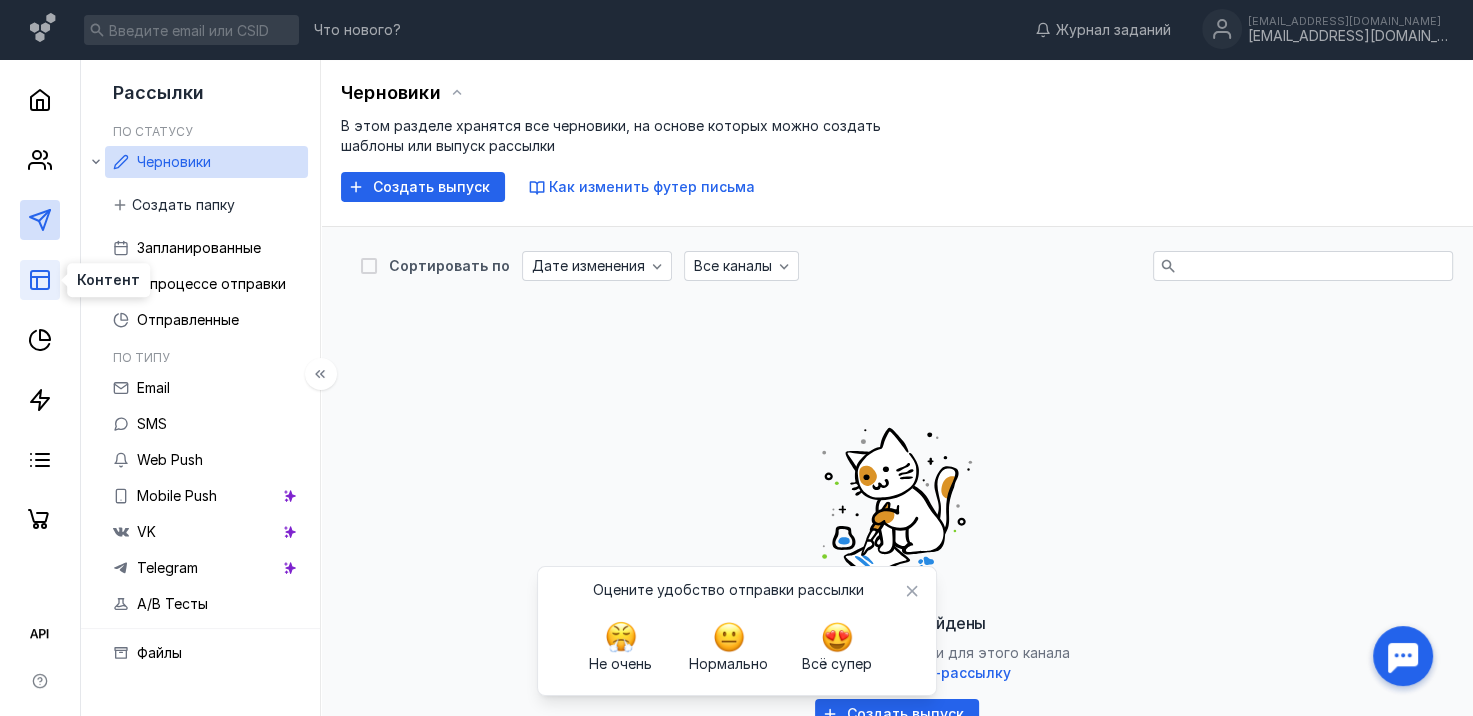 click 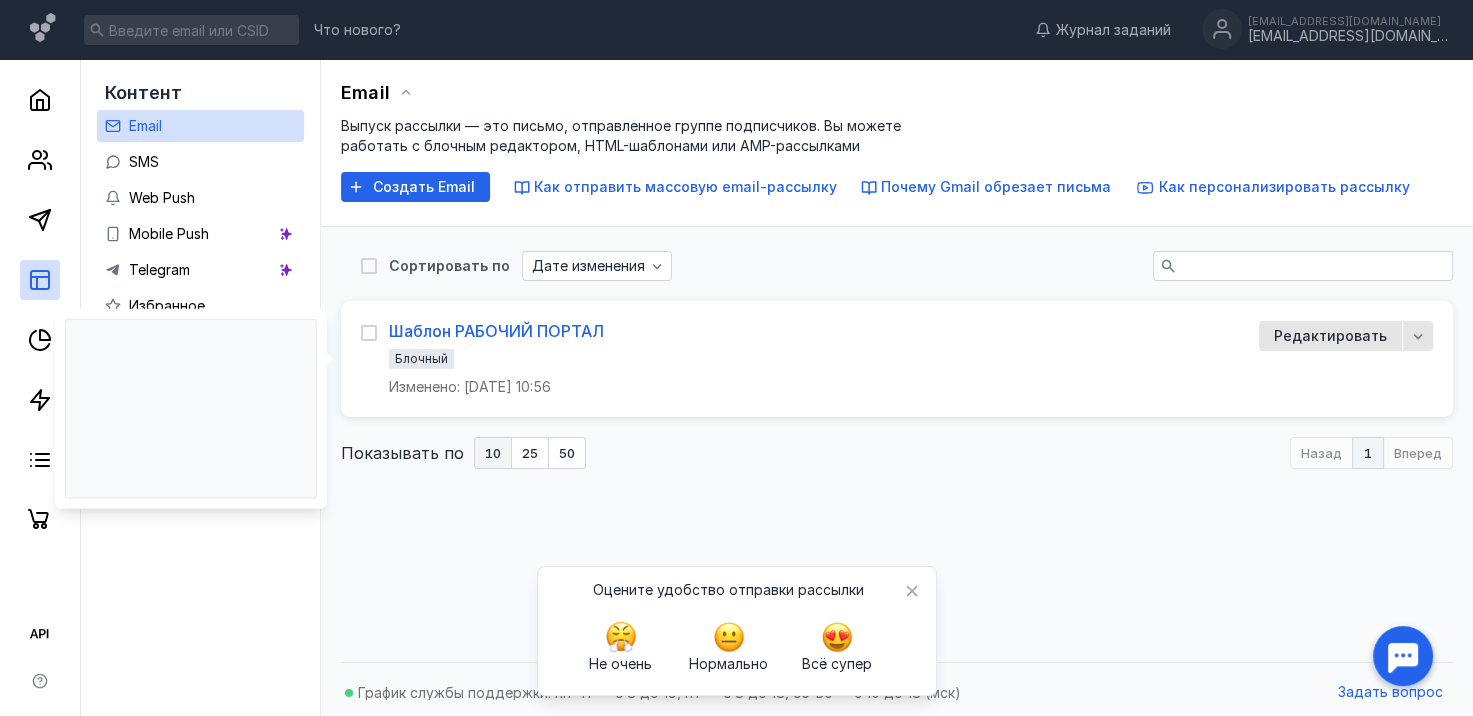 click on "Шаблон РАБОЧИЙ ПОРТАЛ" at bounding box center [496, 331] 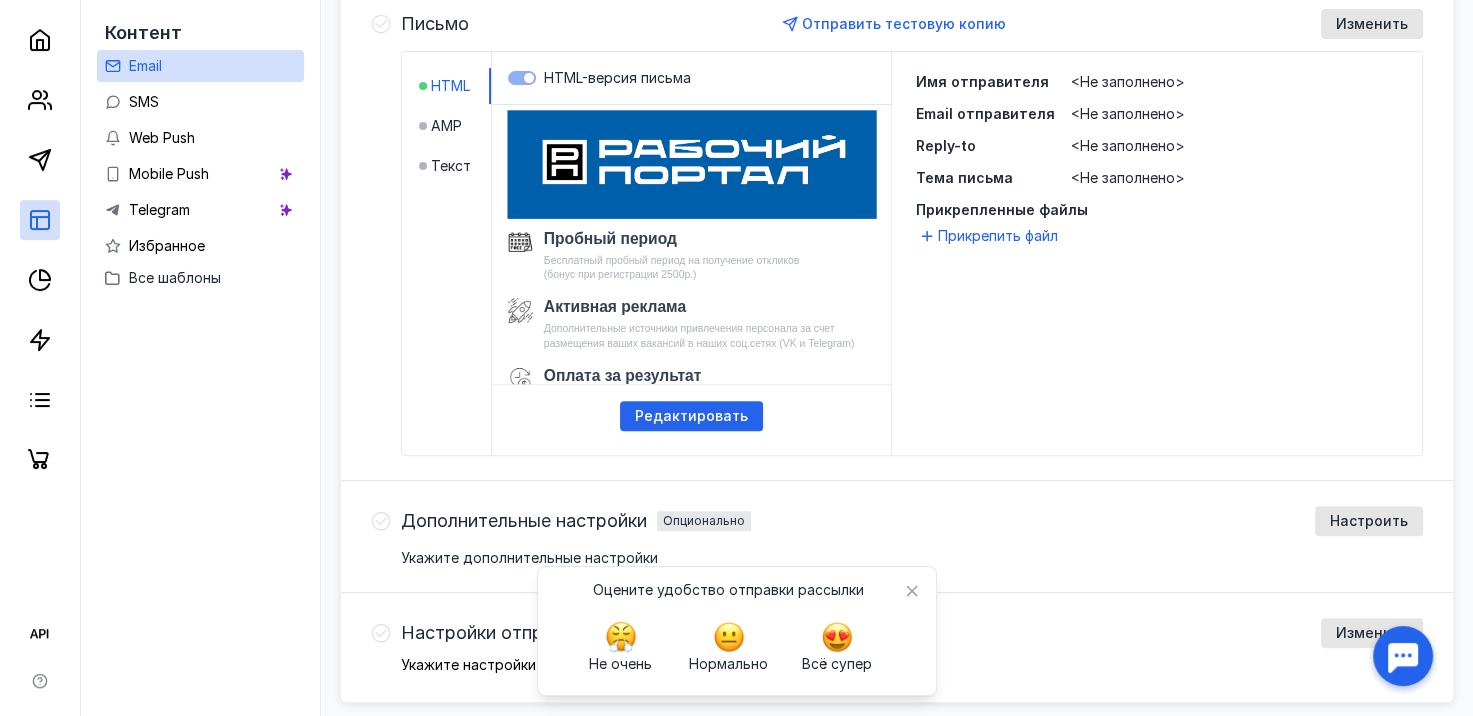 scroll, scrollTop: 776, scrollLeft: 0, axis: vertical 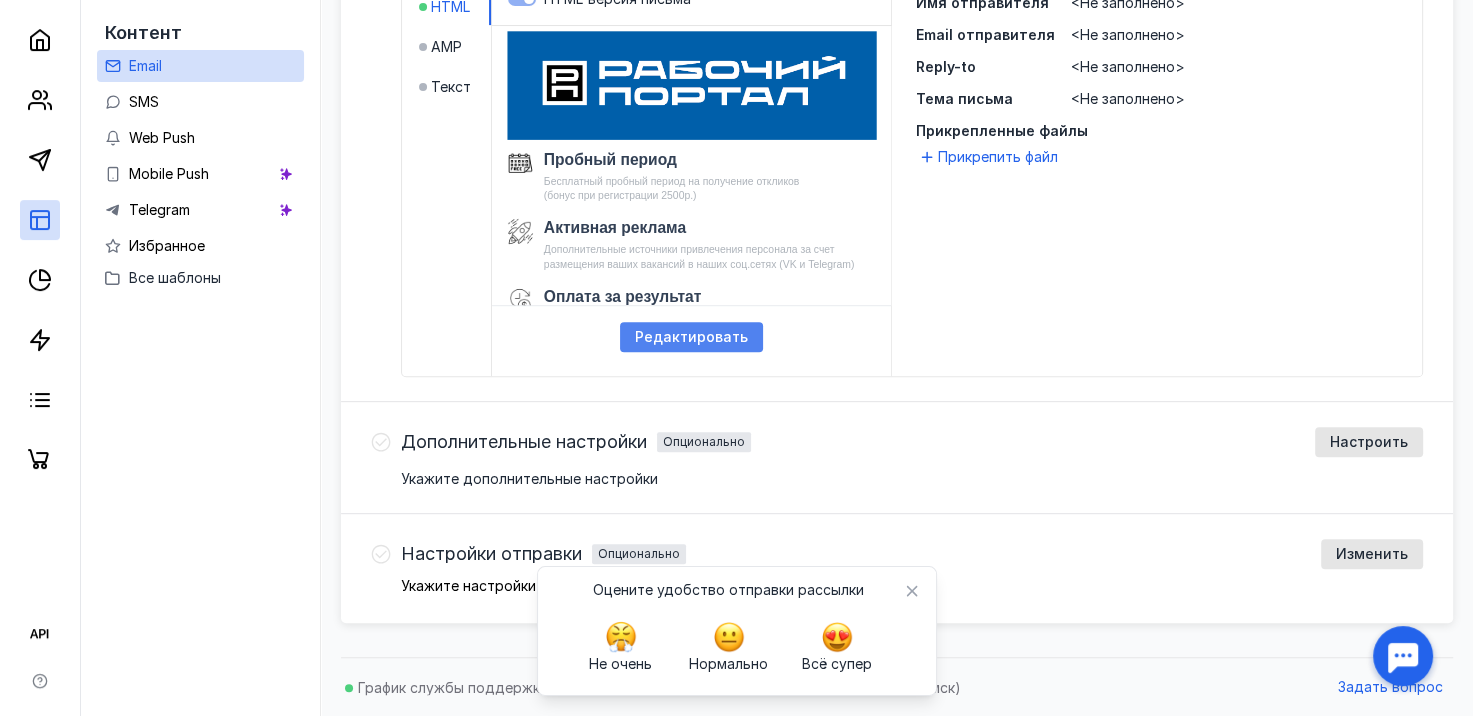 click on "Редактировать" at bounding box center (691, 337) 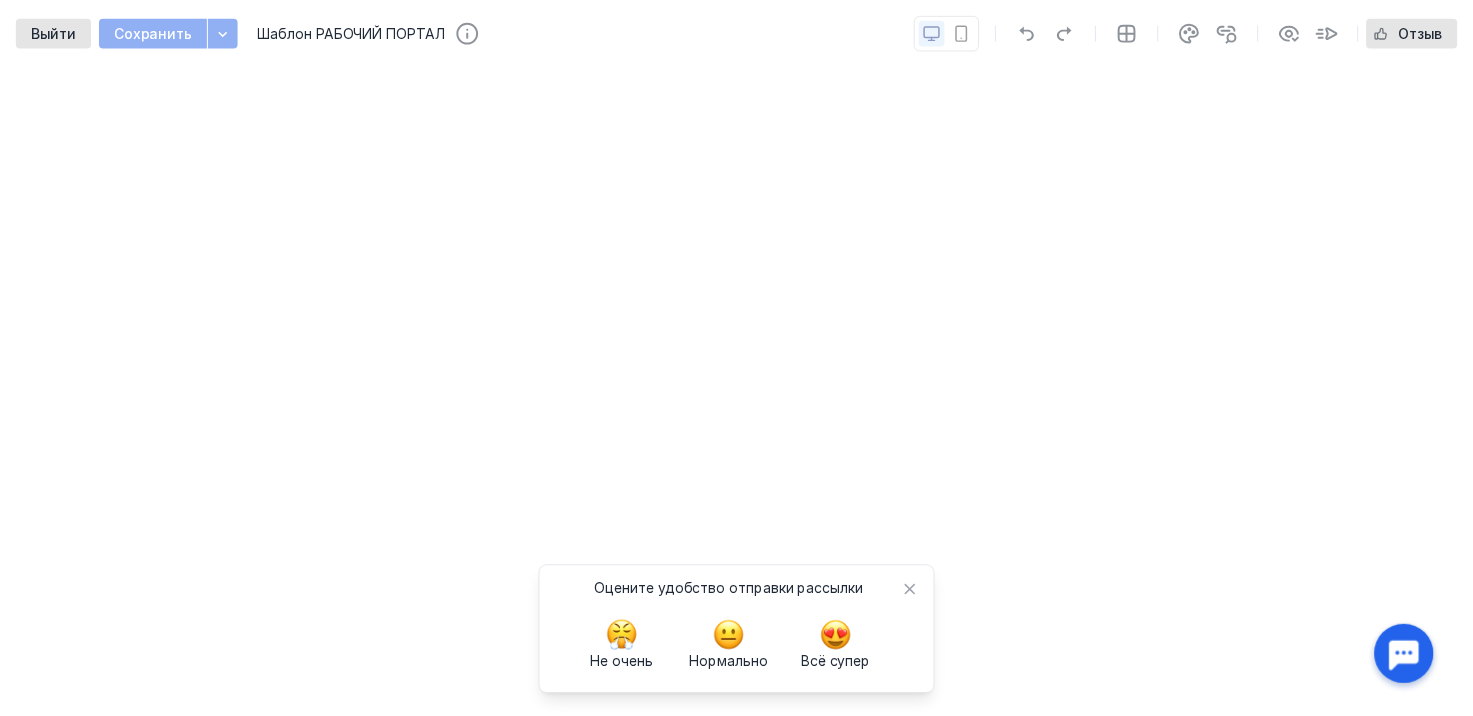 scroll, scrollTop: 0, scrollLeft: 0, axis: both 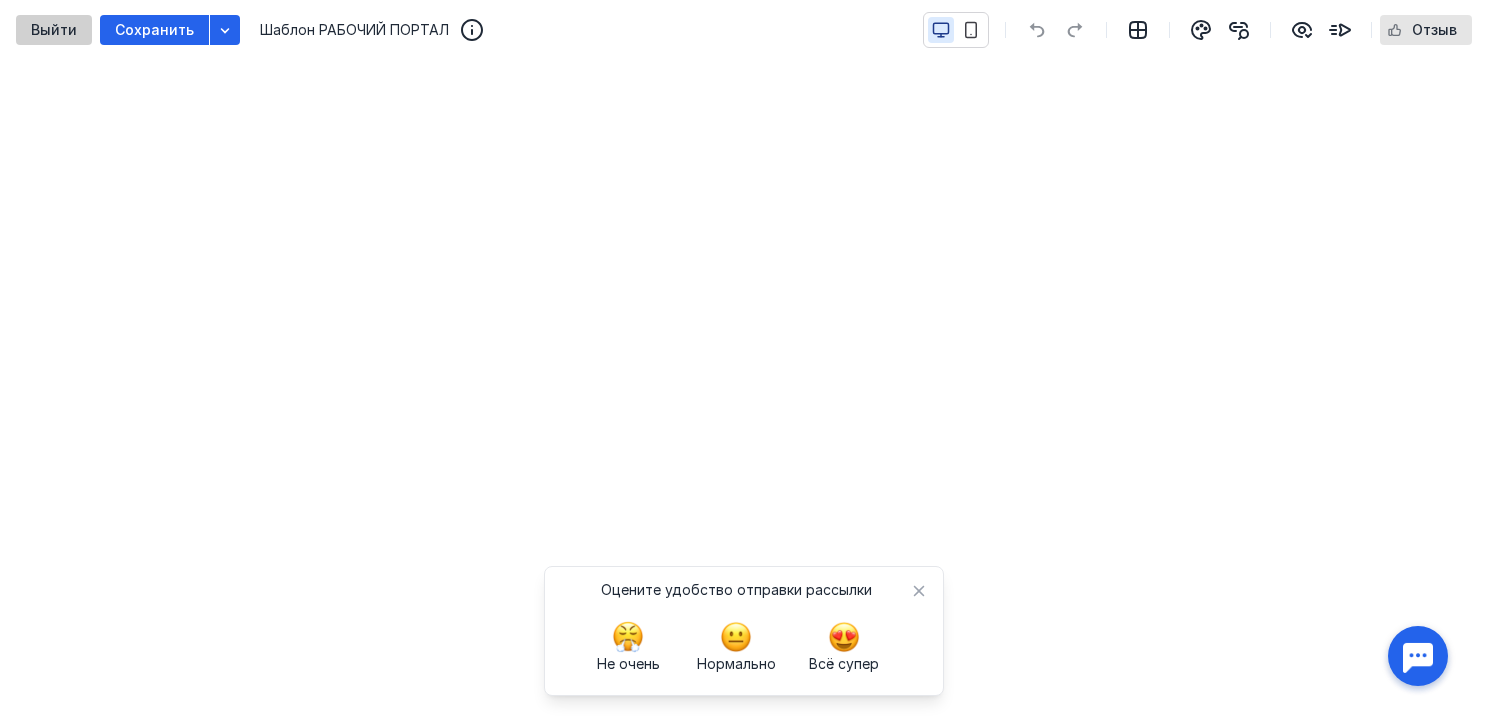 click on "Выйти" at bounding box center [54, 30] 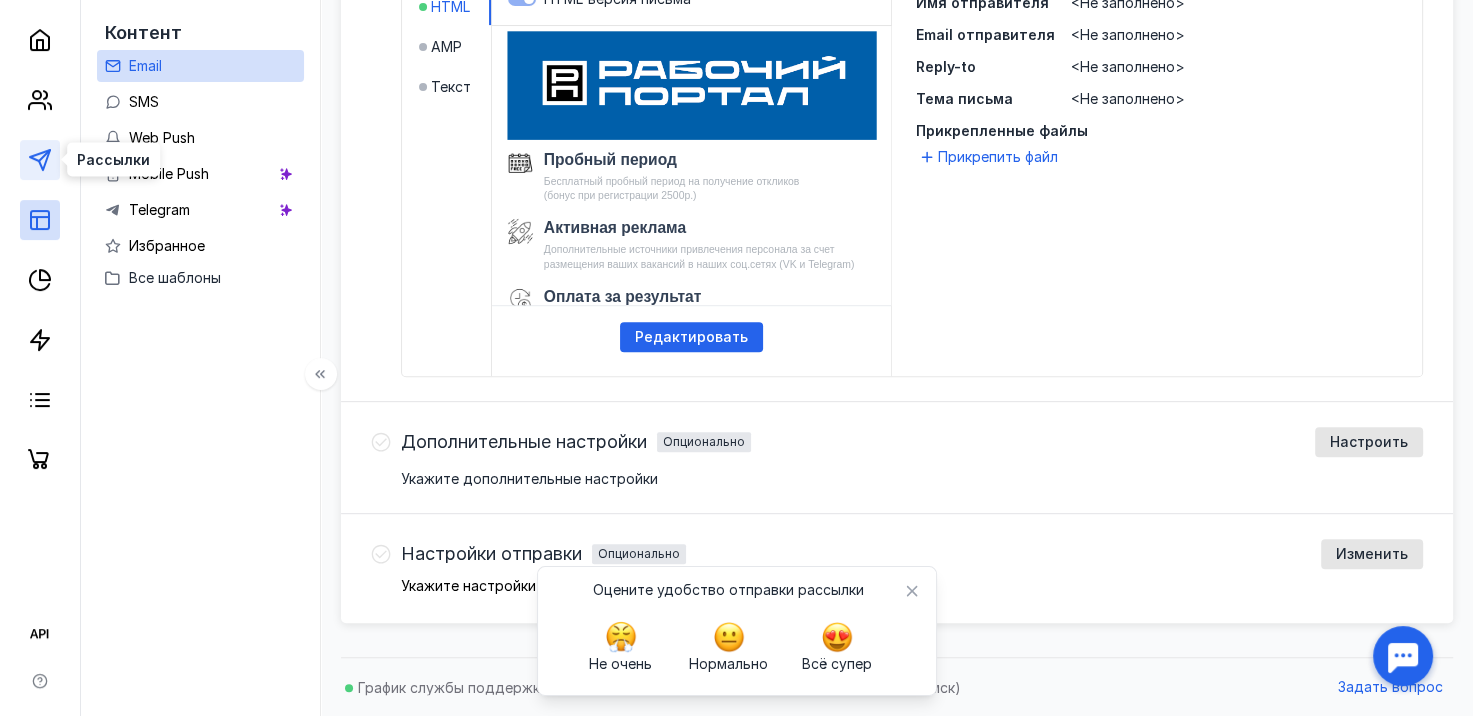 click 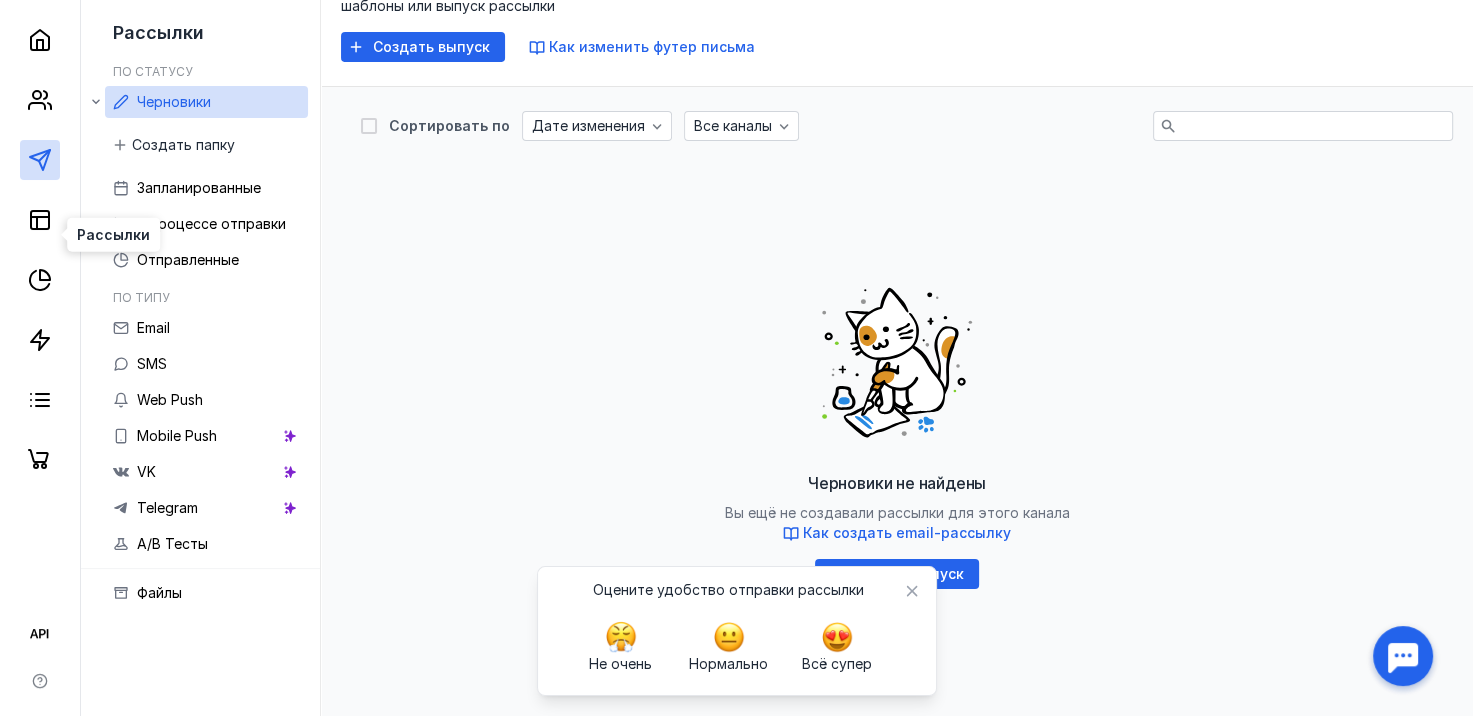 scroll, scrollTop: 215, scrollLeft: 0, axis: vertical 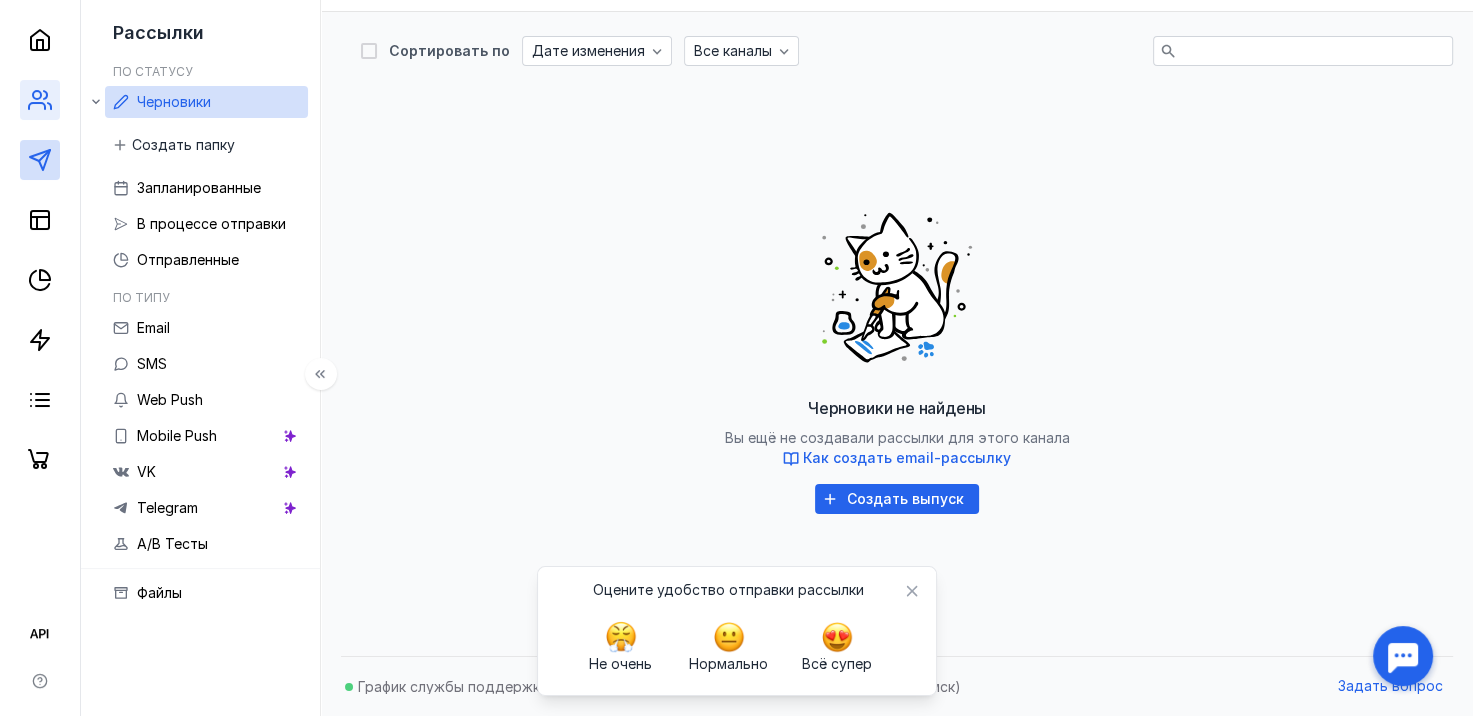 click at bounding box center [40, 100] 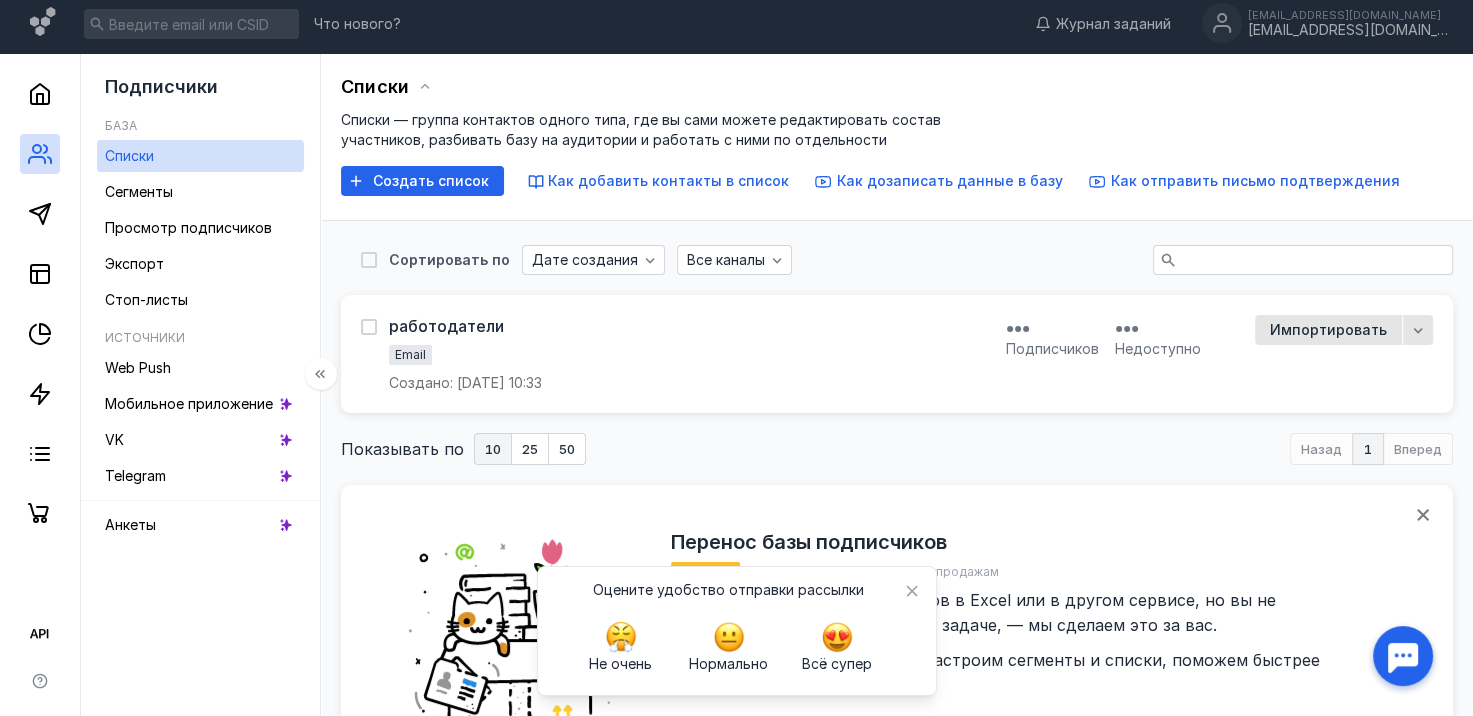 scroll, scrollTop: 179, scrollLeft: 0, axis: vertical 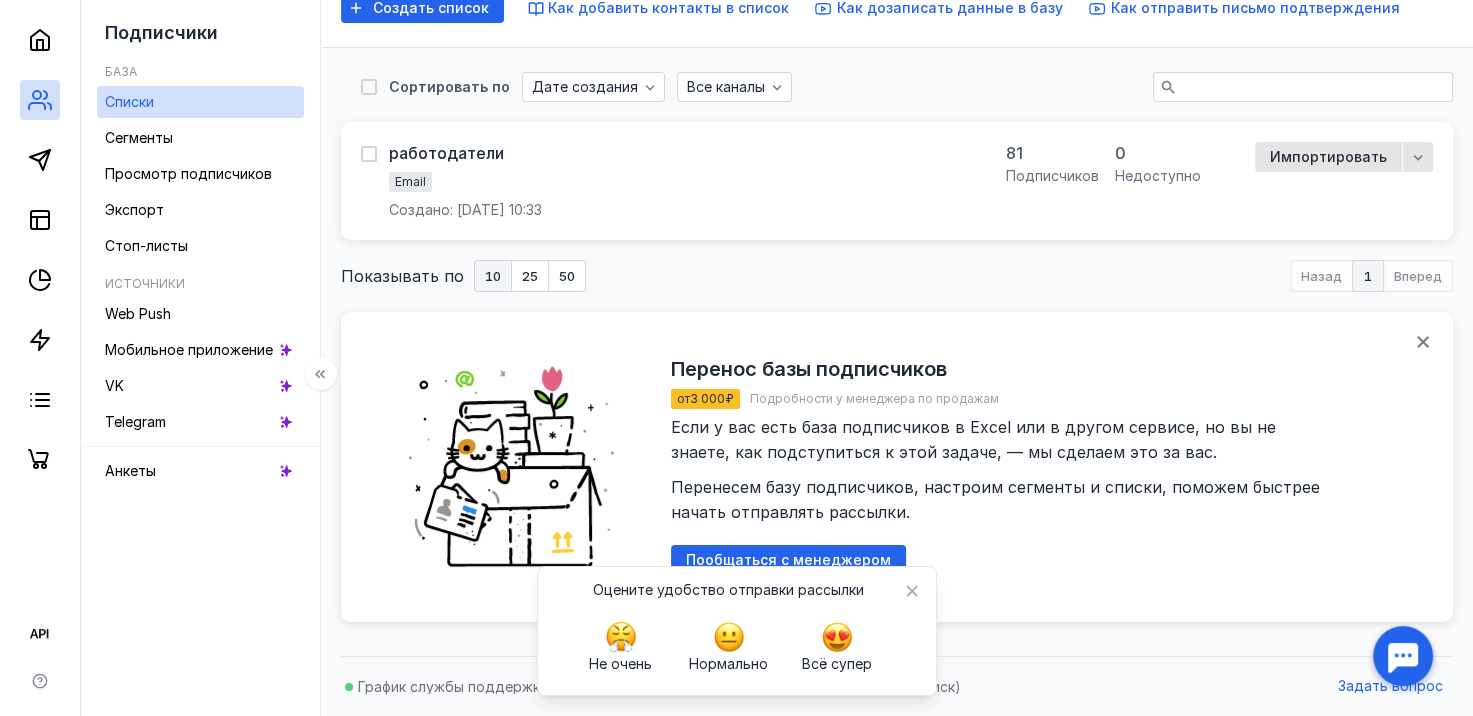 click at bounding box center [40, 240] 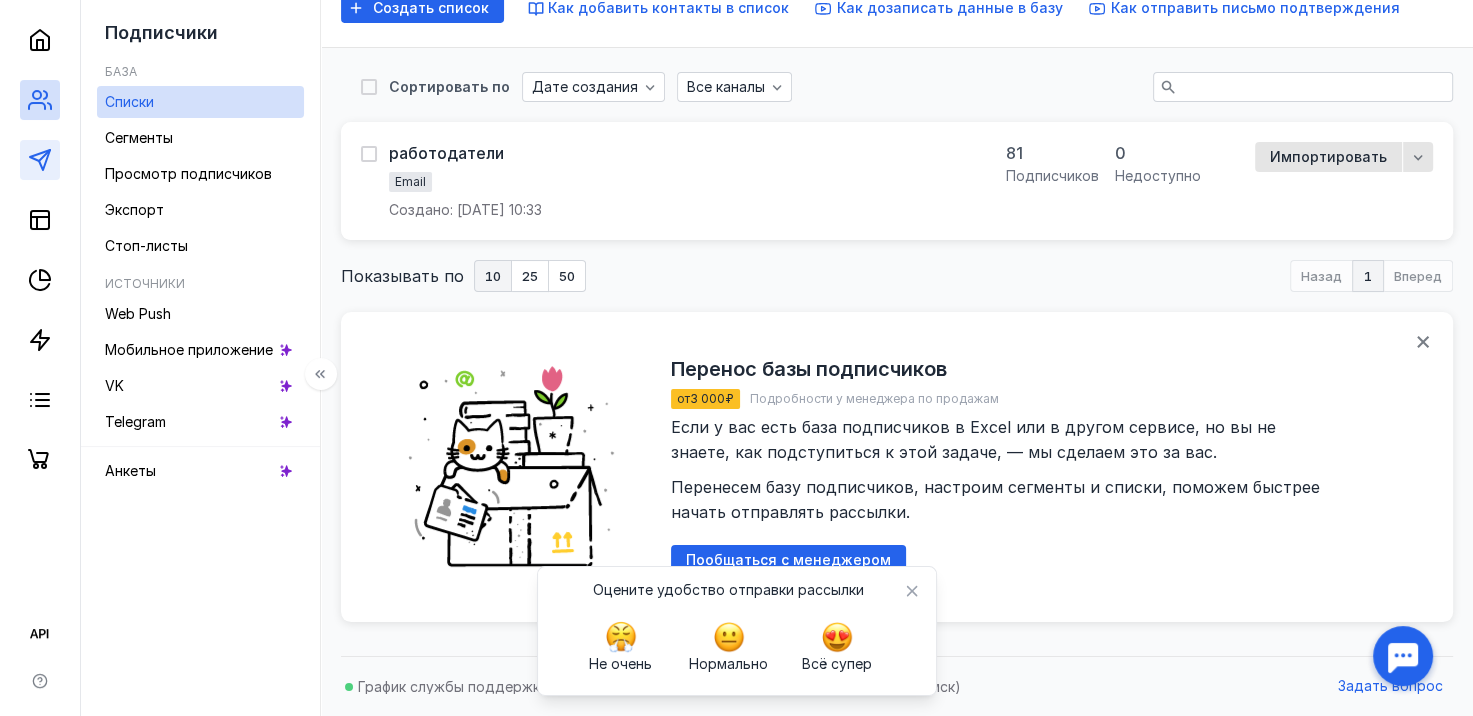 click 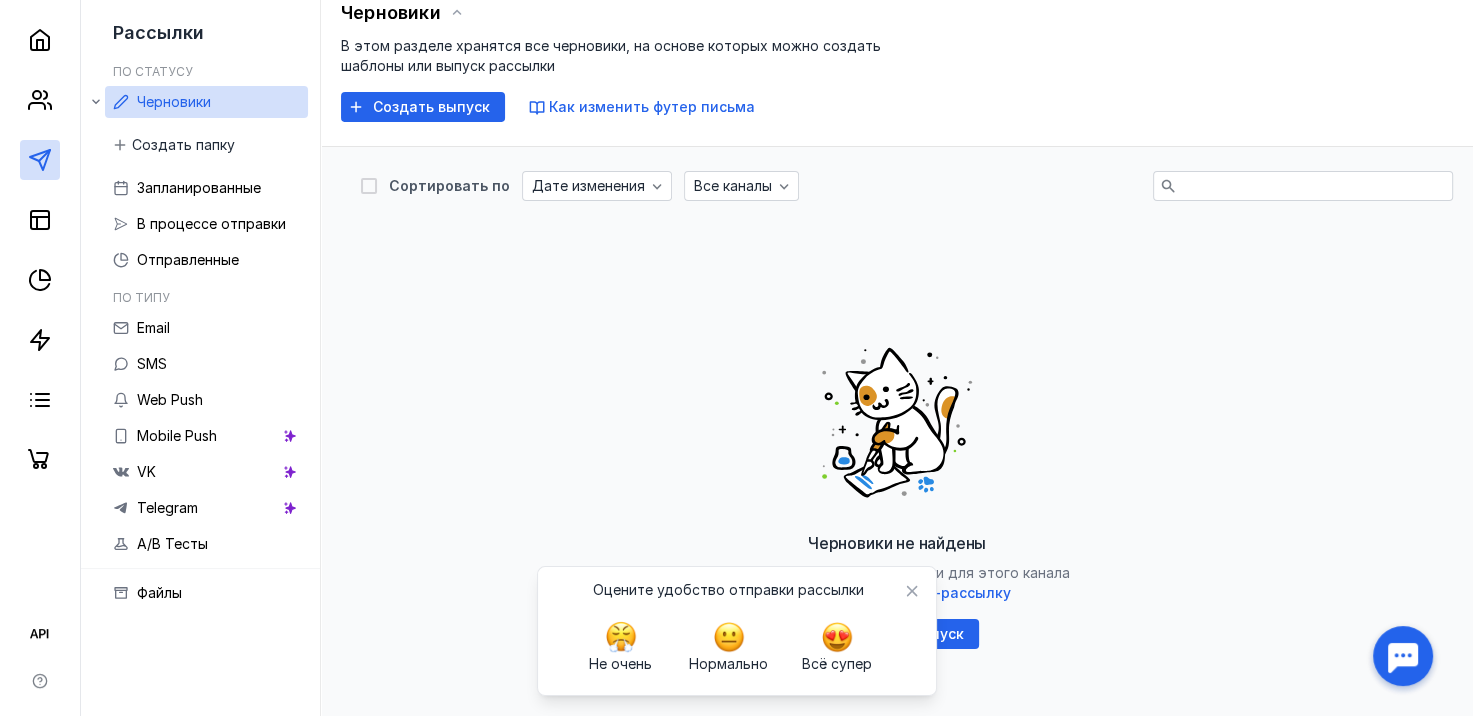 scroll, scrollTop: 0, scrollLeft: 0, axis: both 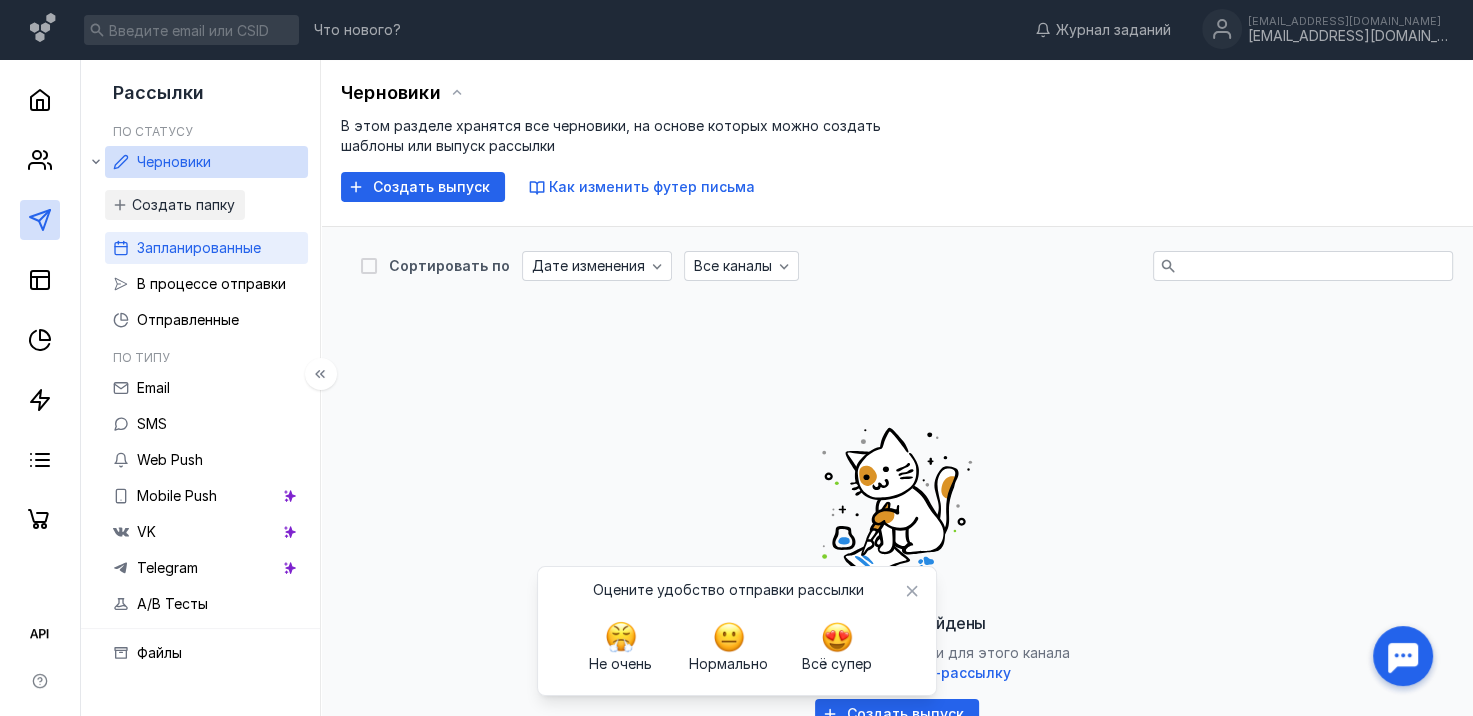 click on "Запланированные" at bounding box center (199, 248) 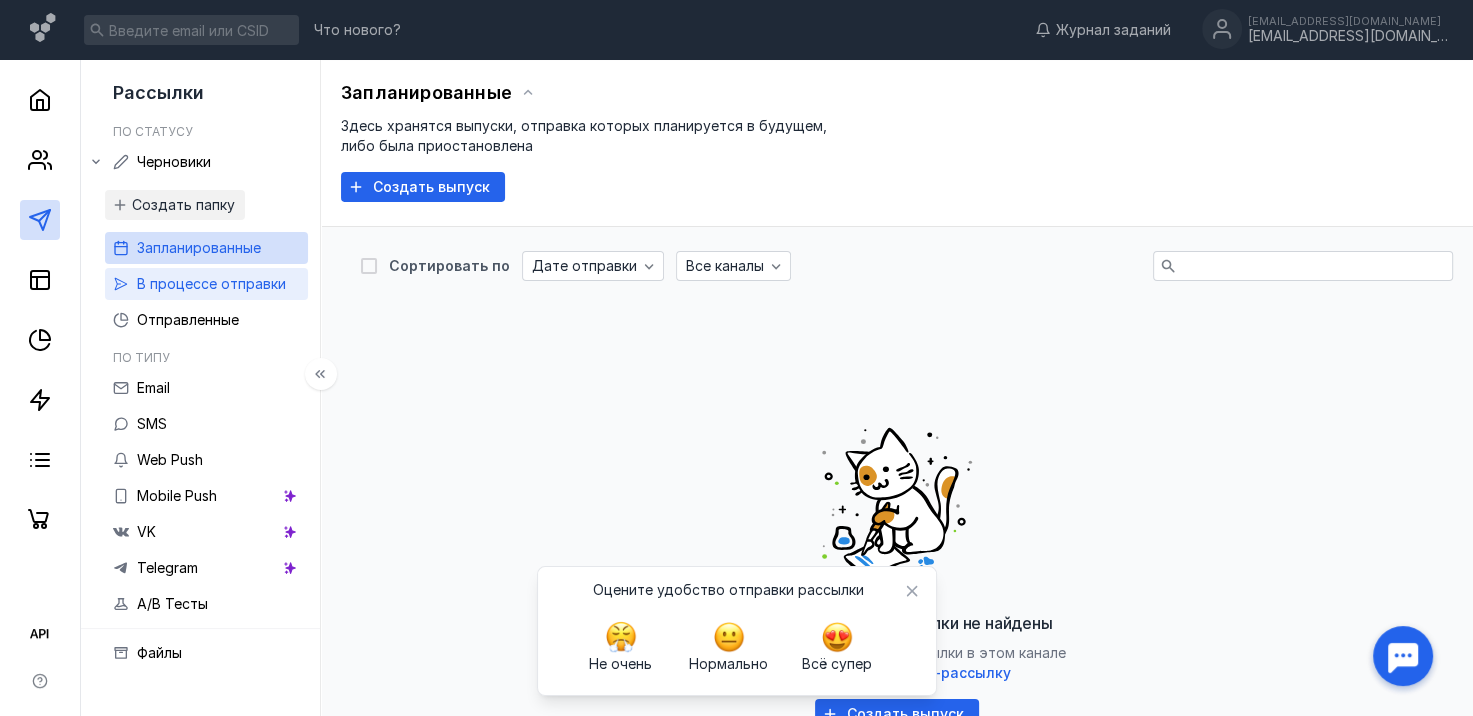 click on "В процессе отправки" at bounding box center (211, 283) 